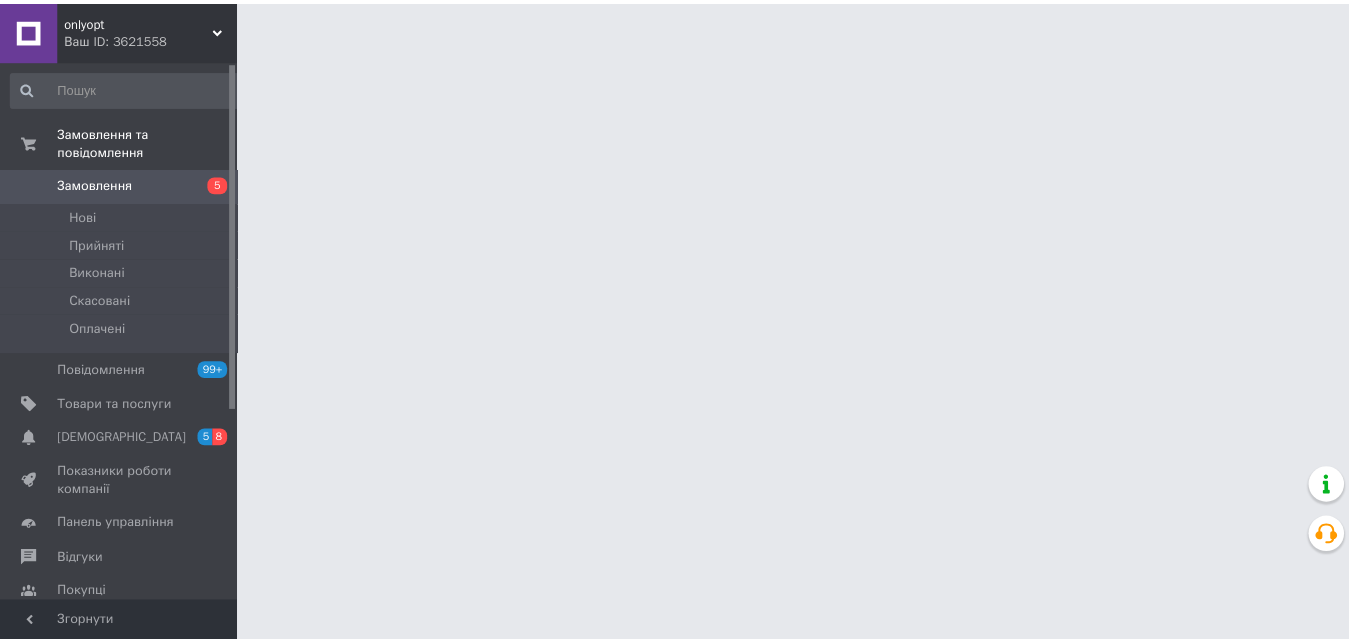 scroll, scrollTop: 0, scrollLeft: 0, axis: both 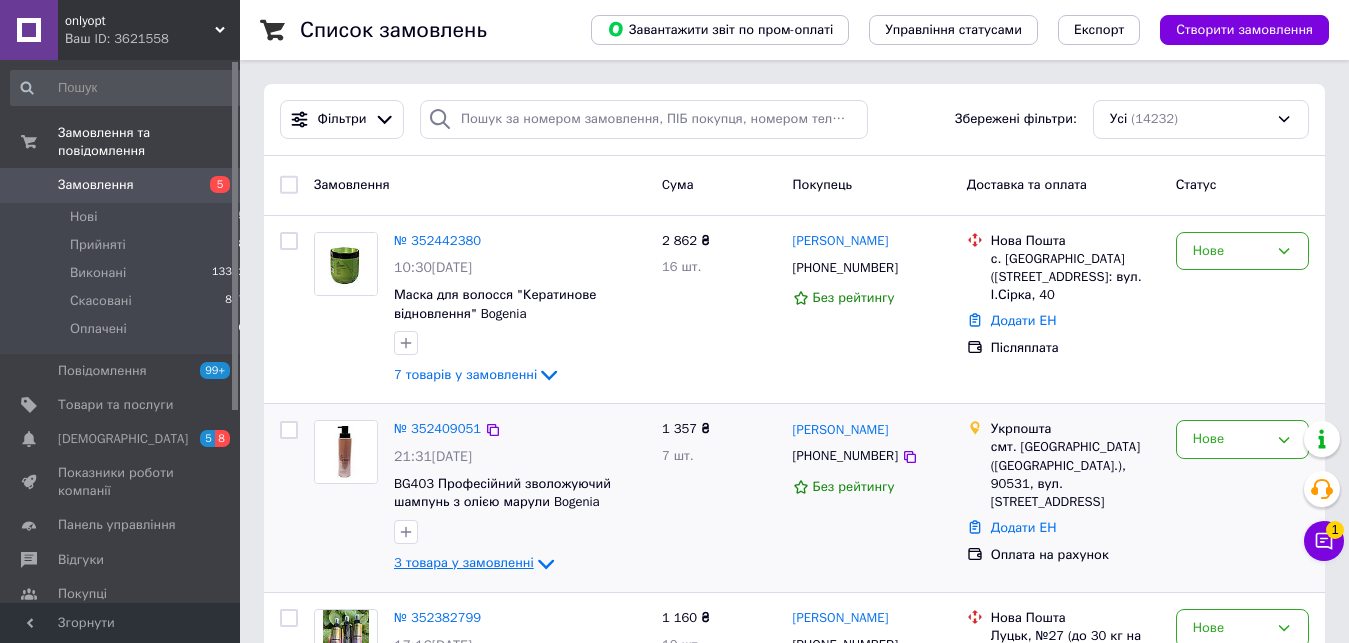 click on "3 товара у замовленні" at bounding box center [464, 563] 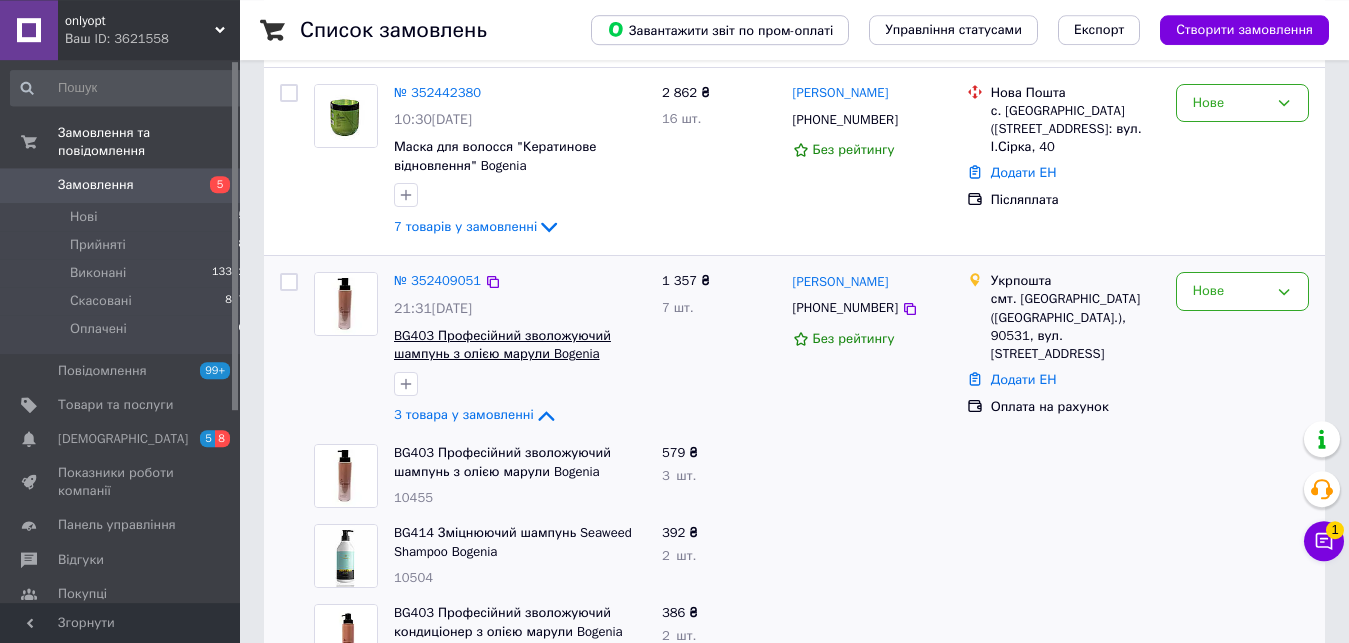 scroll, scrollTop: 102, scrollLeft: 0, axis: vertical 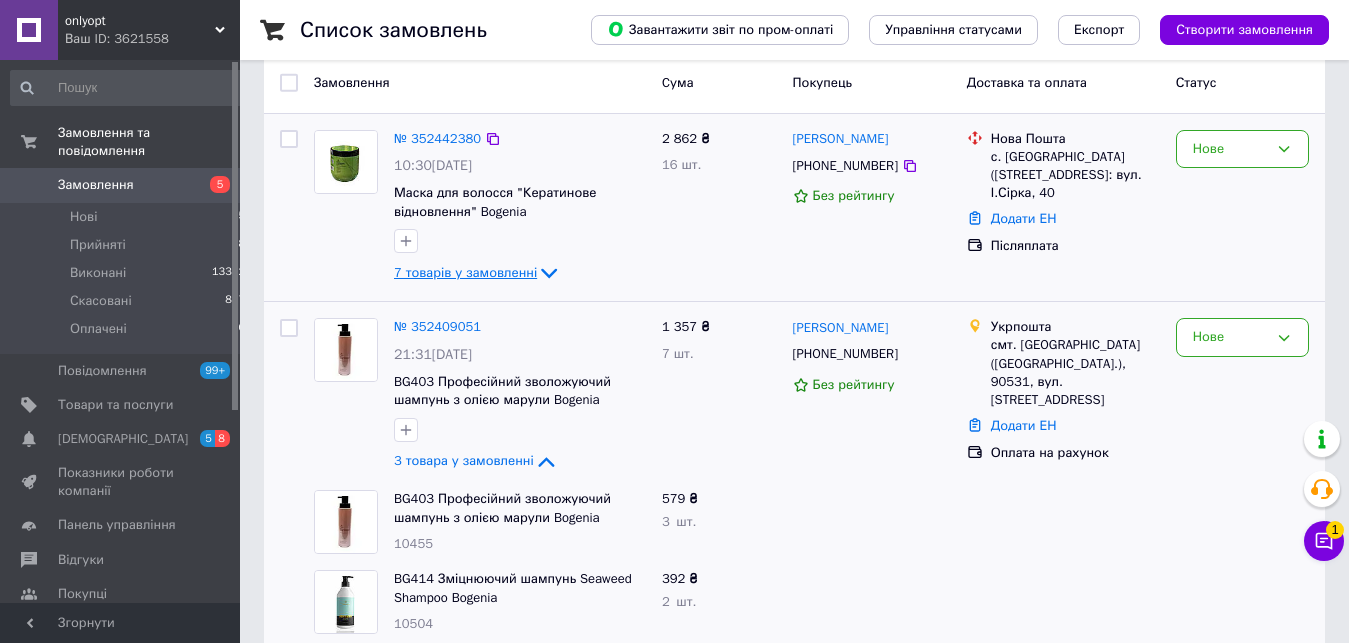 click on "7 товарів у замовленні" at bounding box center [465, 272] 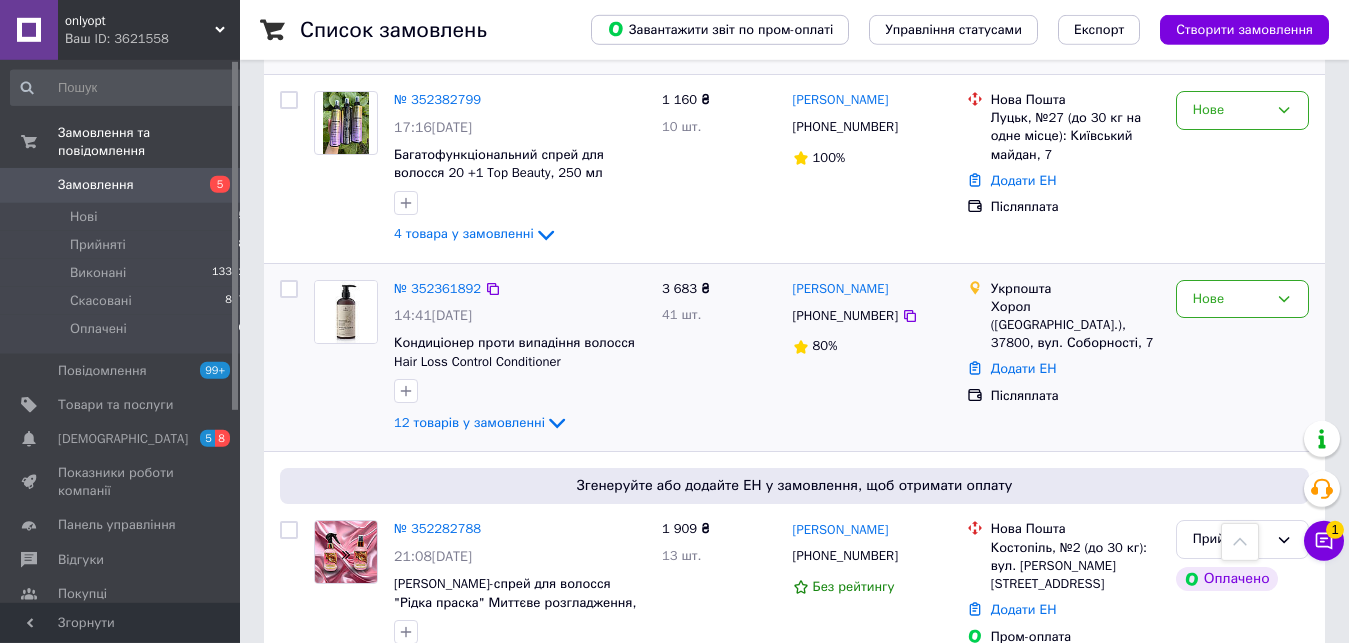 scroll, scrollTop: 1326, scrollLeft: 0, axis: vertical 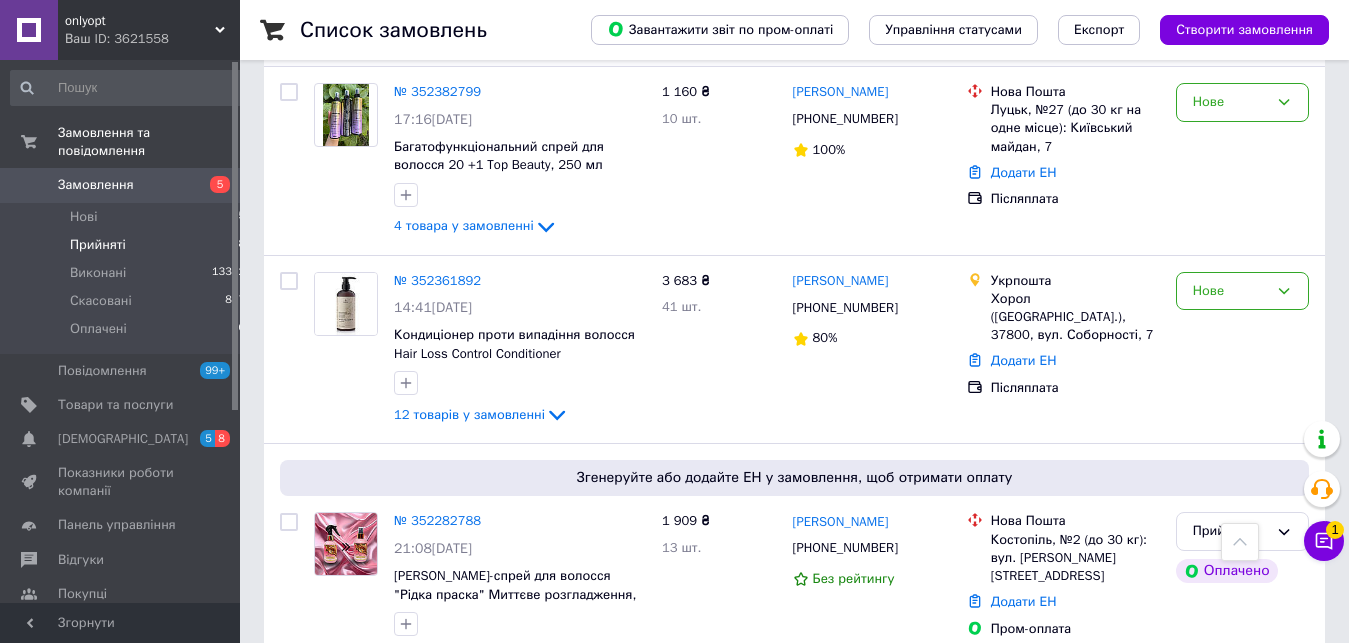 click on "Прийняті" at bounding box center (98, 245) 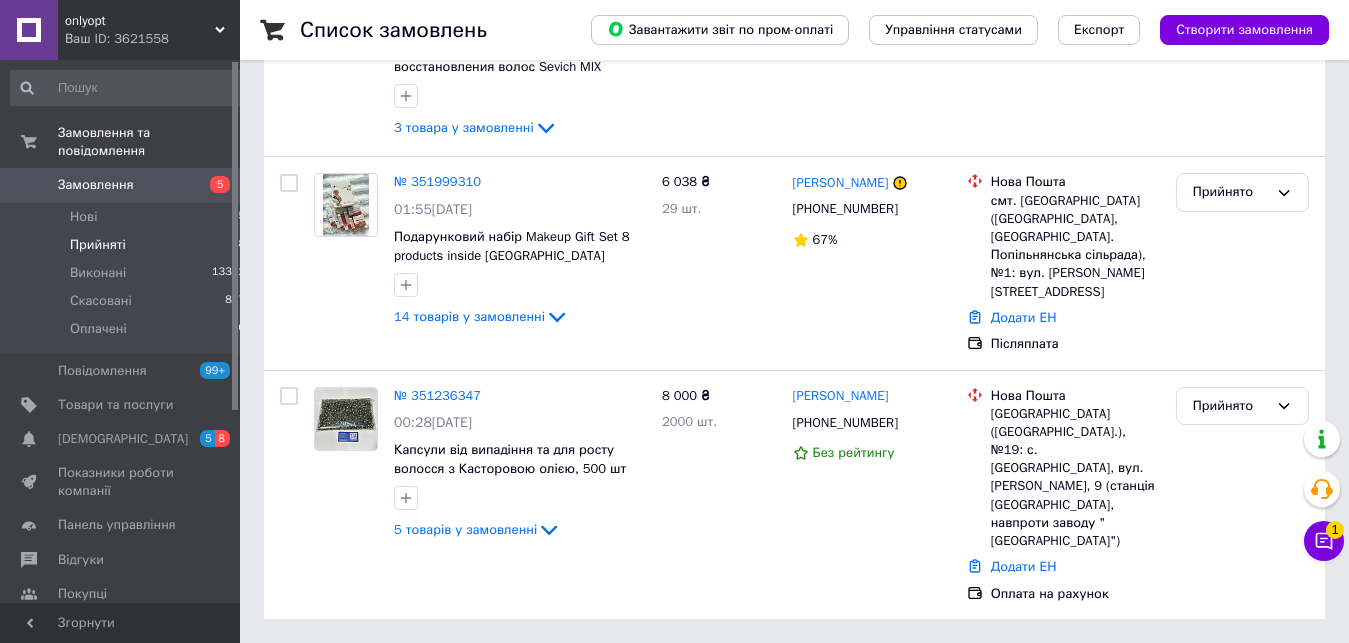 scroll, scrollTop: 0, scrollLeft: 0, axis: both 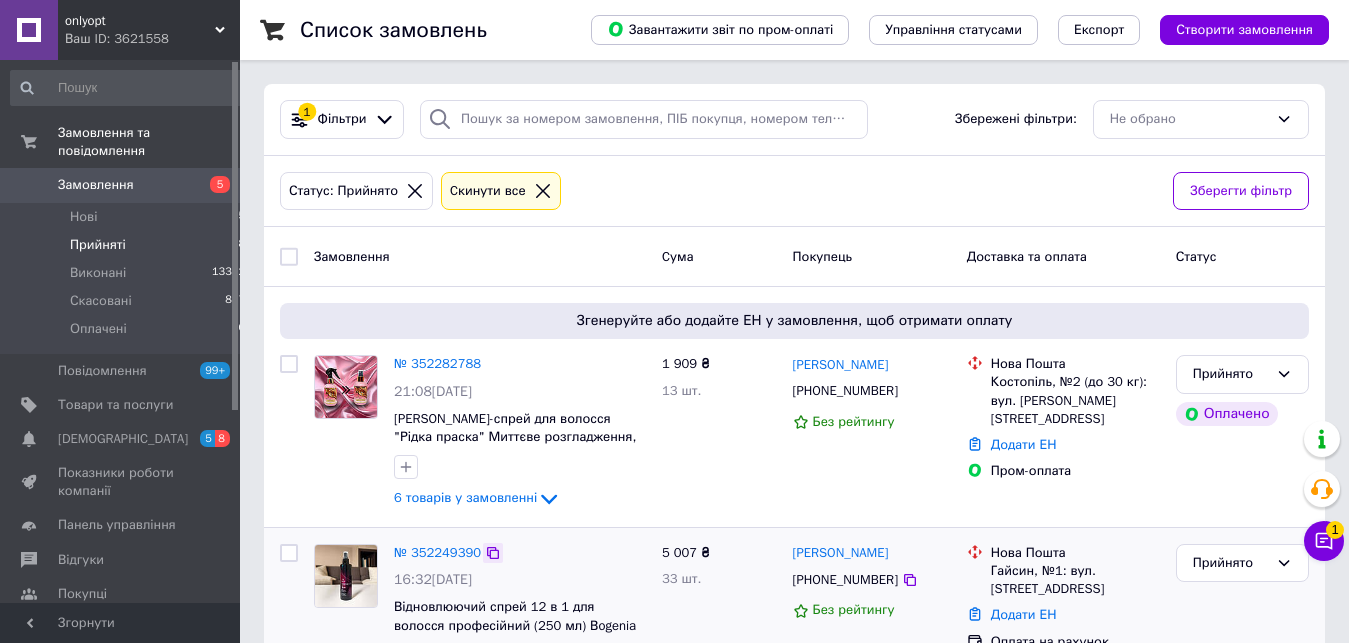 click 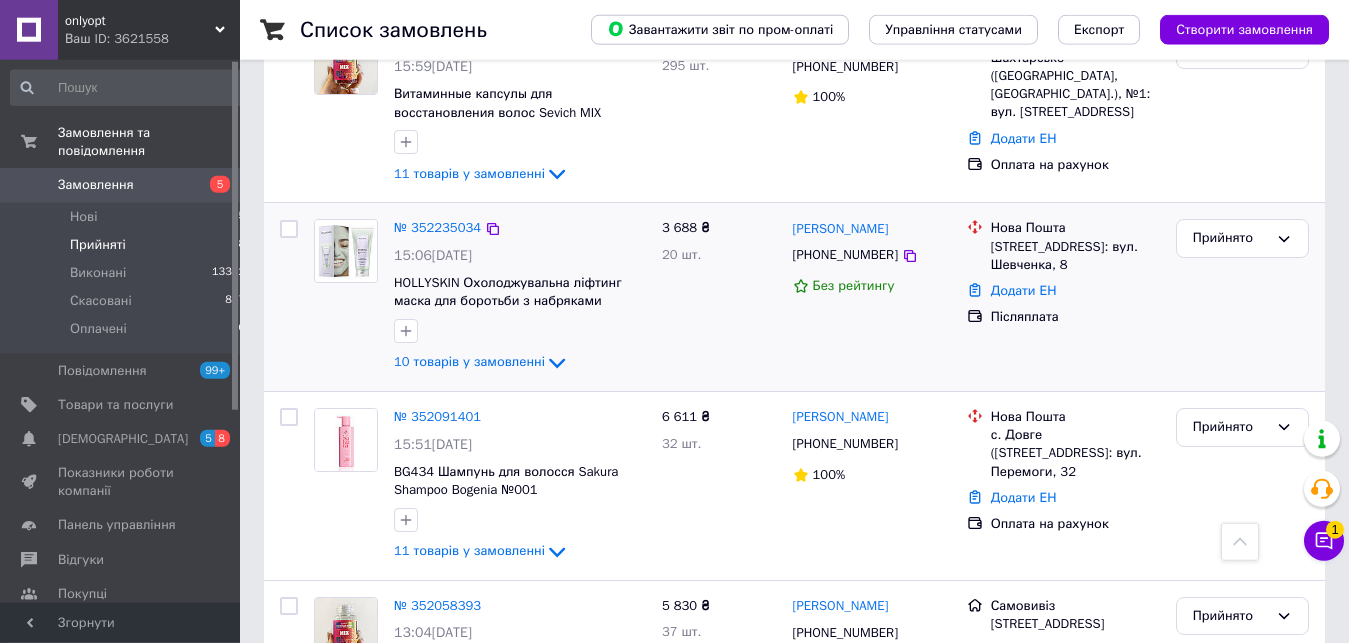 scroll, scrollTop: 714, scrollLeft: 0, axis: vertical 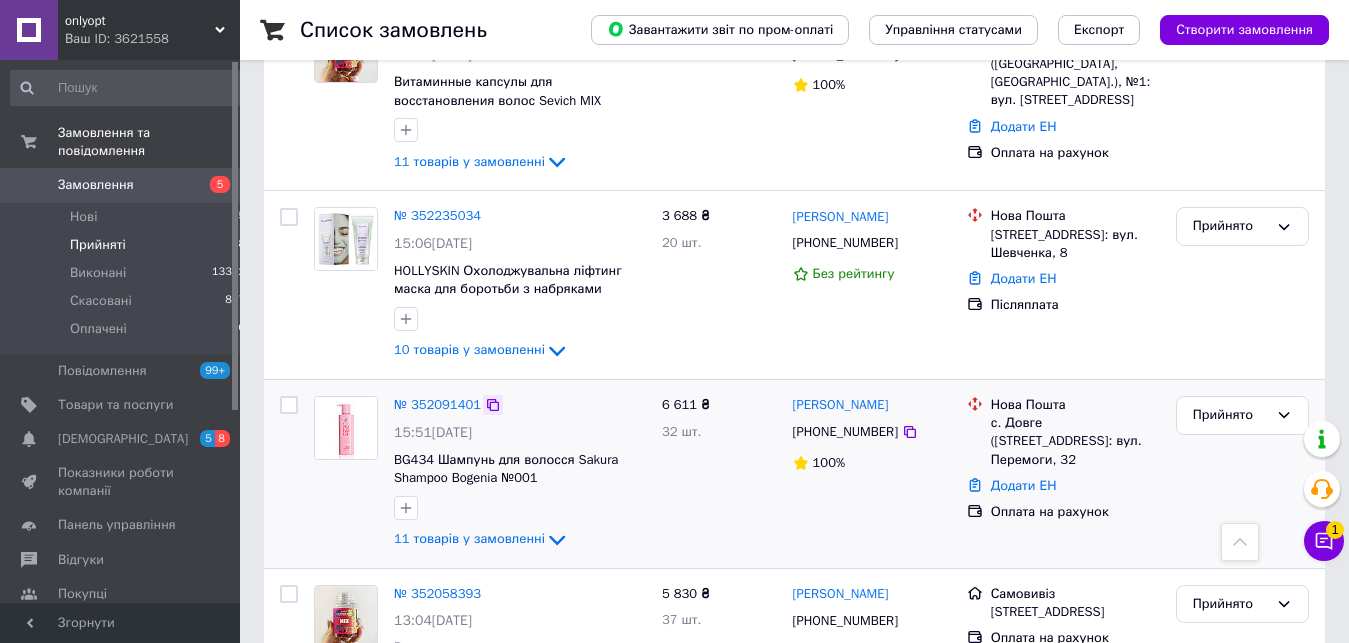 click 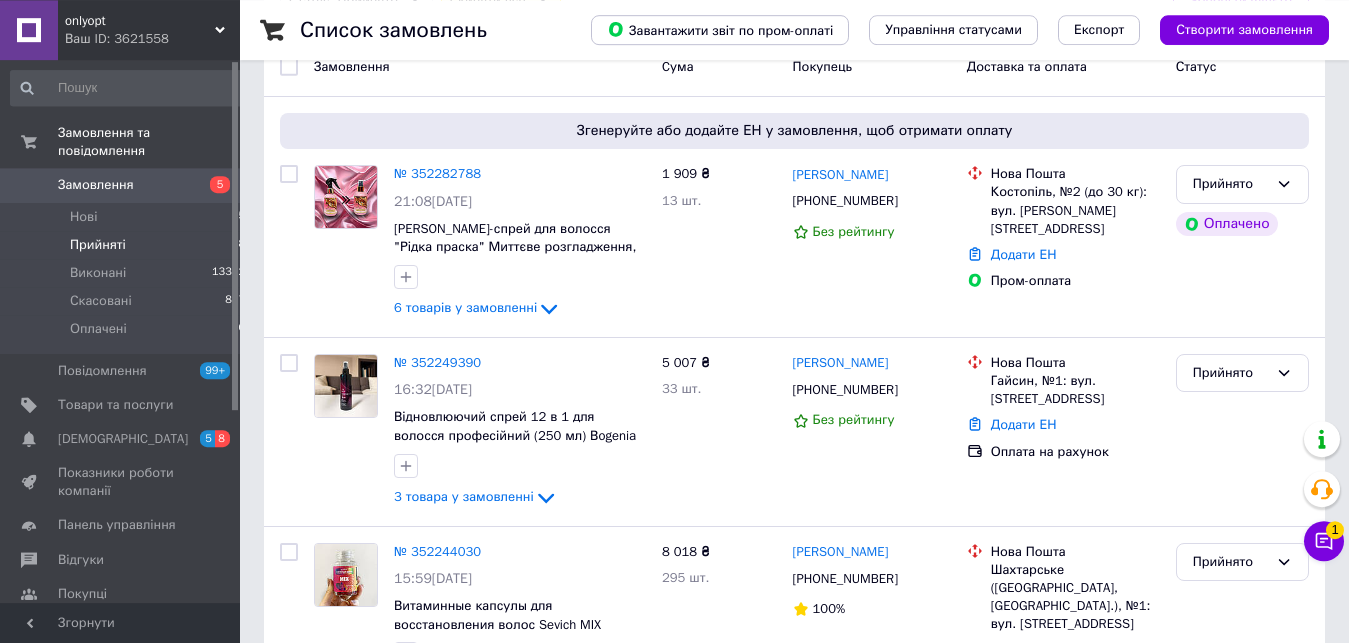 scroll, scrollTop: 102, scrollLeft: 0, axis: vertical 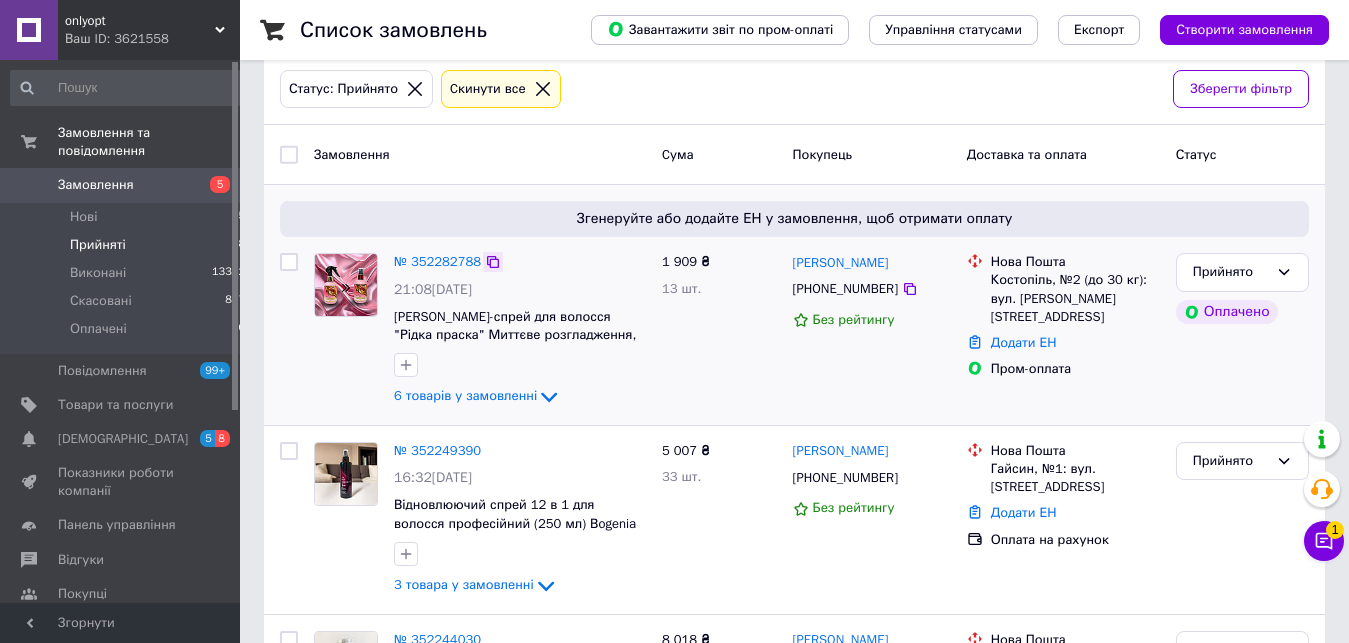 click 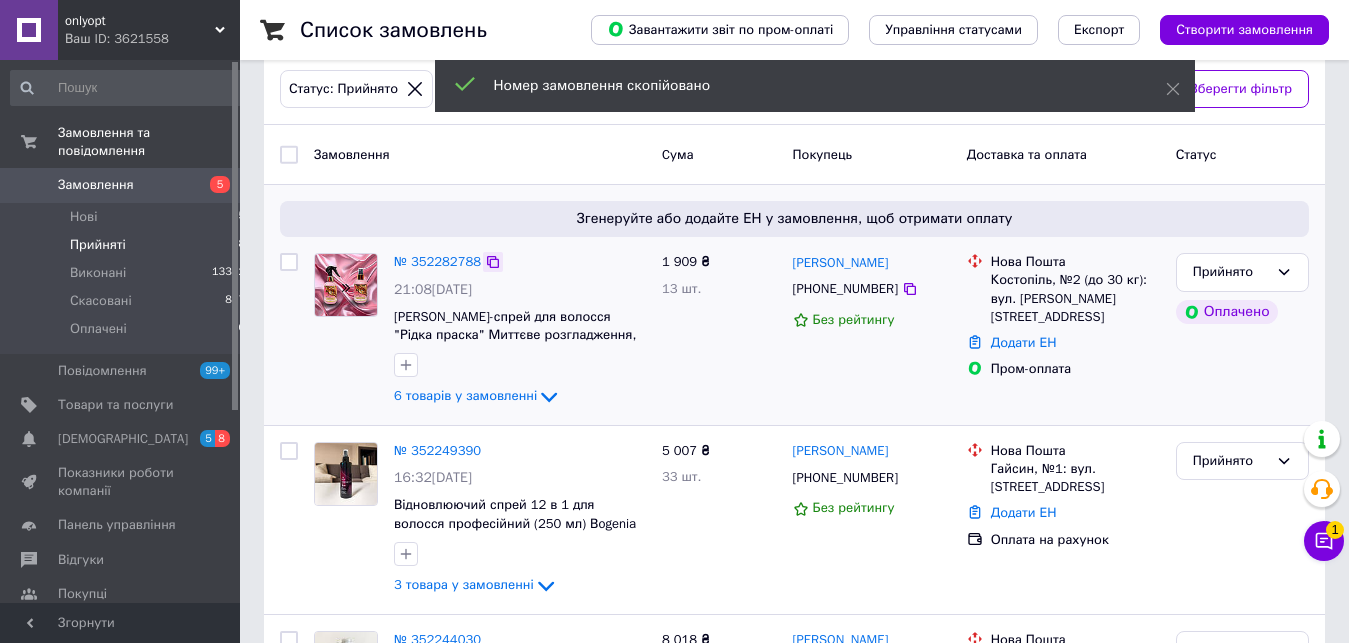 click 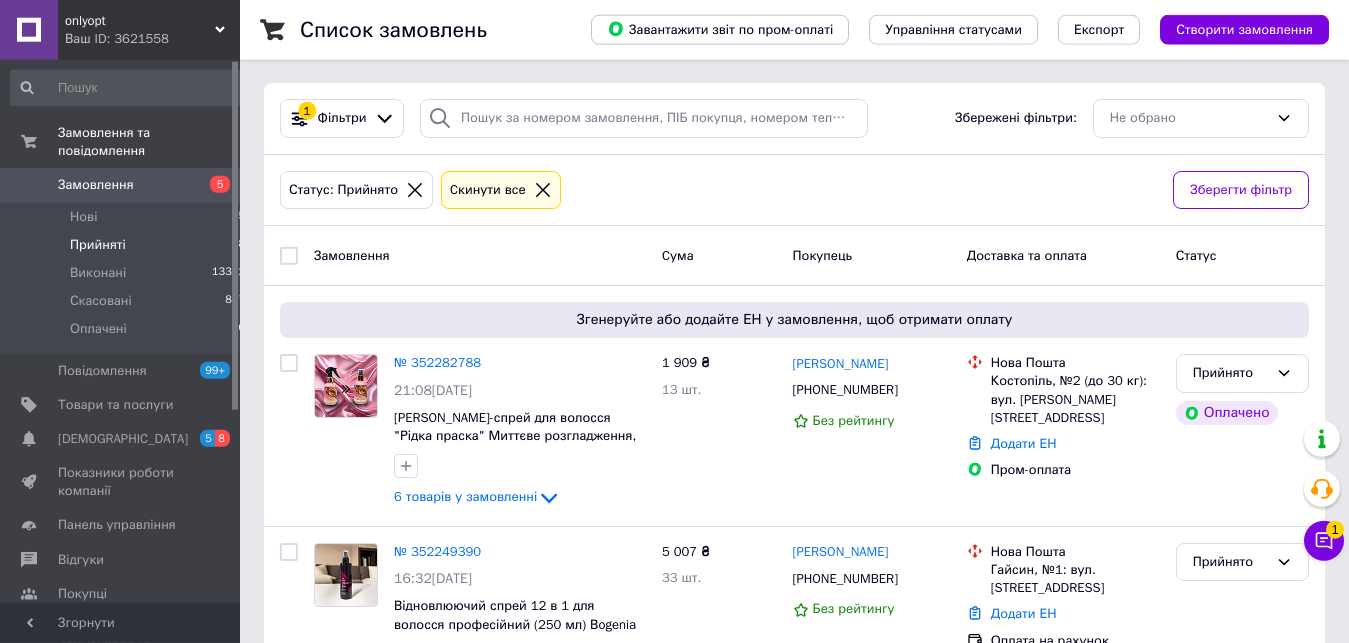 scroll, scrollTop: 0, scrollLeft: 0, axis: both 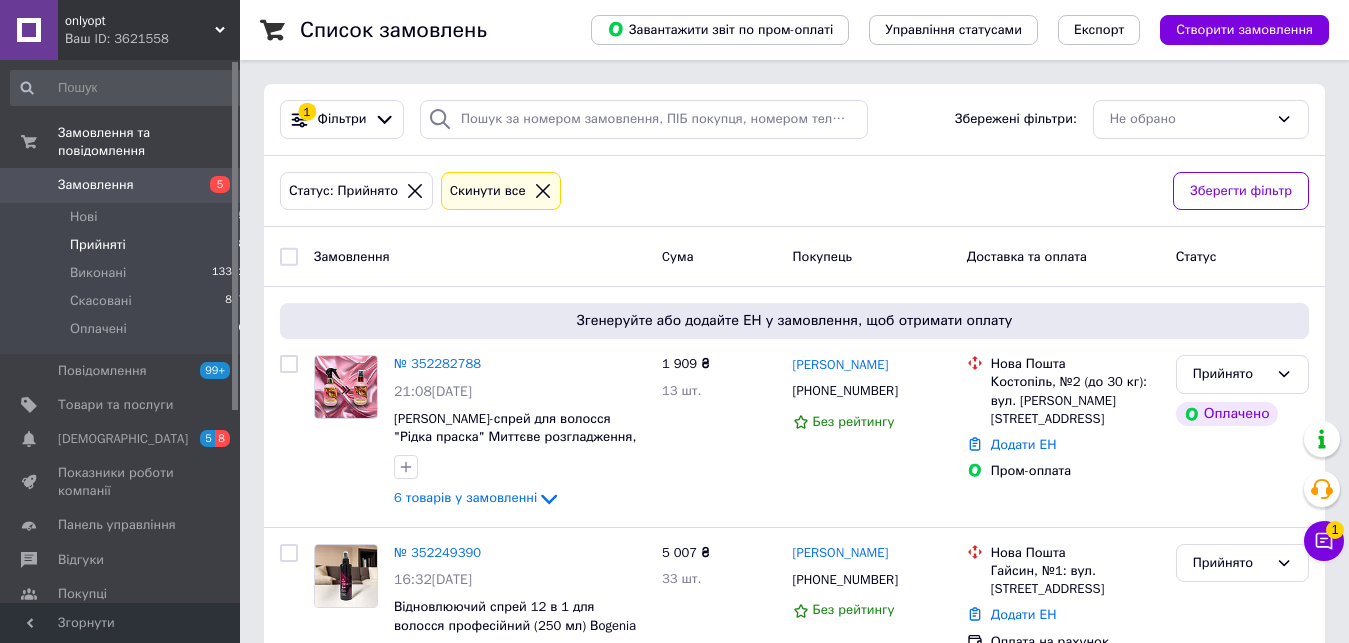 click 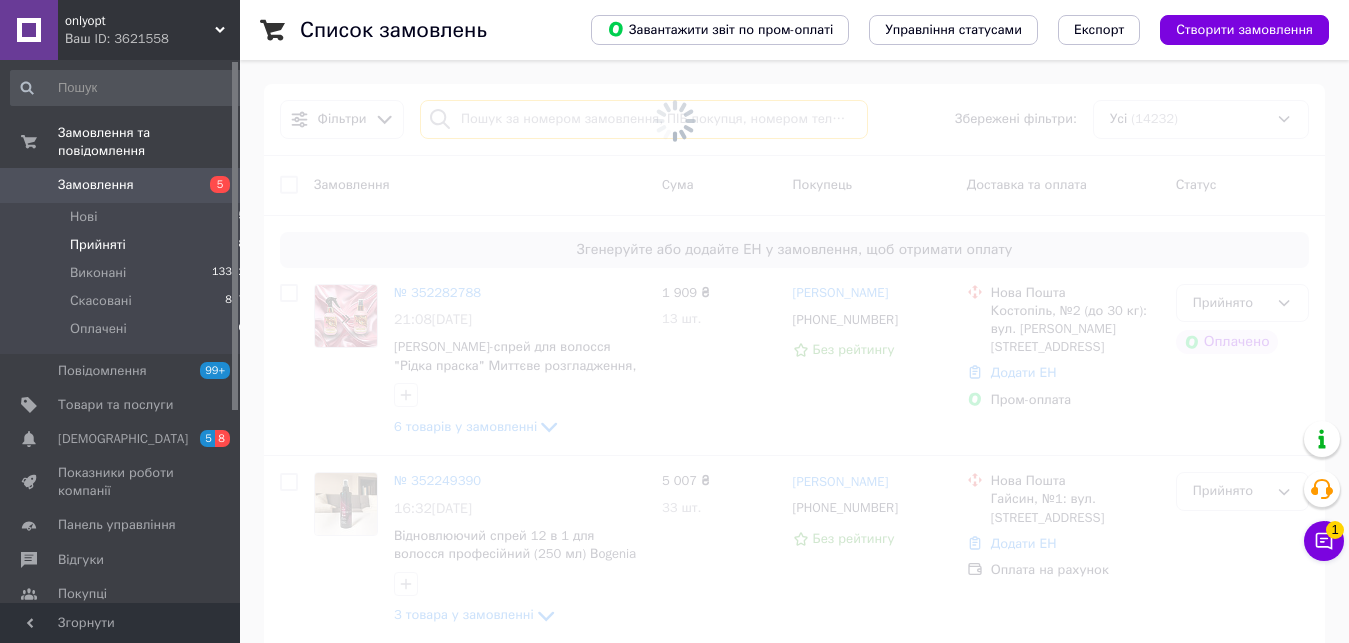 click at bounding box center [644, 119] 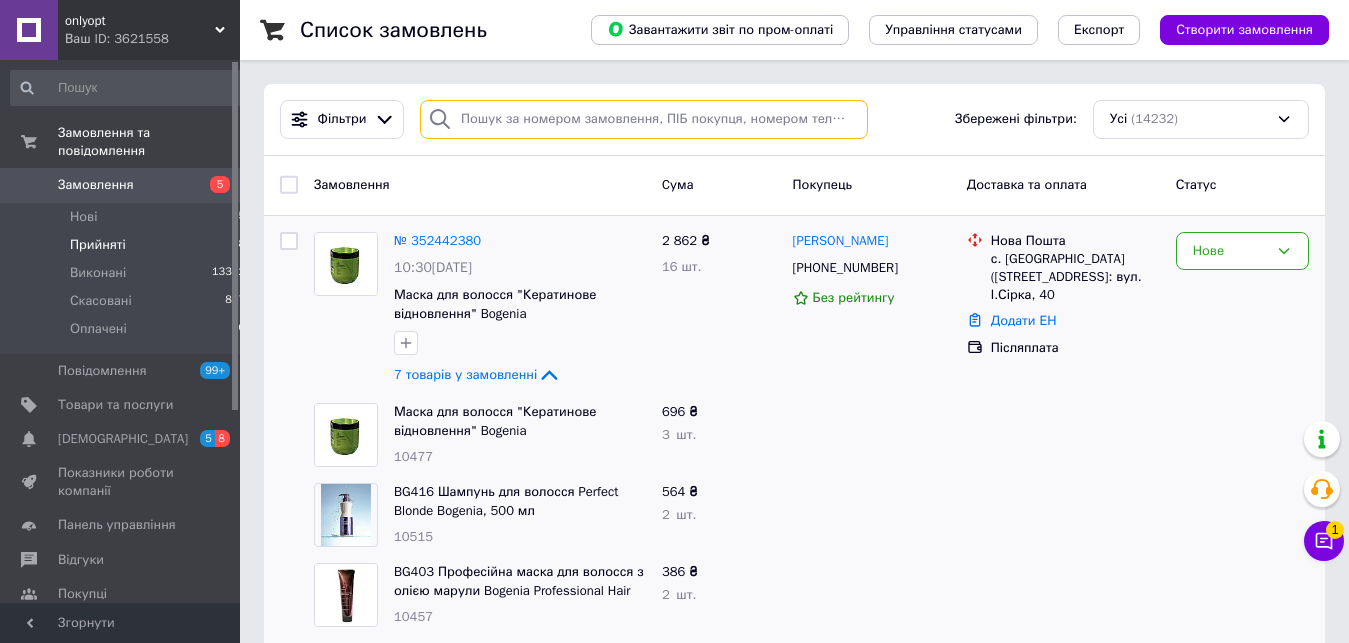 paste on "352249390" 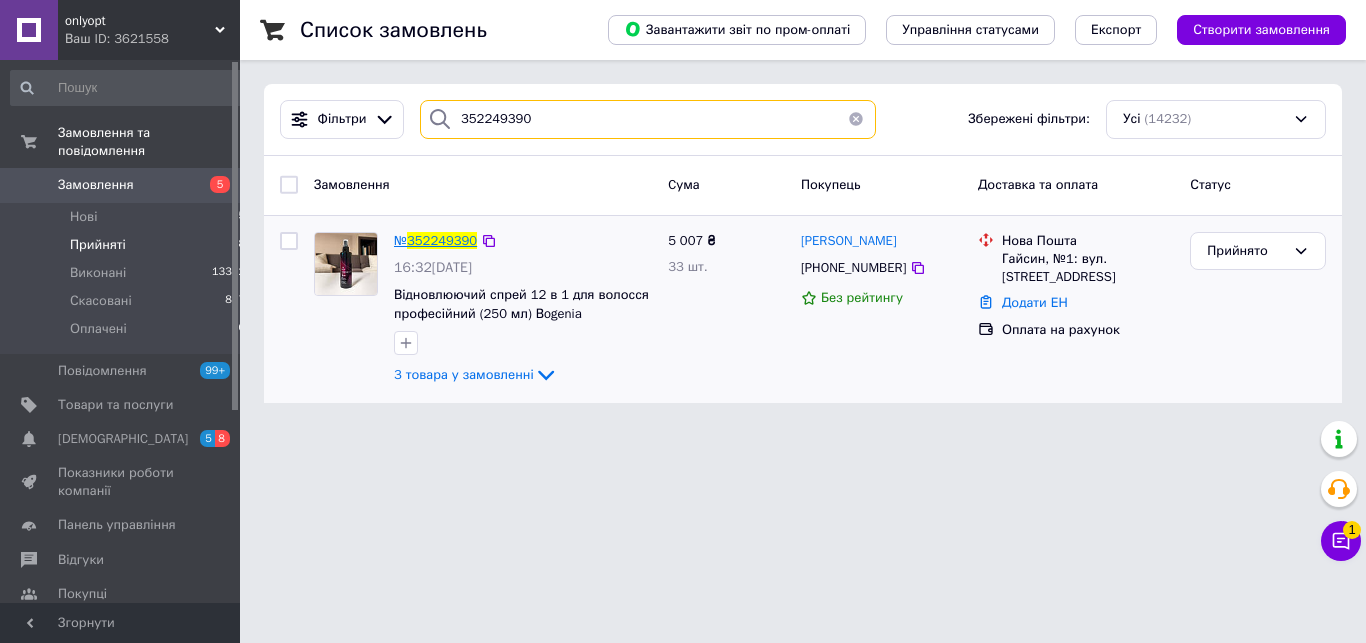 type on "352249390" 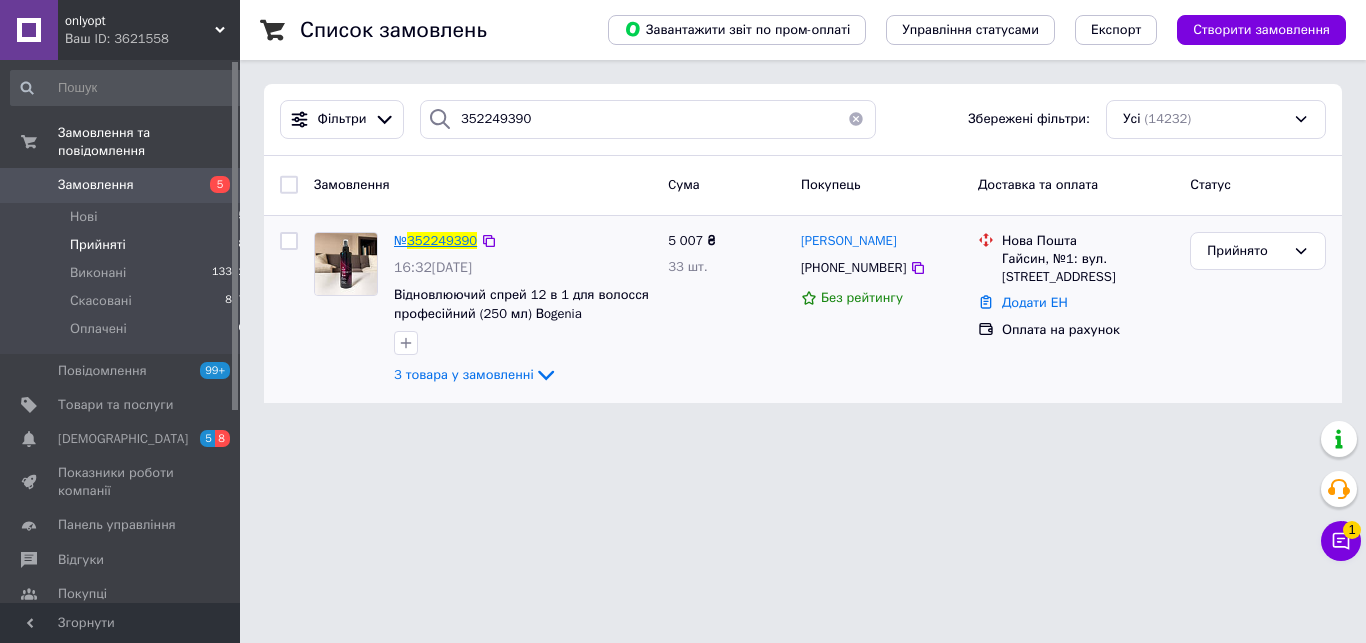click on "352249390" at bounding box center (442, 240) 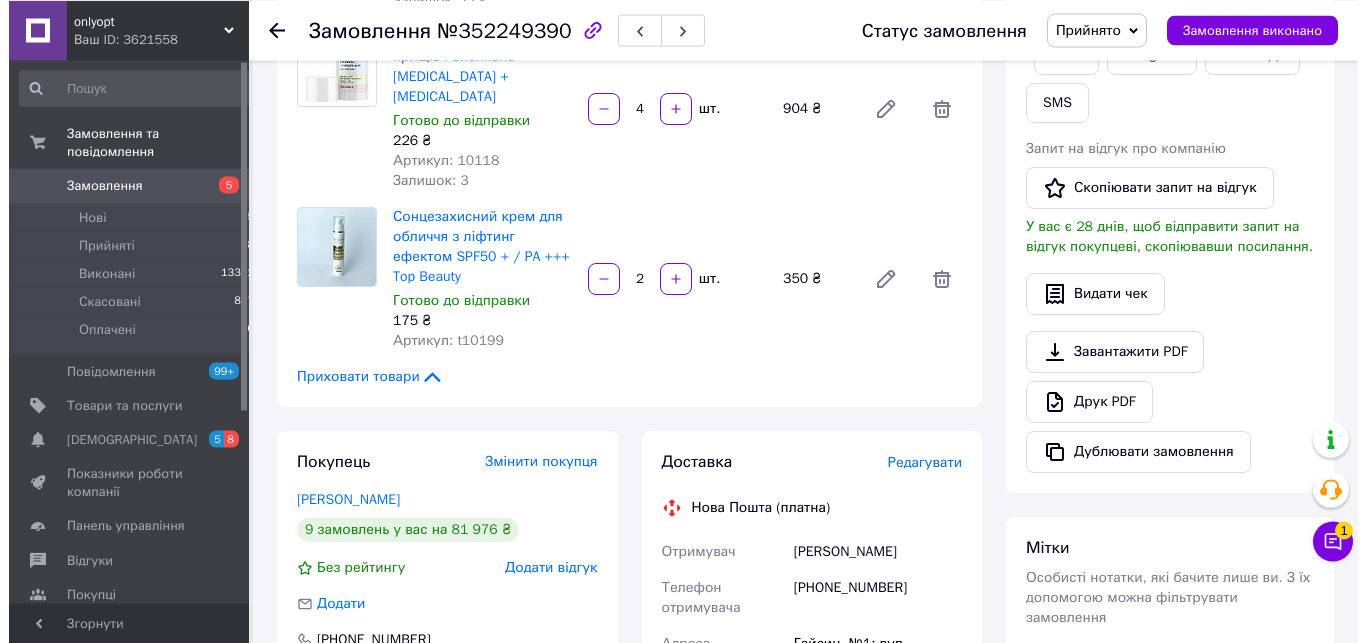 scroll, scrollTop: 408, scrollLeft: 0, axis: vertical 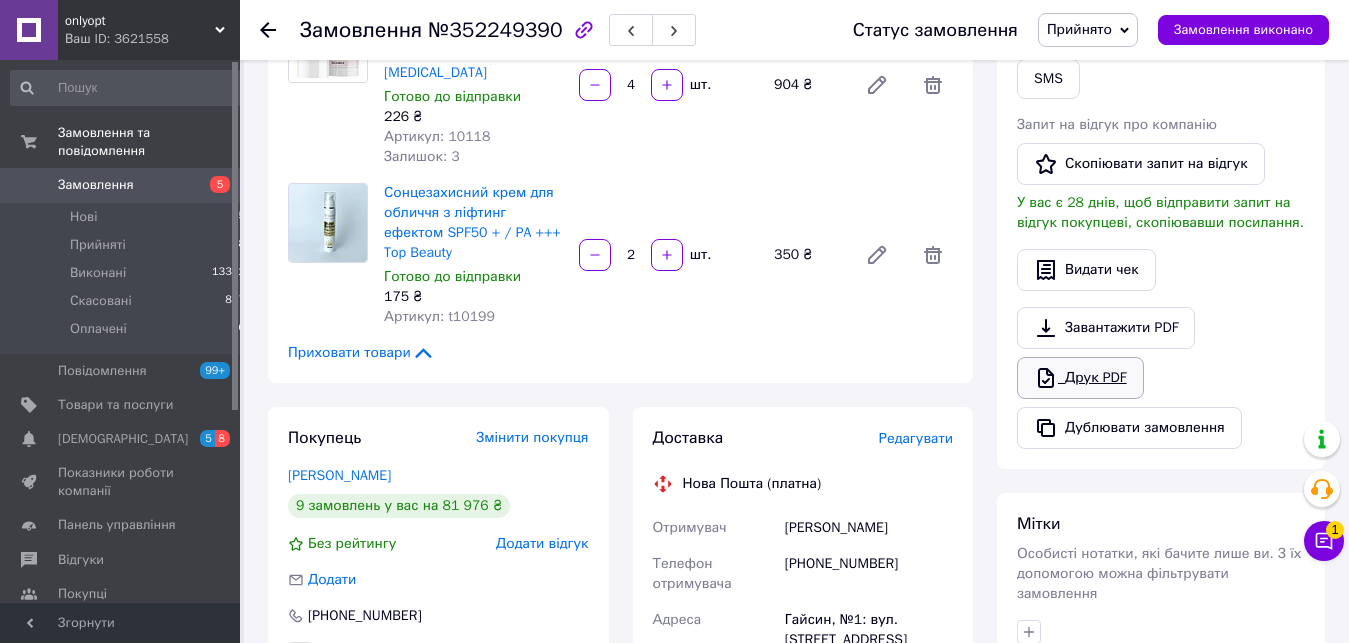 click on "Друк PDF" at bounding box center [1080, 378] 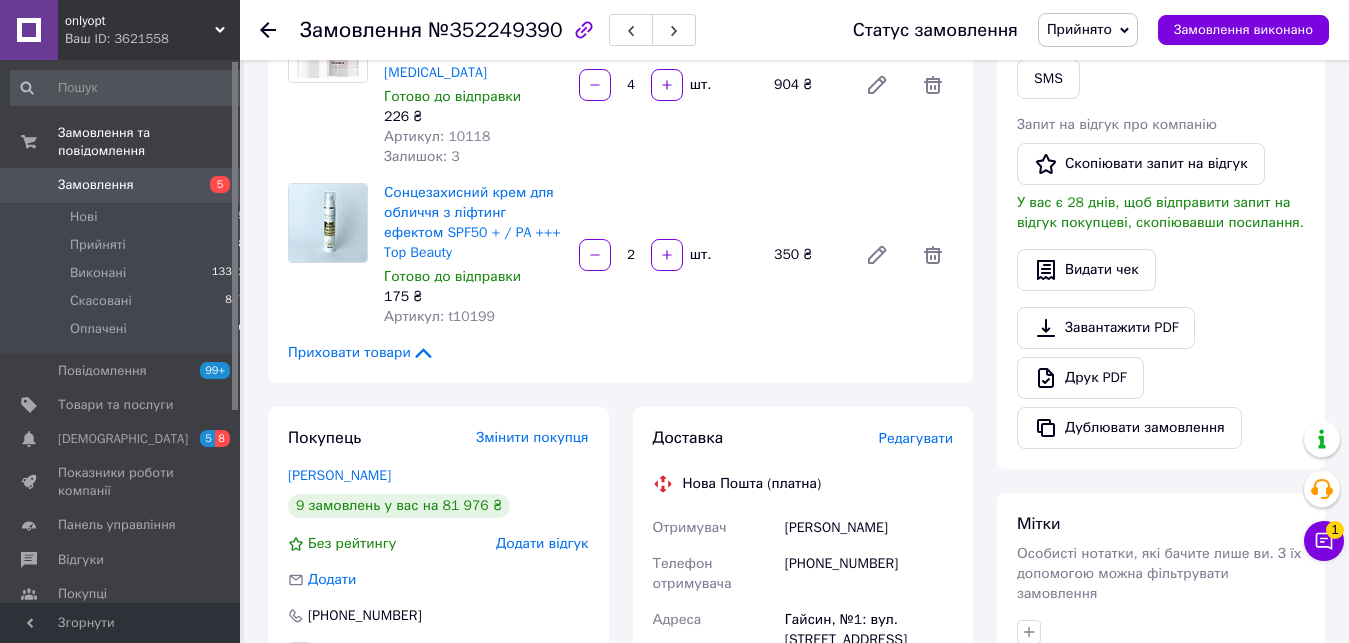 click on "Редагувати" at bounding box center [916, 438] 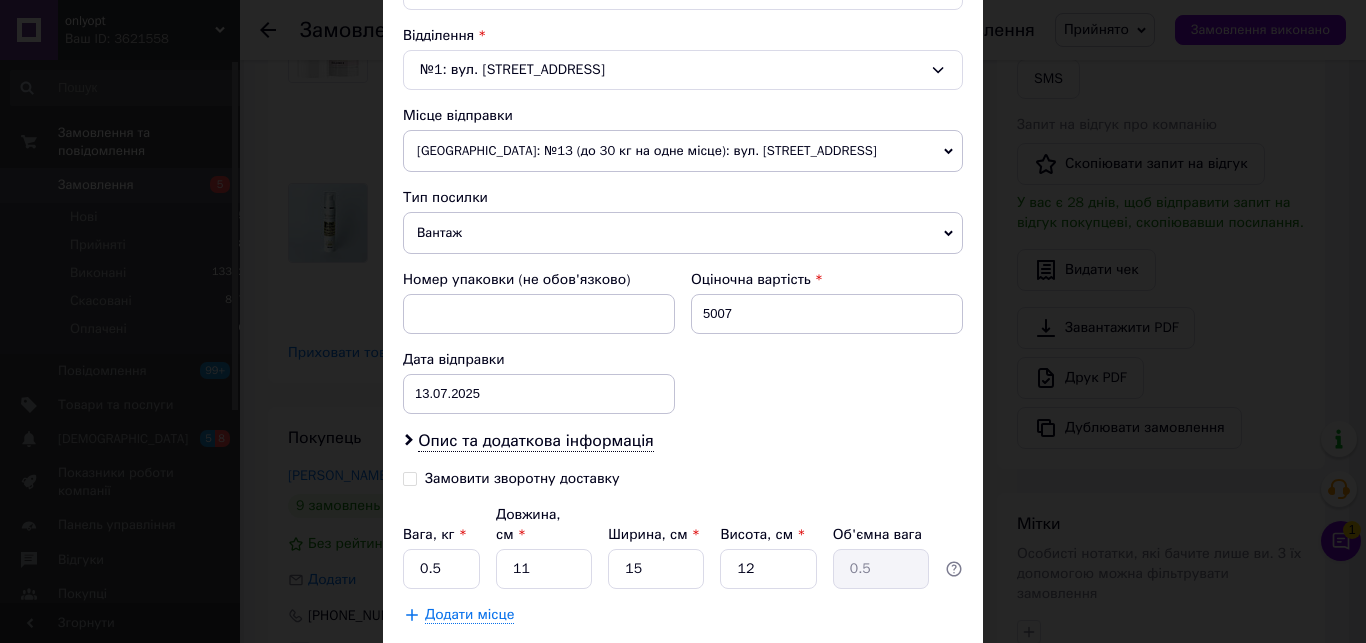 scroll, scrollTop: 570, scrollLeft: 0, axis: vertical 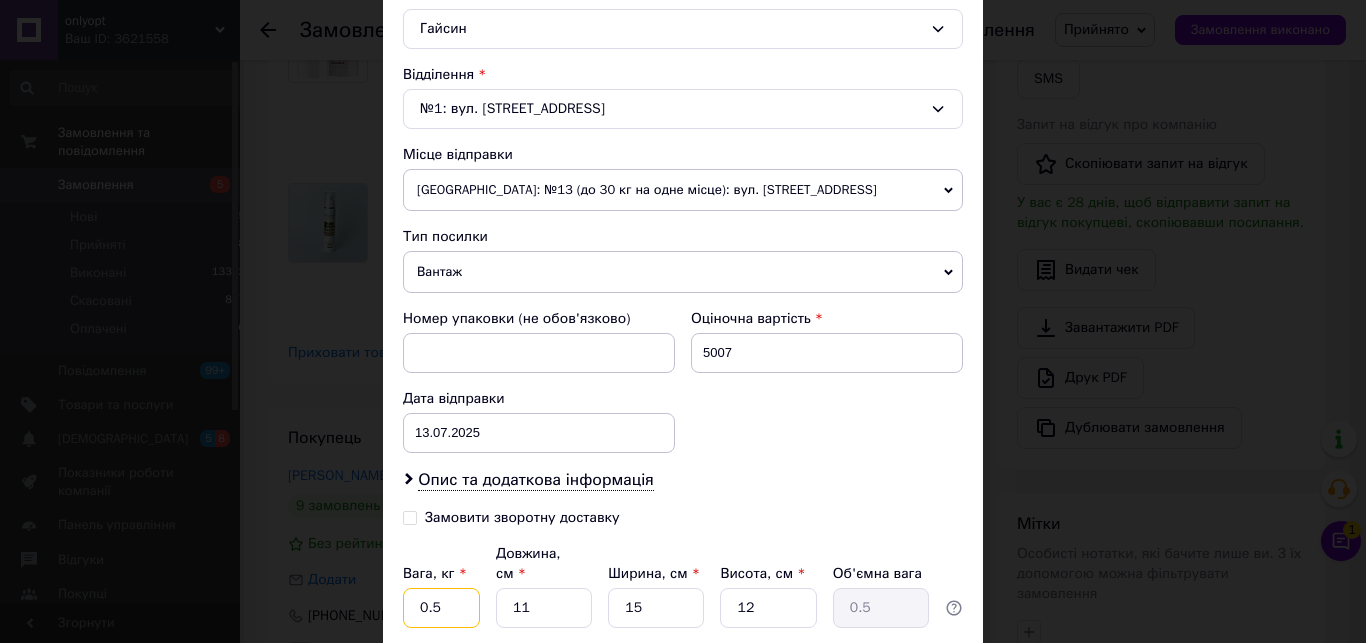 click on "0.5" at bounding box center [441, 608] 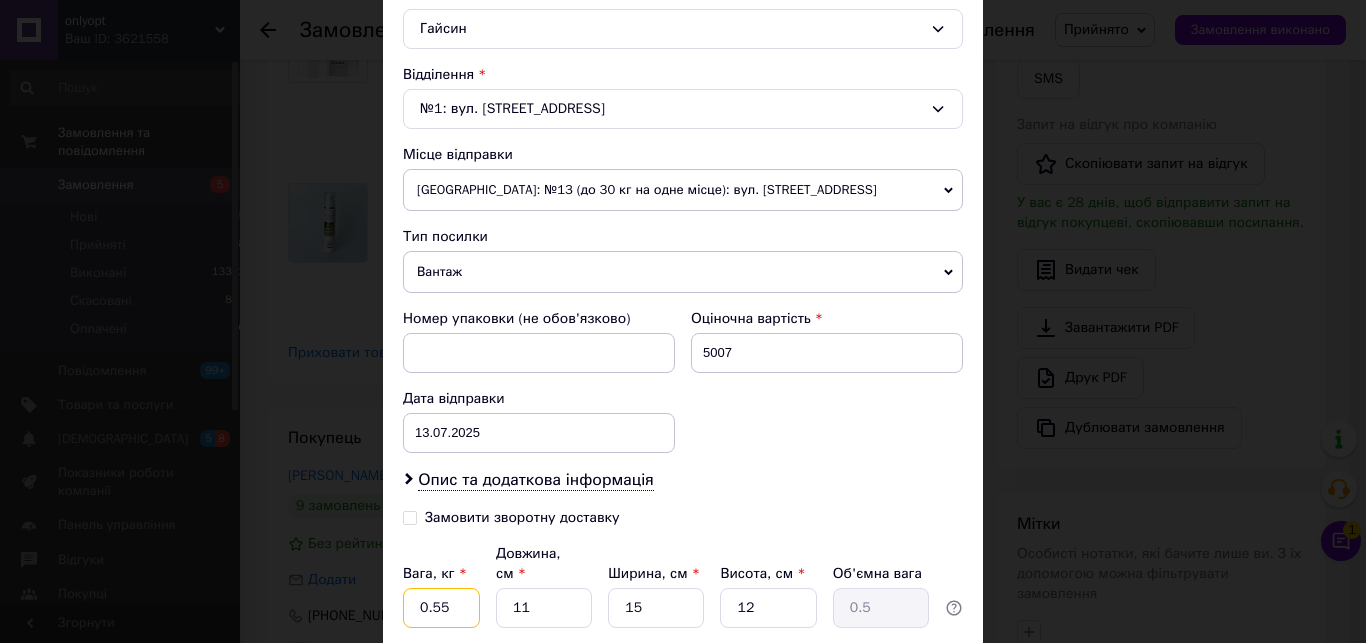 click on "0.55" at bounding box center [441, 608] 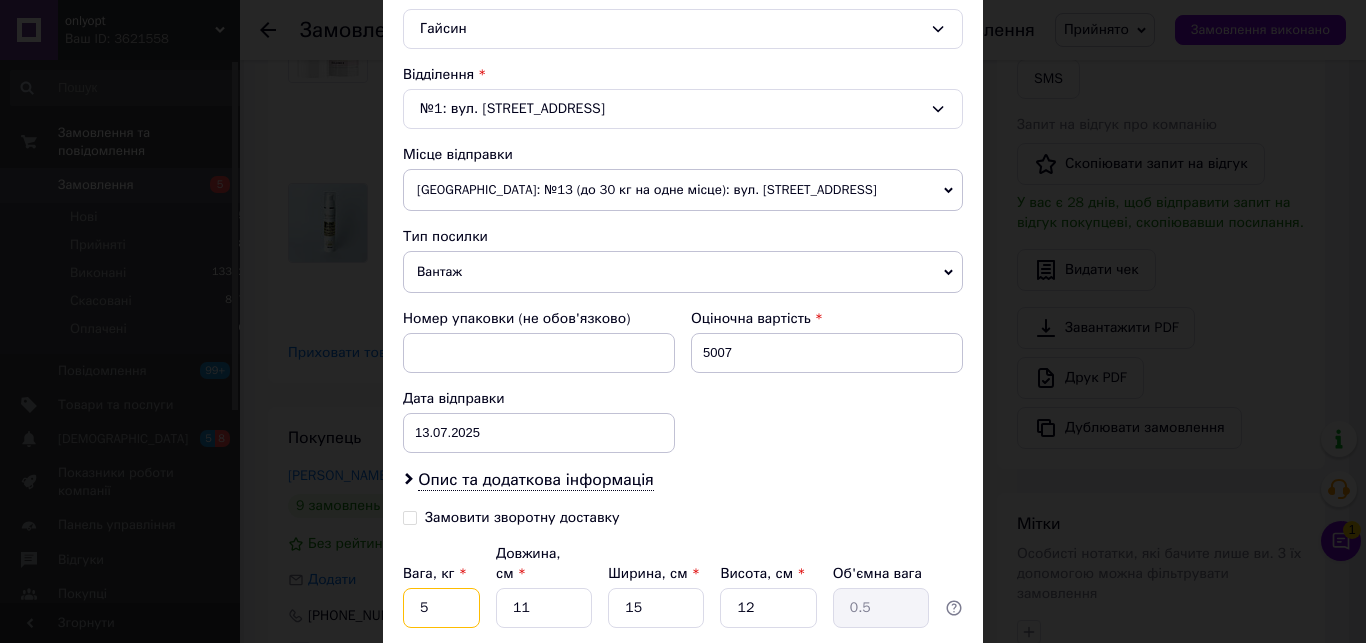 type on "5" 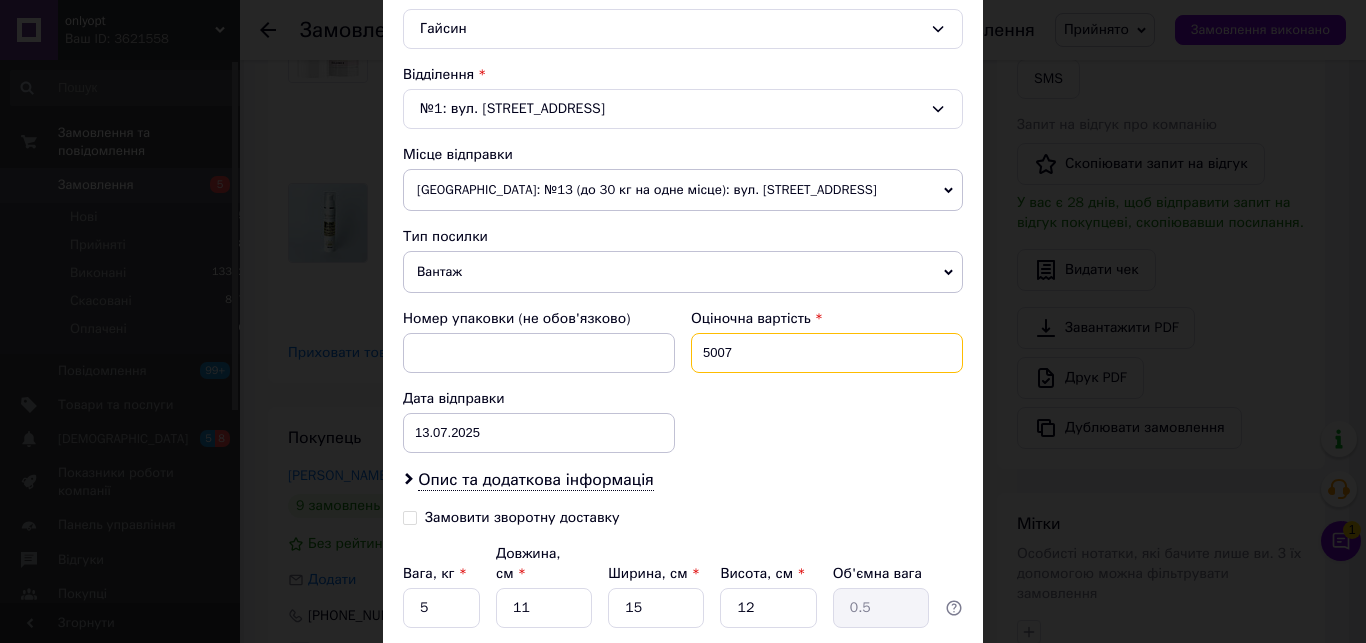 click on "5007" at bounding box center (827, 353) 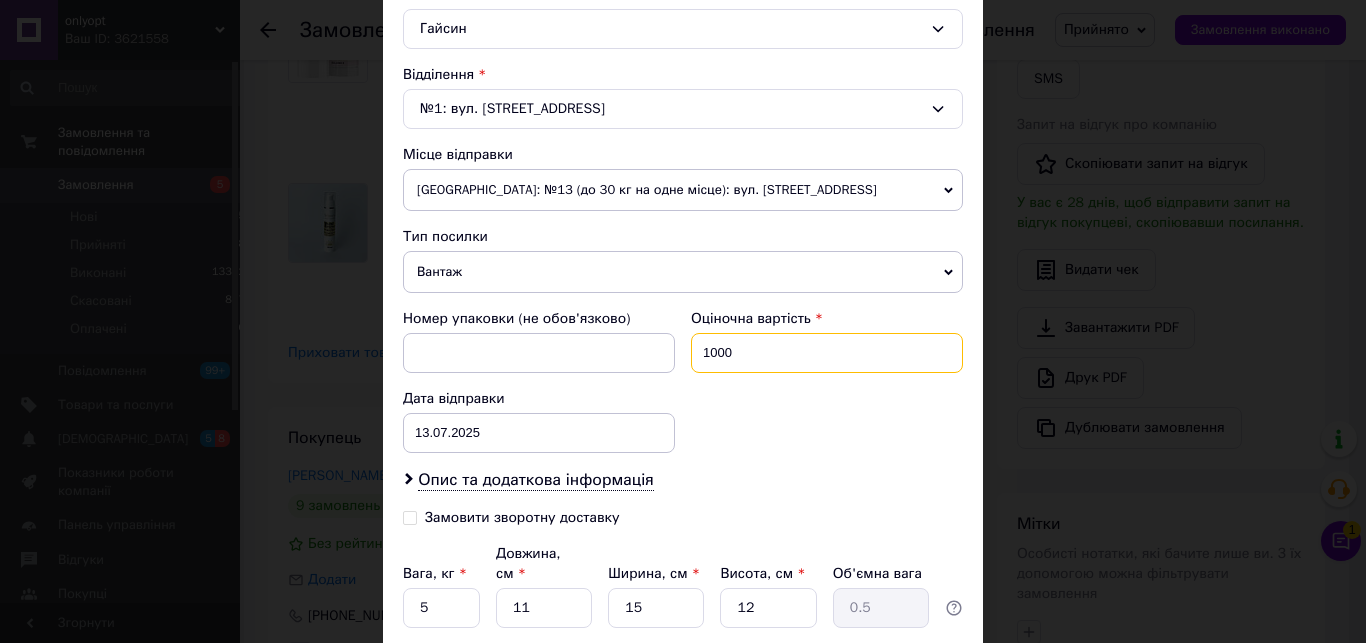 type on "1000" 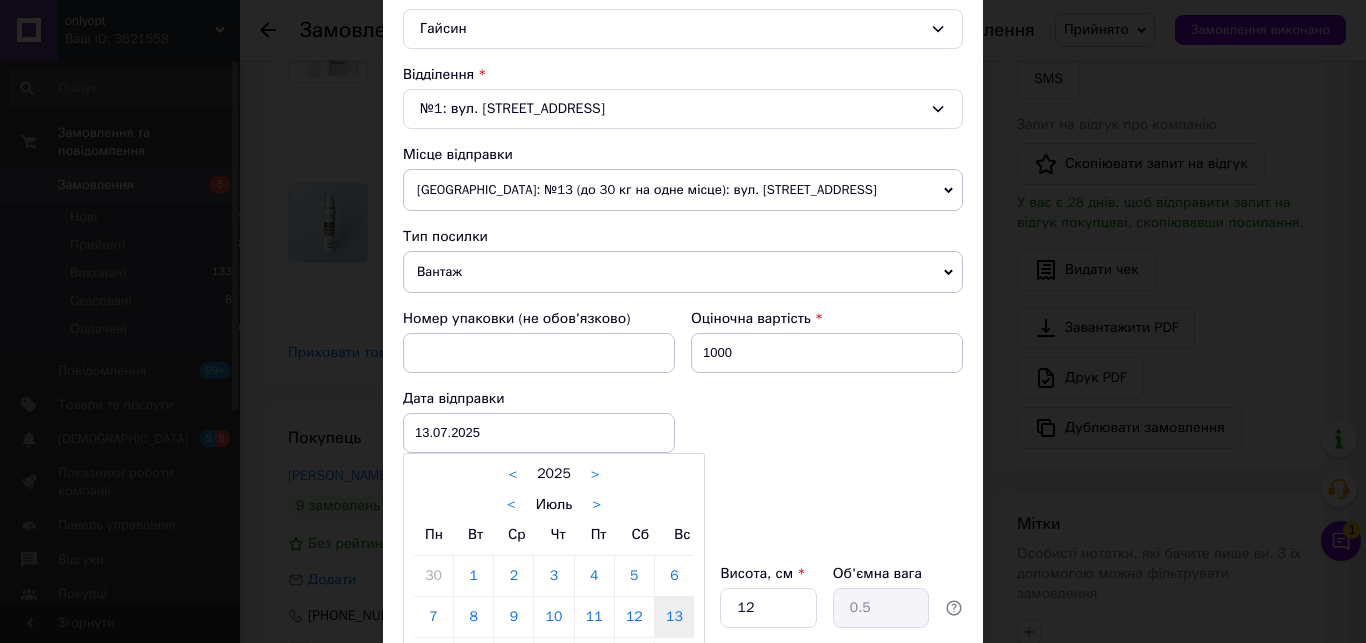 click at bounding box center [683, 321] 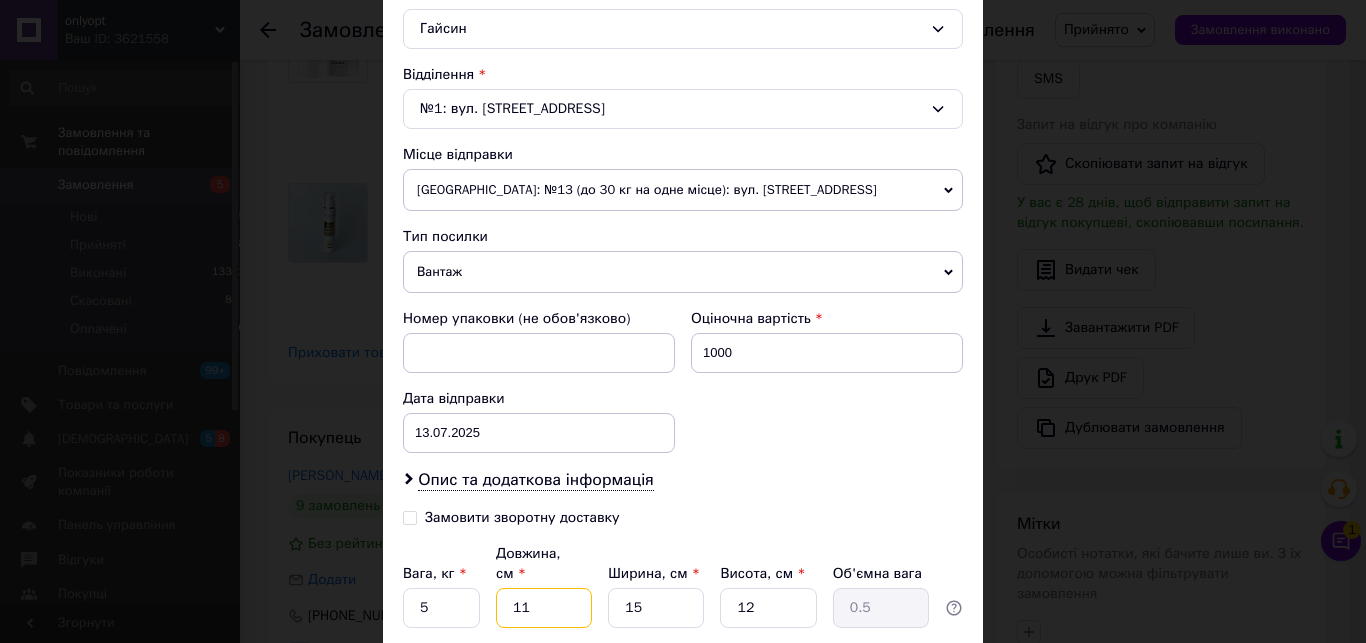 click on "11" at bounding box center [544, 608] 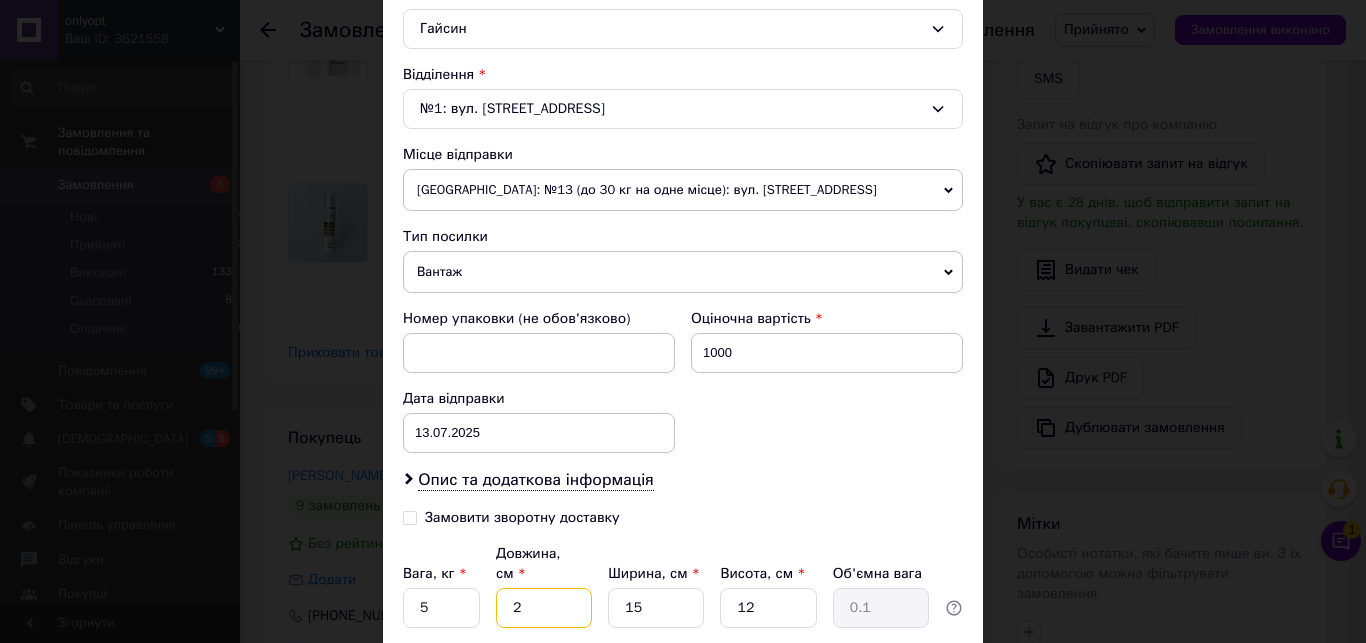 type on "20" 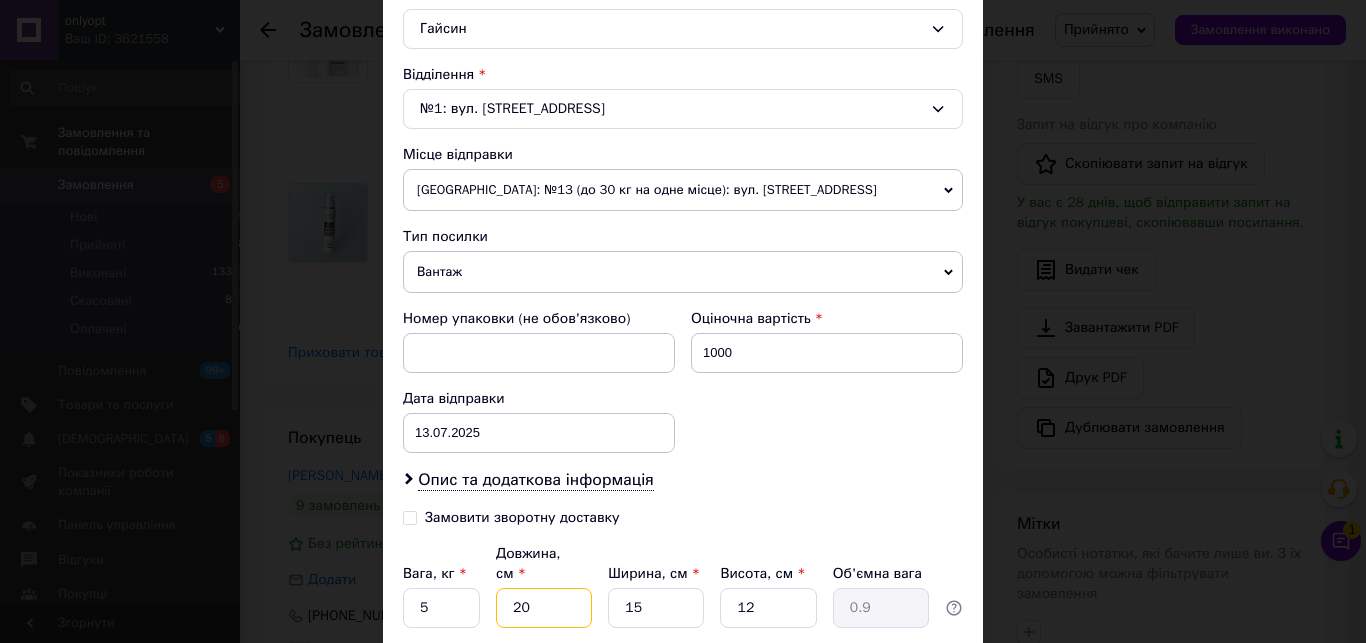 type on "20" 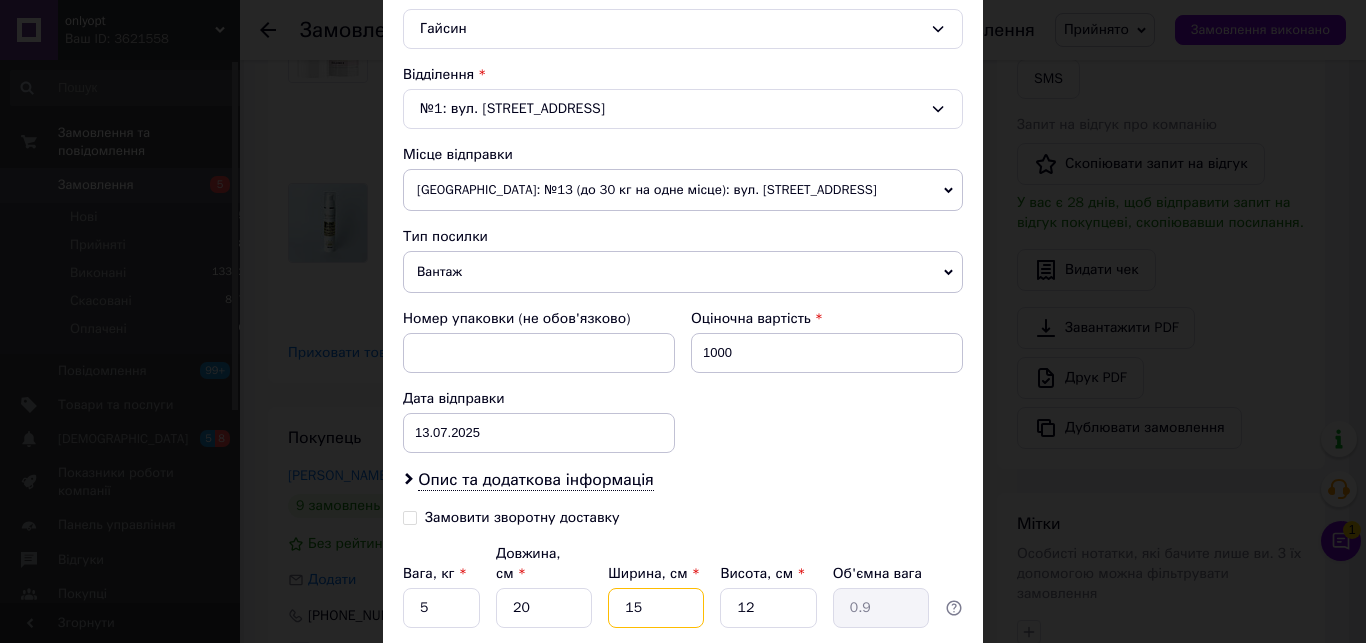 type on "2" 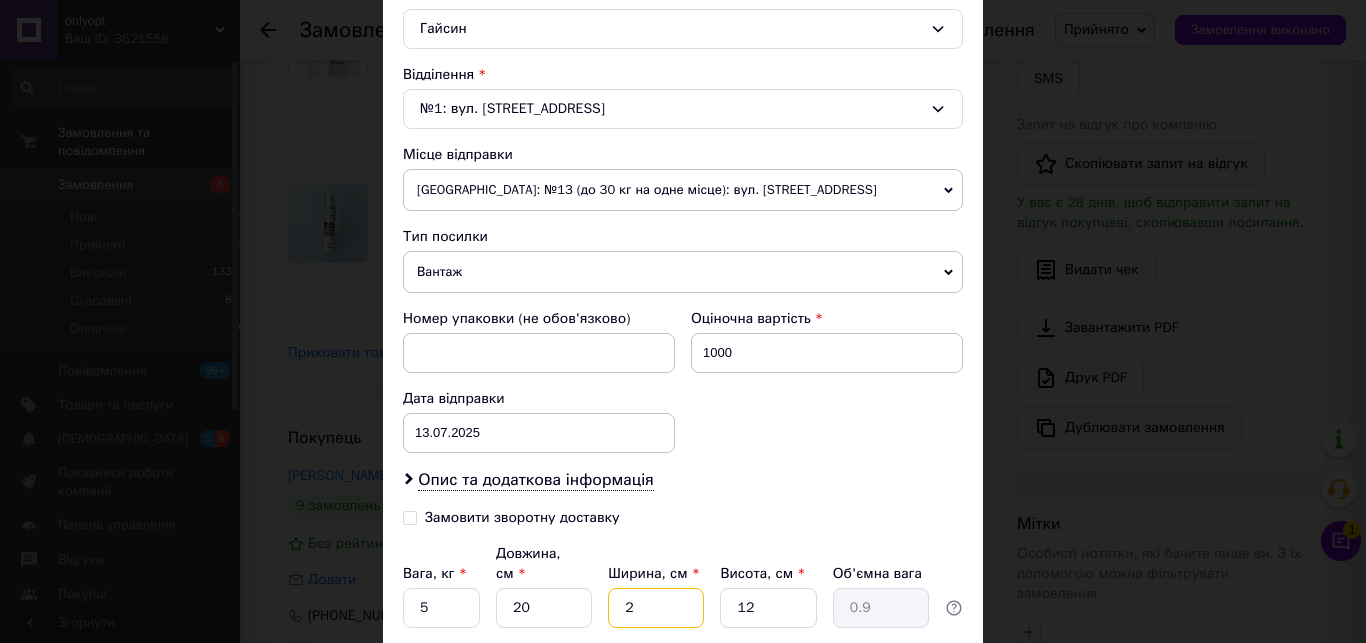 type on "0.12" 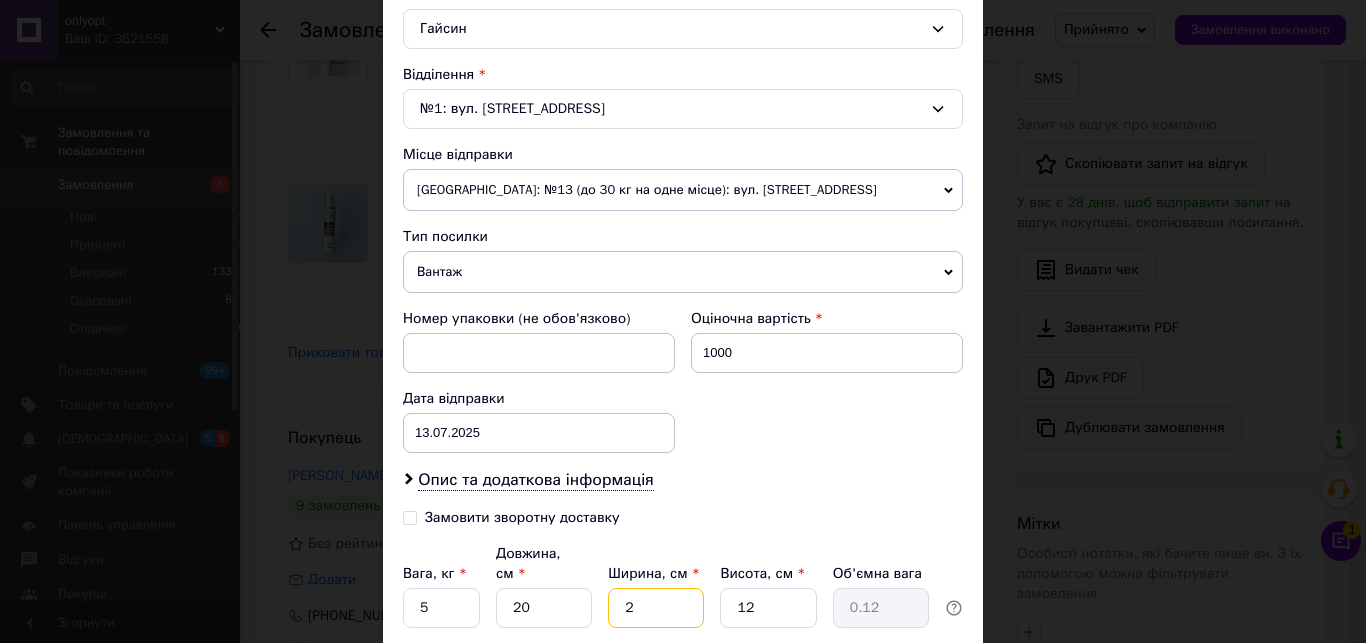 type on "20" 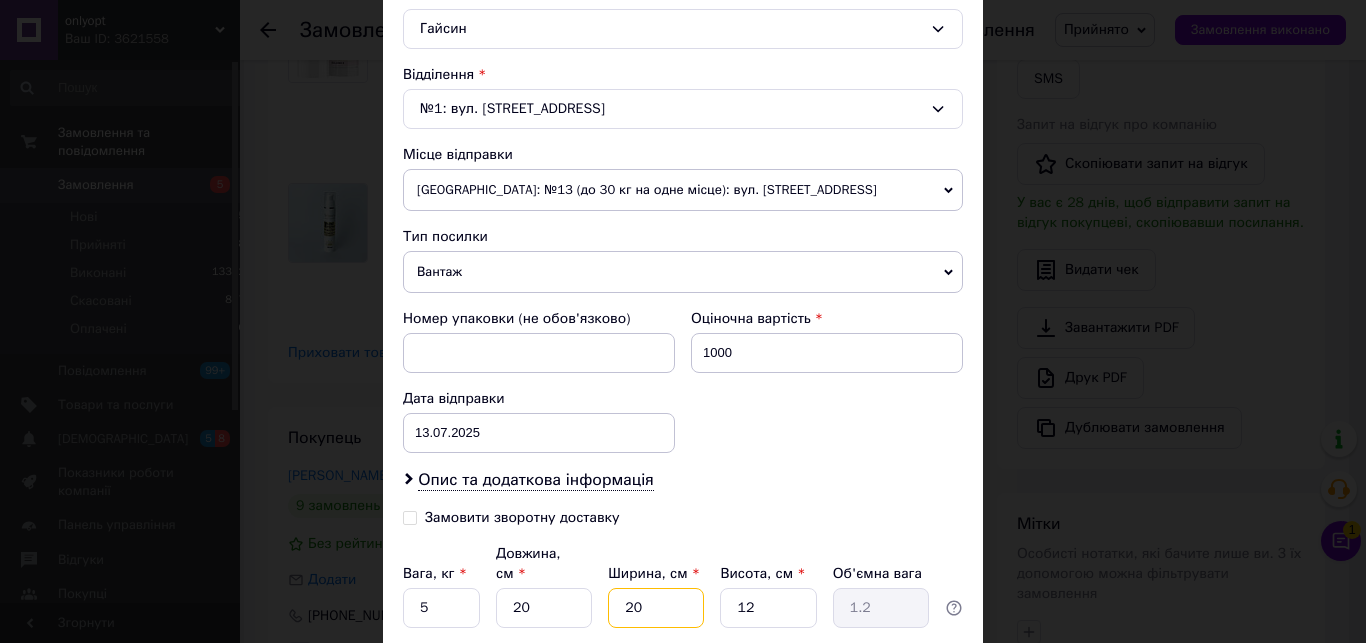 type on "20" 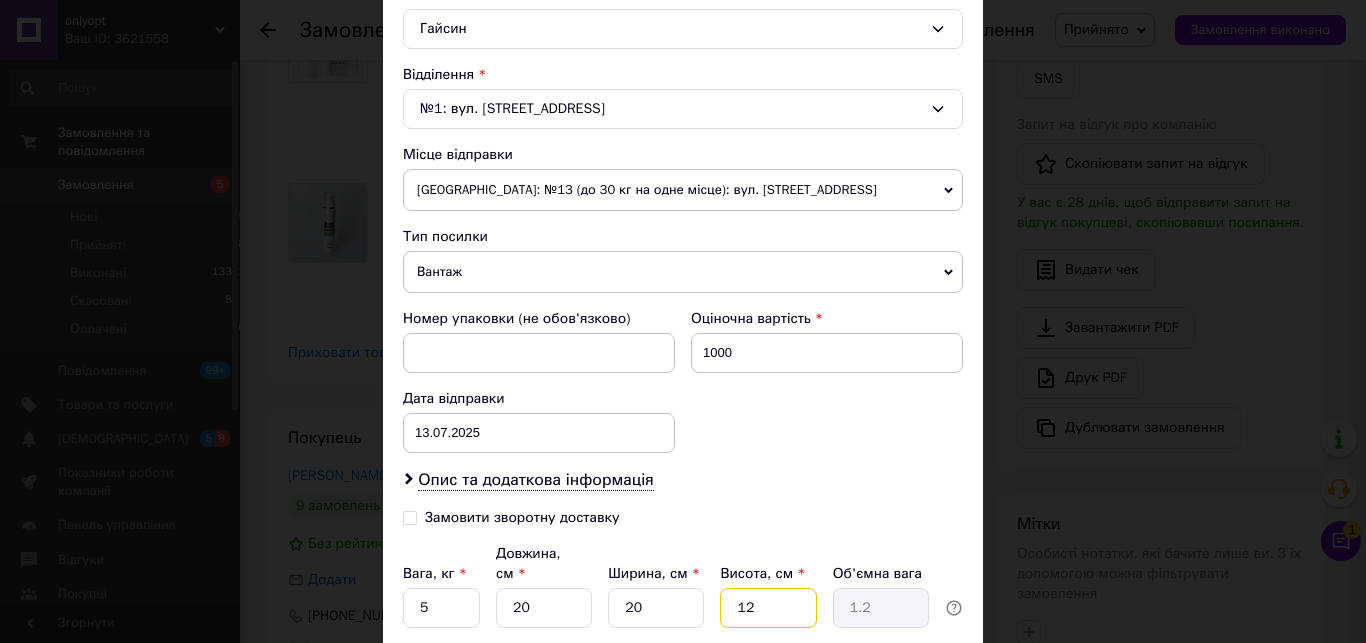 type on "2" 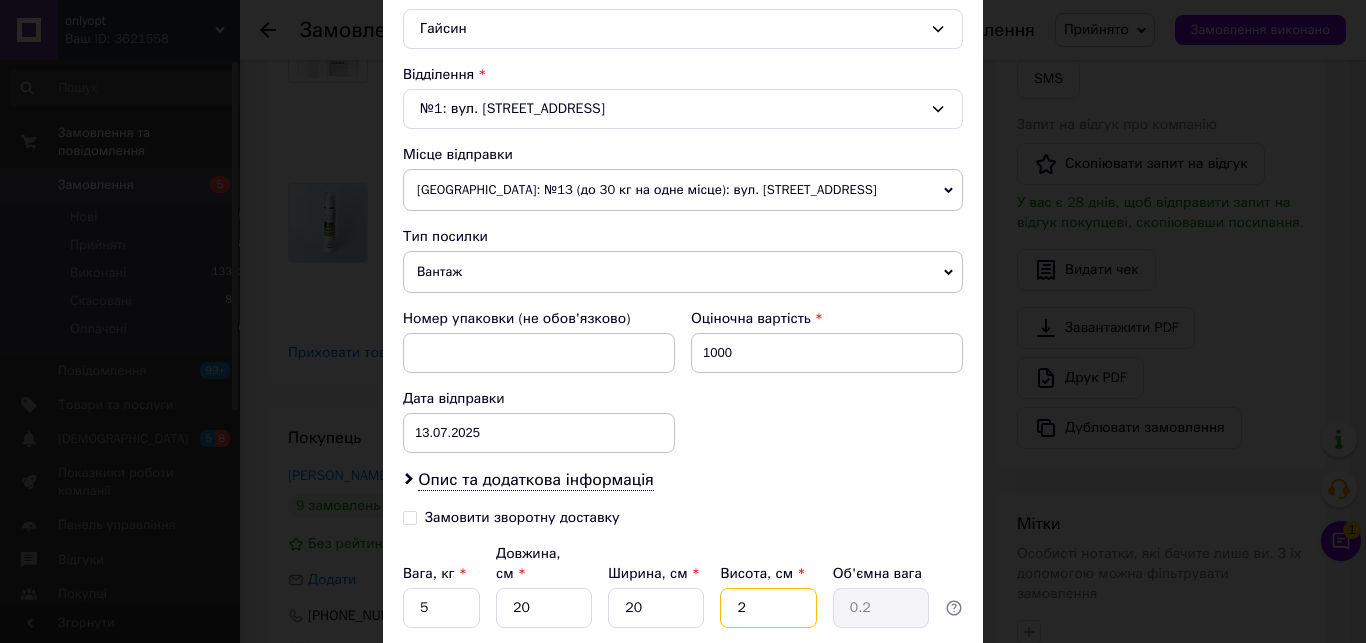 type on "20" 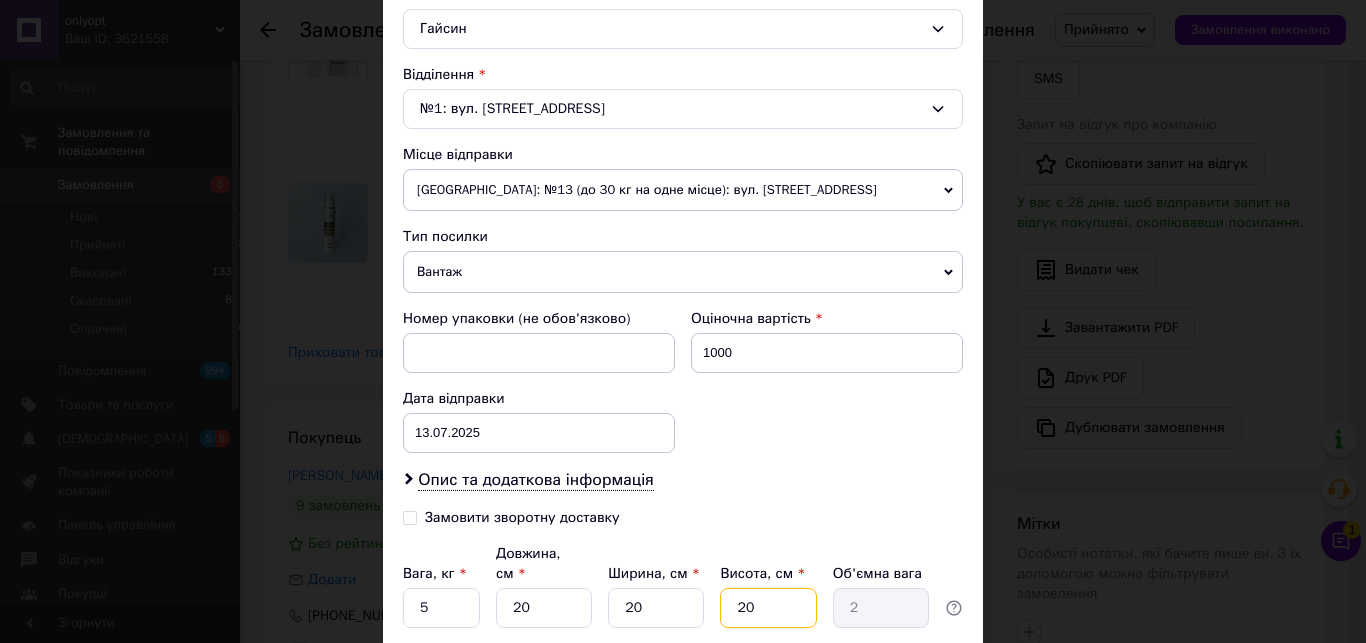 type on "20" 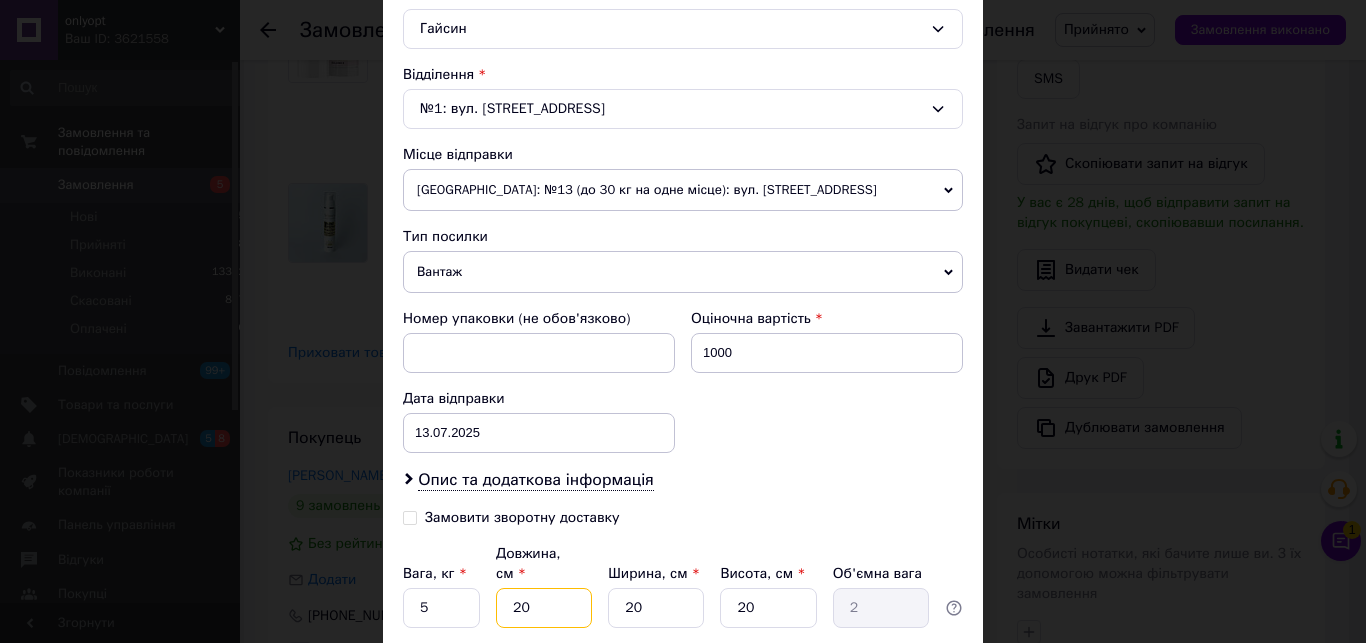 click on "20" at bounding box center [544, 608] 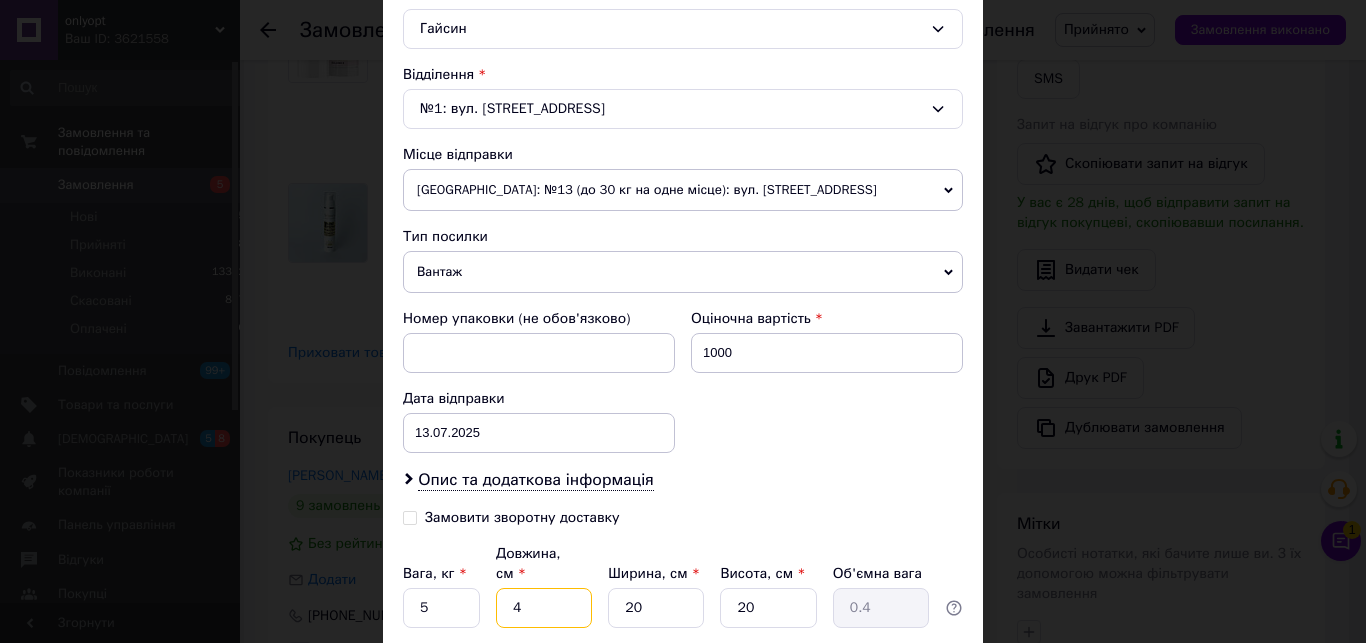 type on "40" 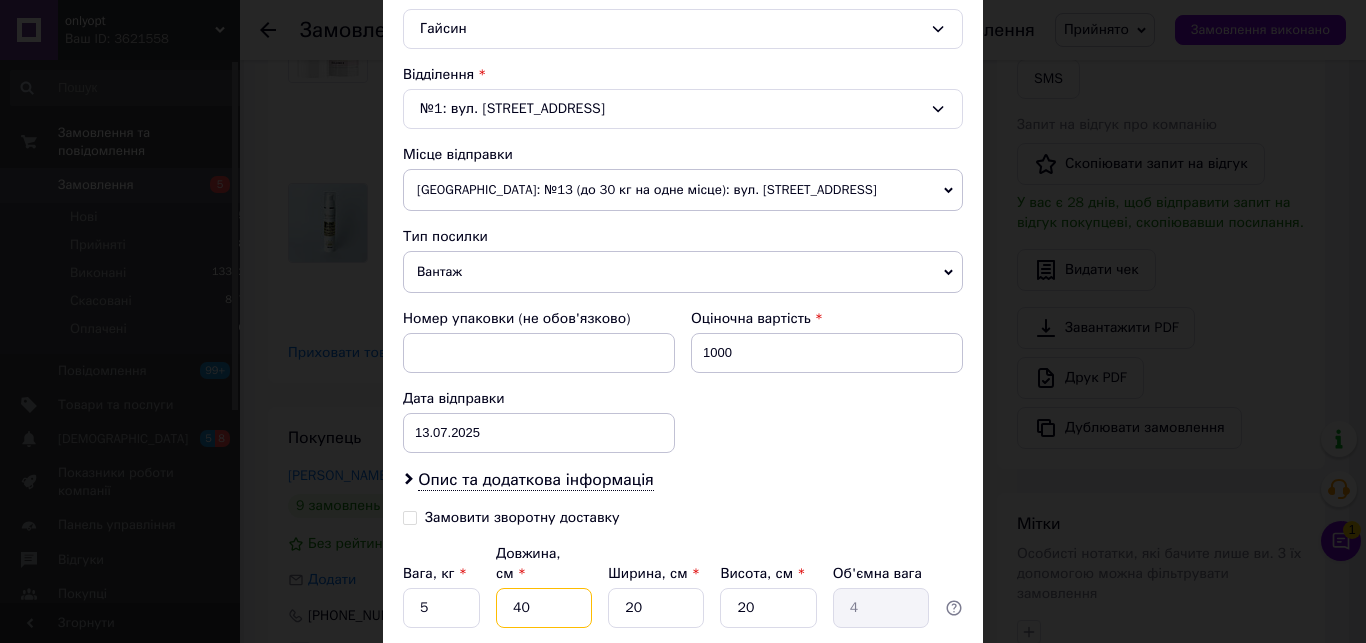 type on "40" 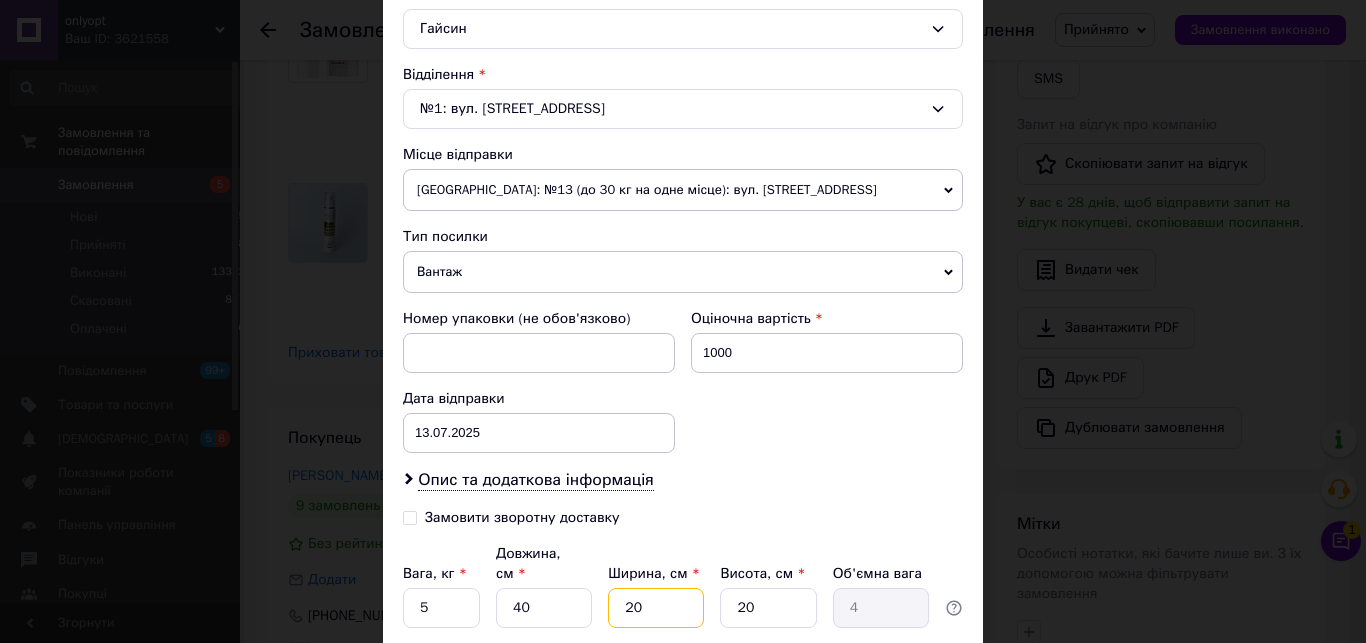 type on "3" 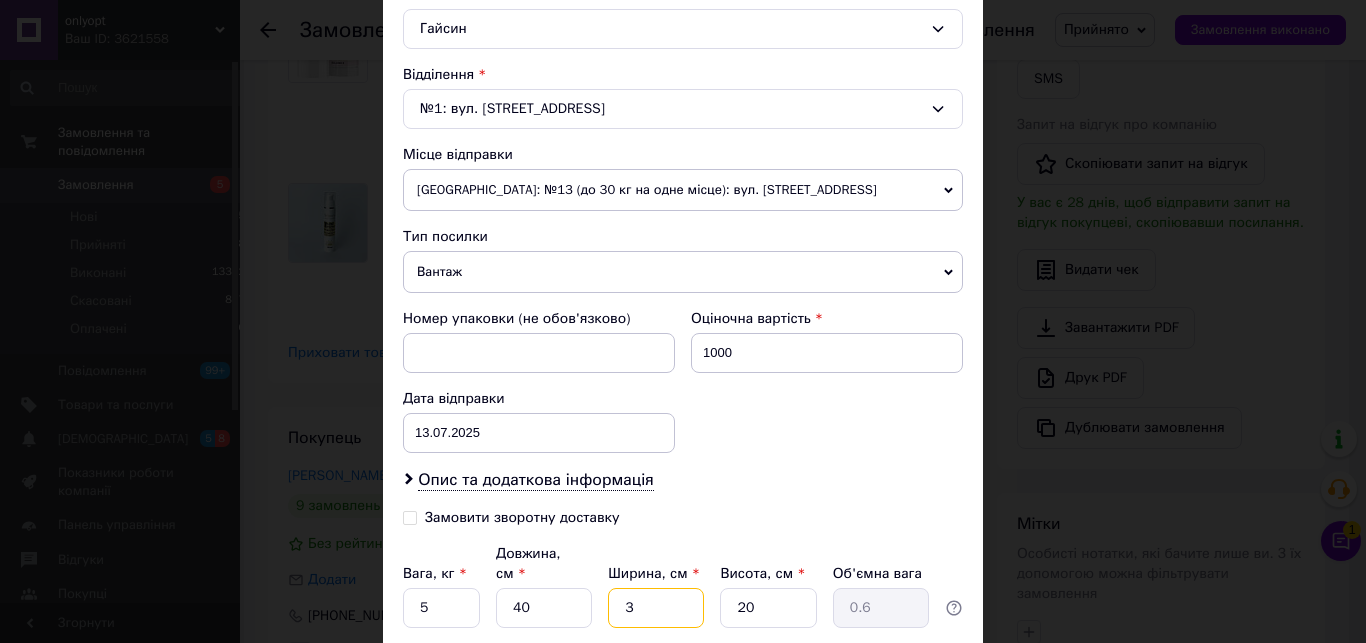 type on "30" 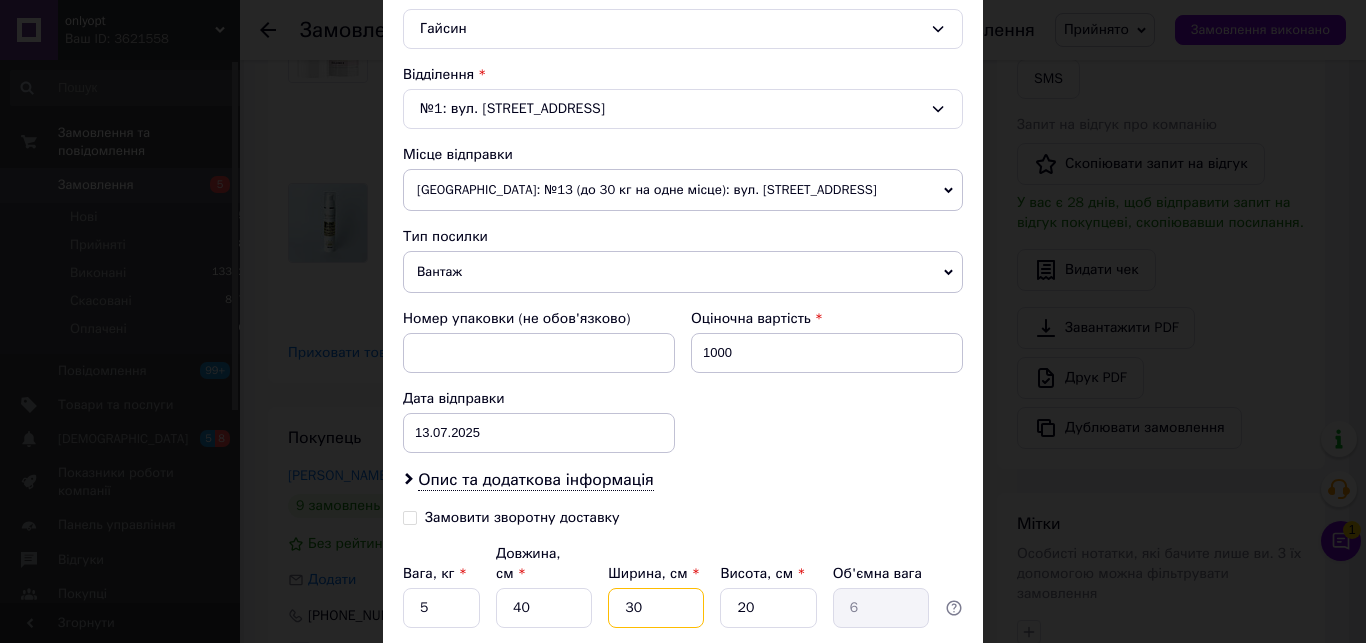 click on "30" at bounding box center [656, 608] 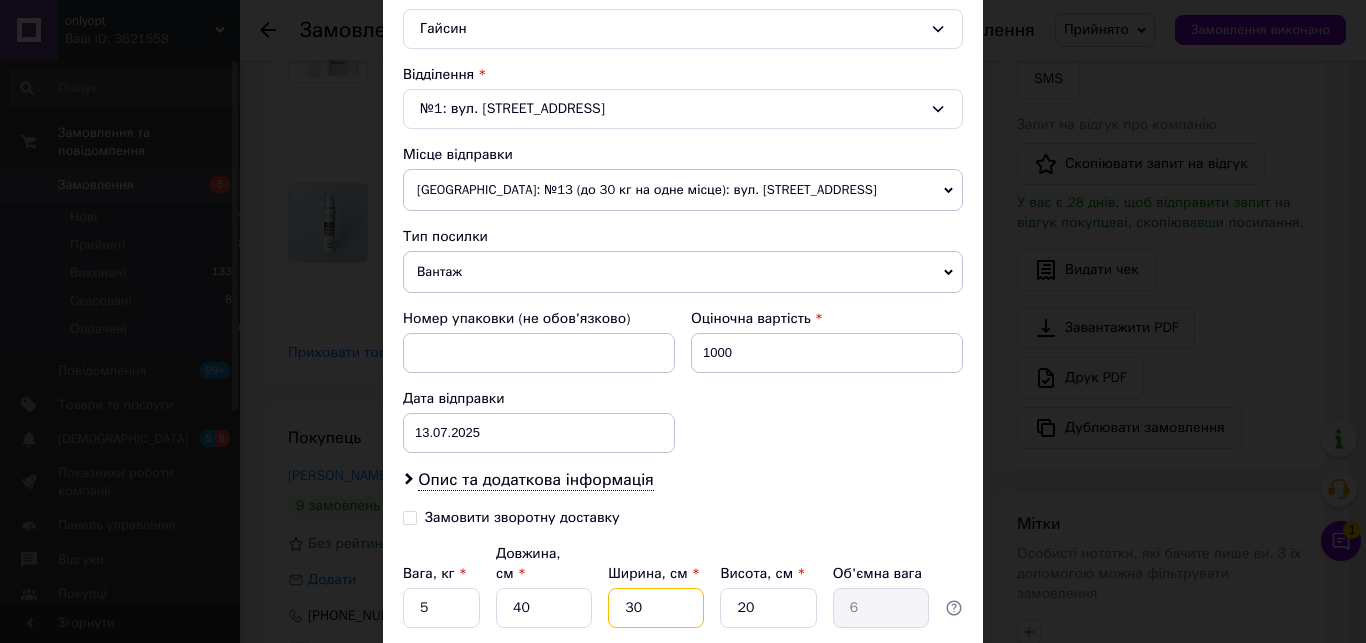 click on "30" at bounding box center (656, 608) 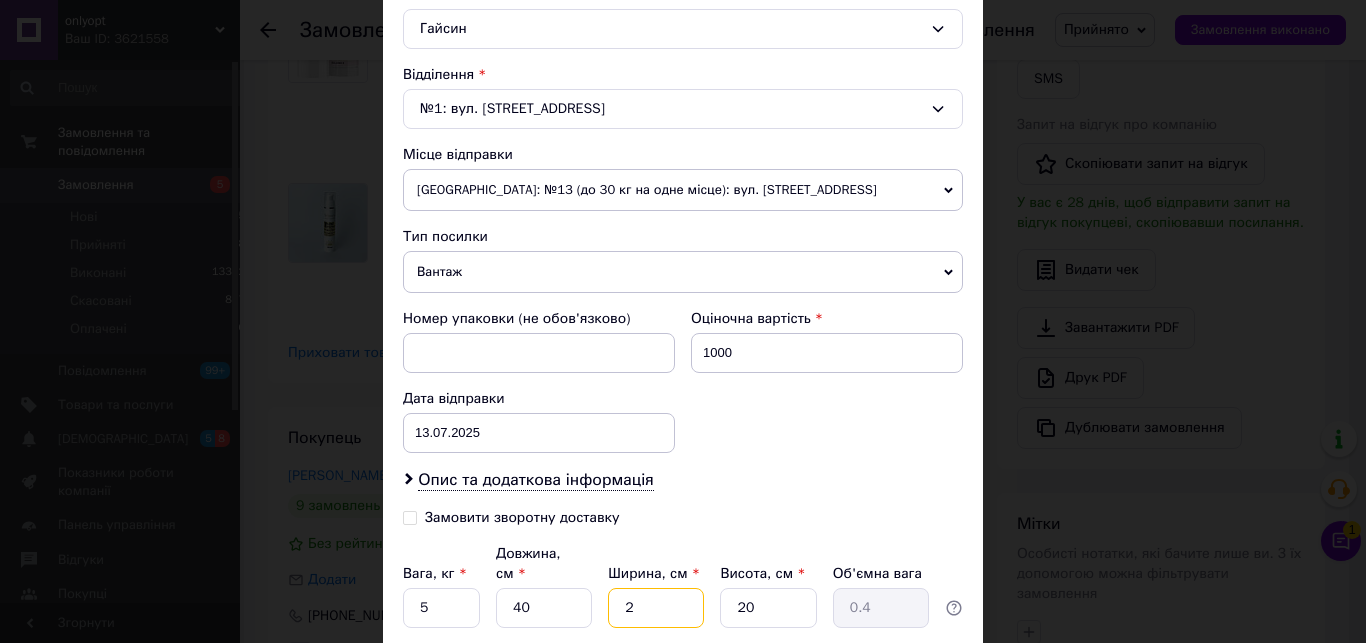 type on "25" 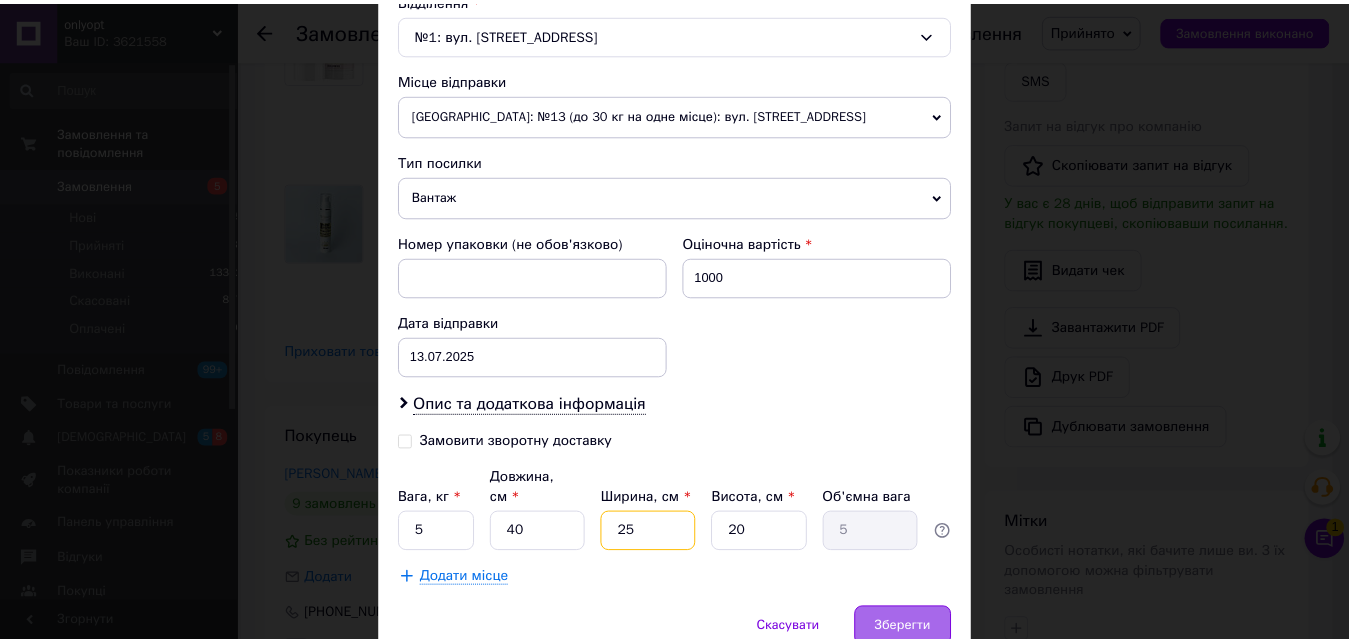 scroll, scrollTop: 721, scrollLeft: 0, axis: vertical 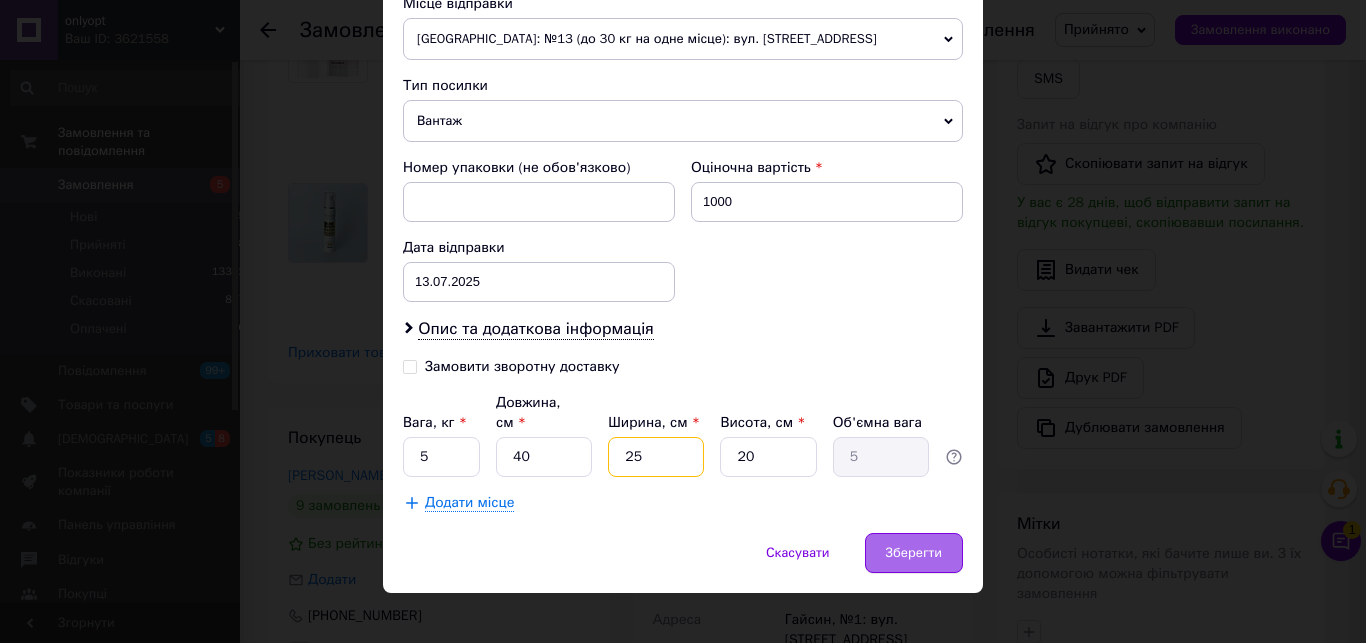 type on "25" 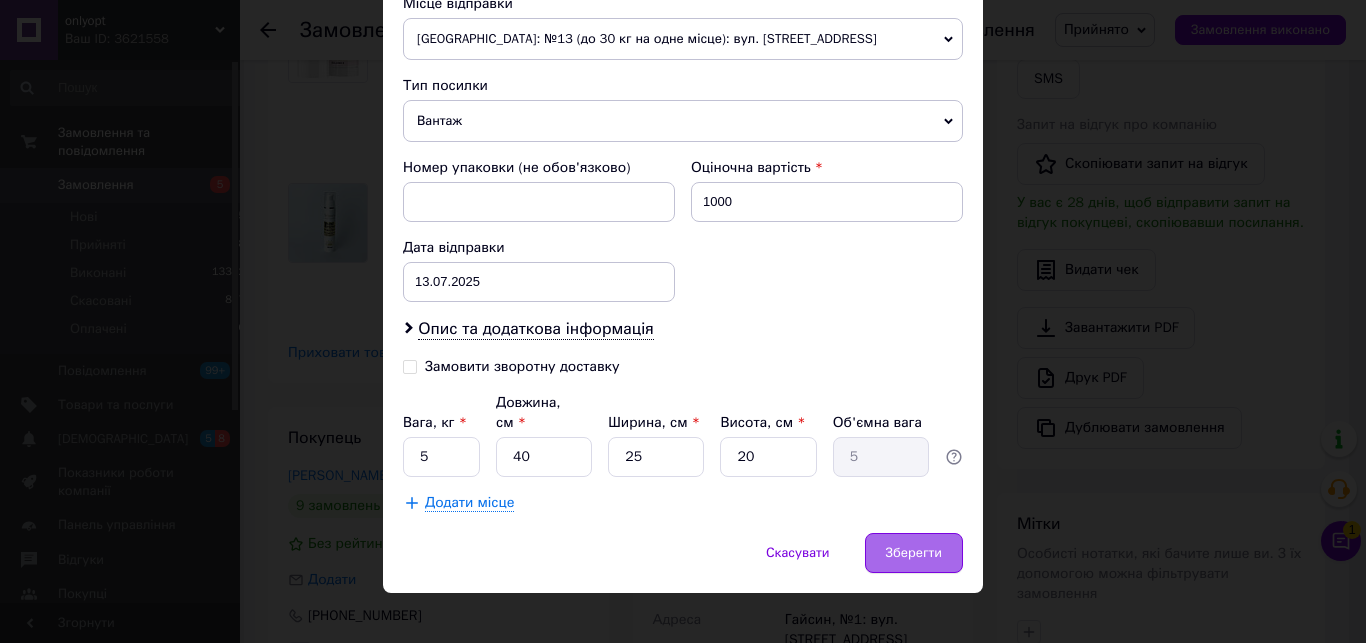 click on "Зберегти" at bounding box center (914, 553) 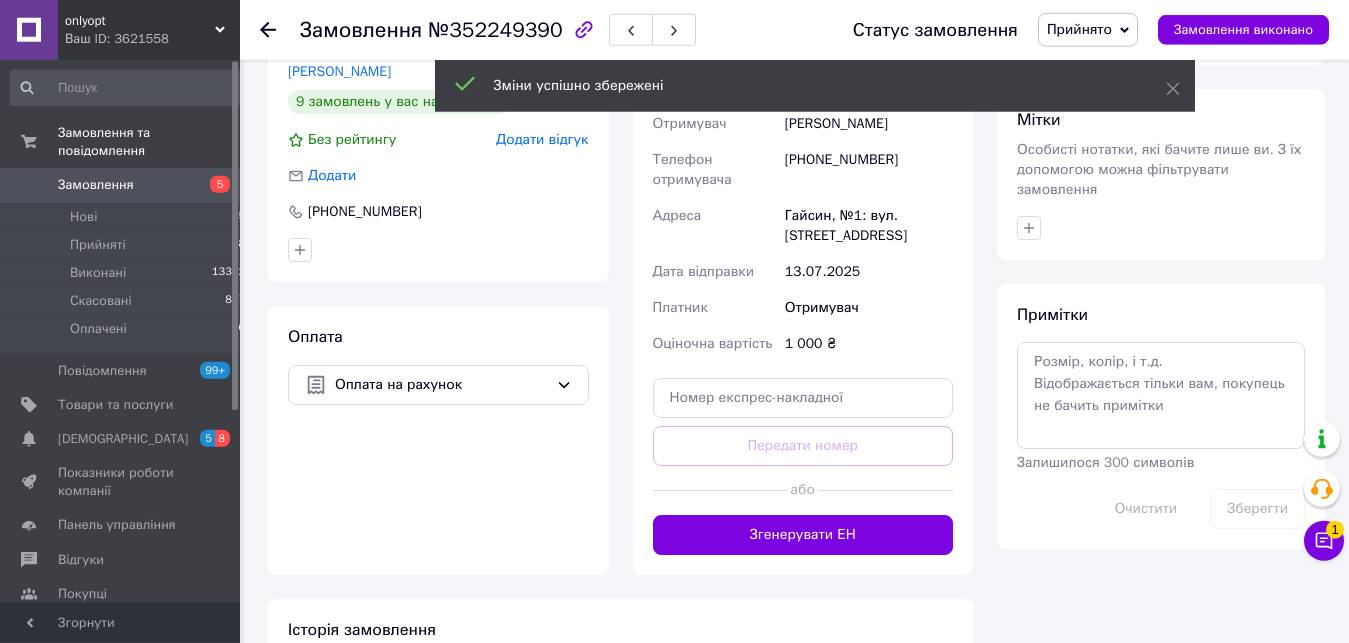 scroll, scrollTop: 918, scrollLeft: 0, axis: vertical 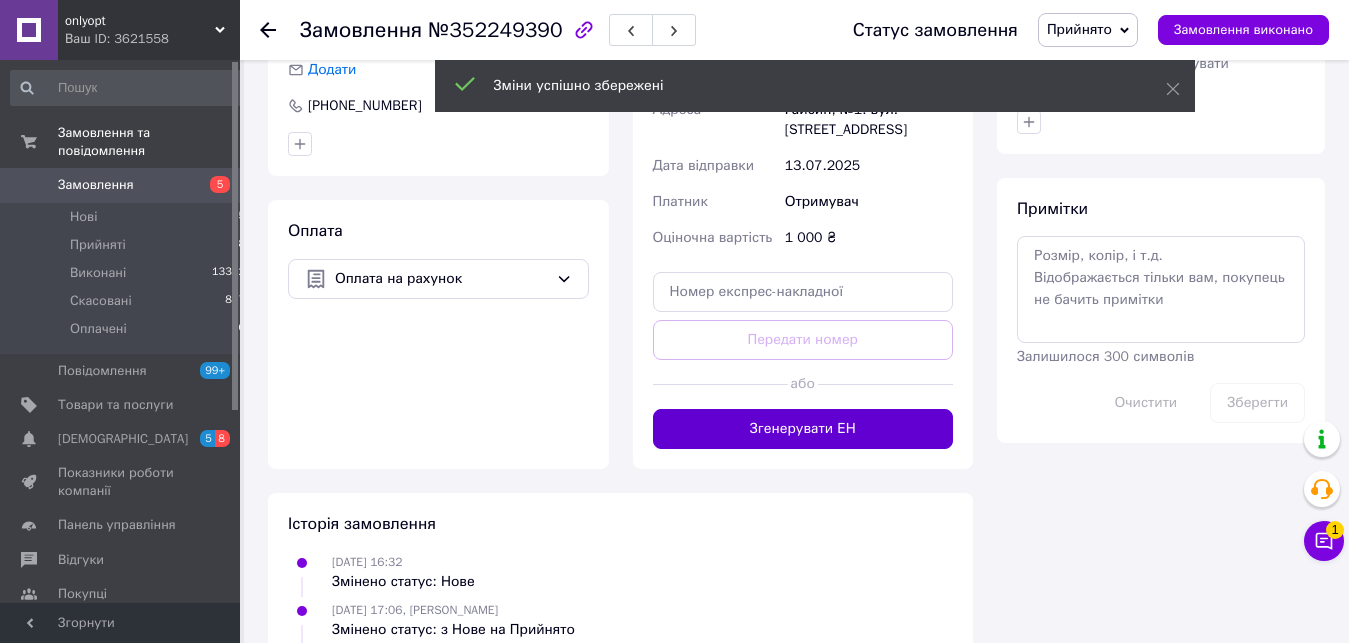 click on "Згенерувати ЕН" at bounding box center (803, 429) 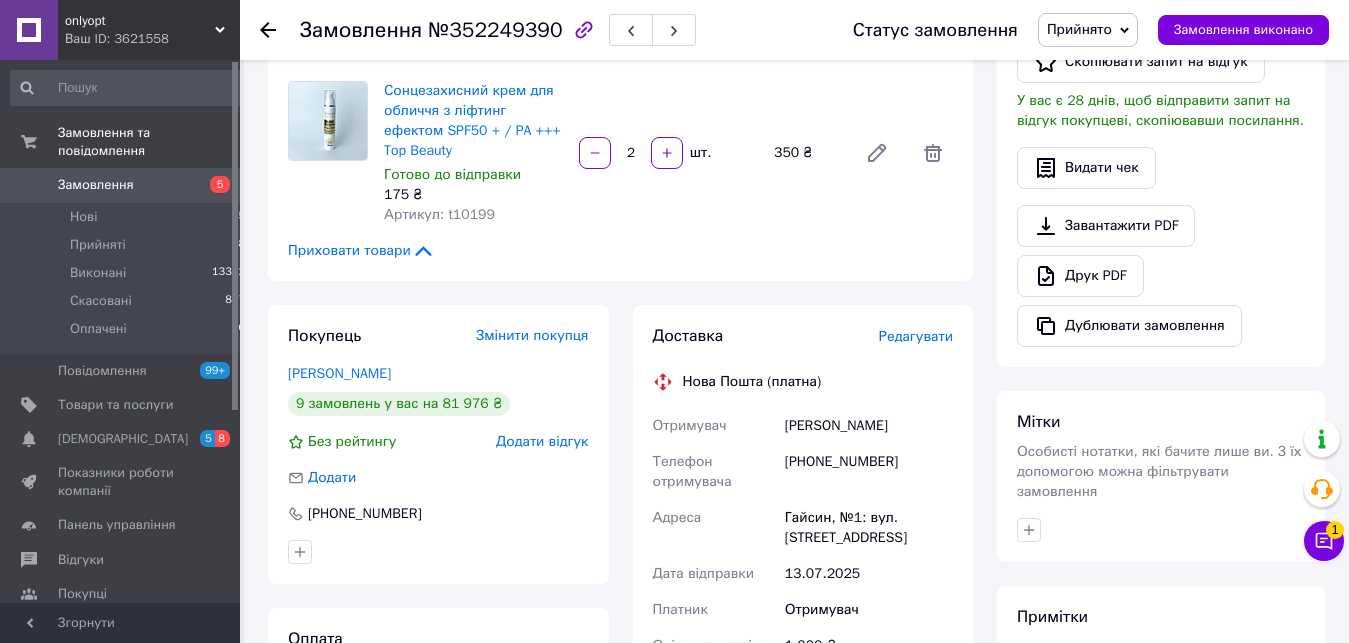 scroll, scrollTop: 408, scrollLeft: 0, axis: vertical 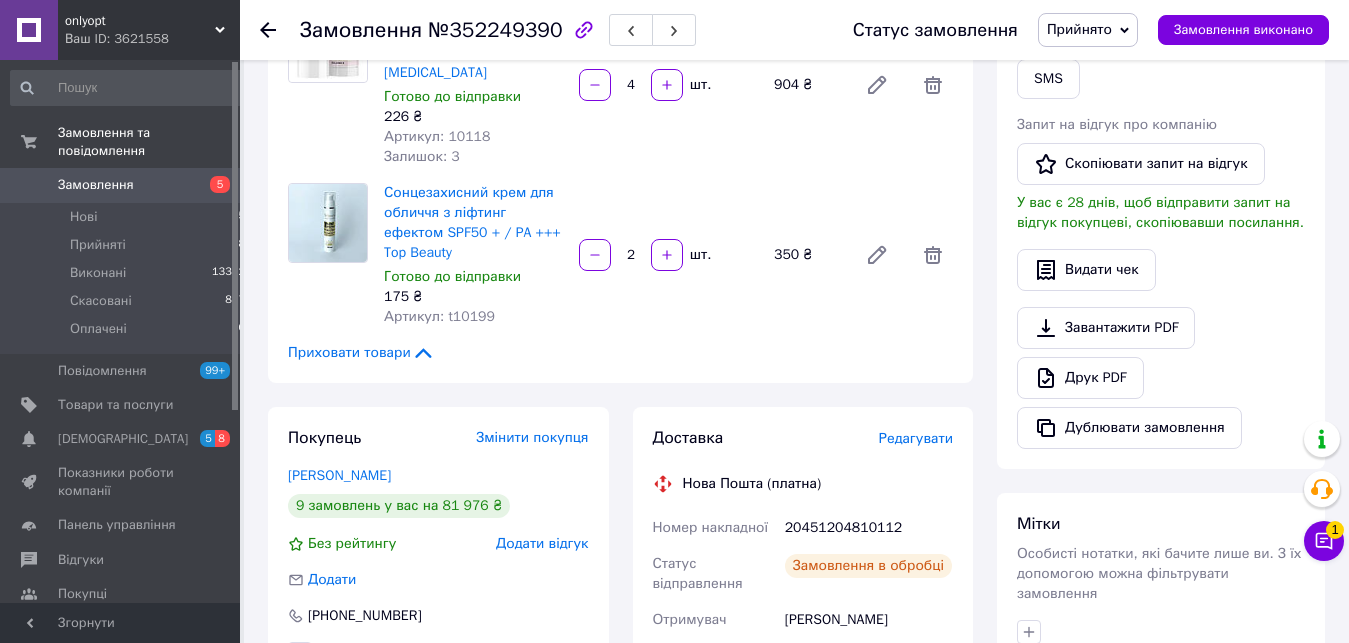 click on "20451204810112" at bounding box center [869, 528] 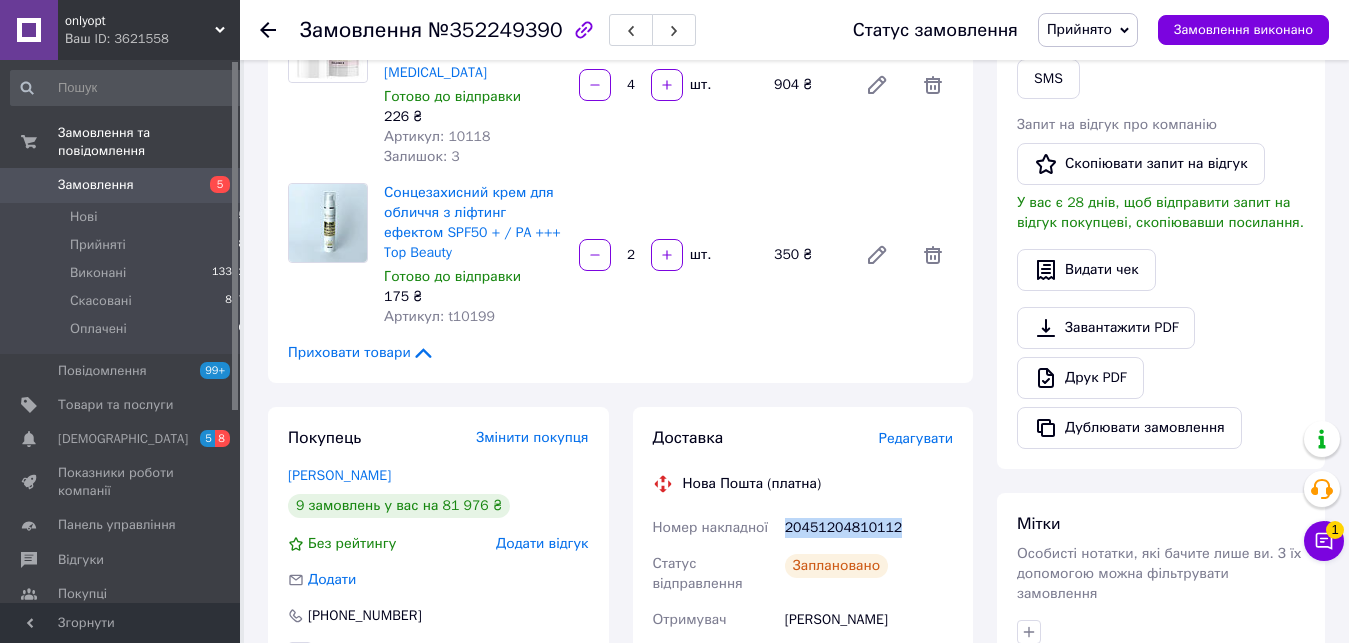 click on "20451204810112" at bounding box center [869, 528] 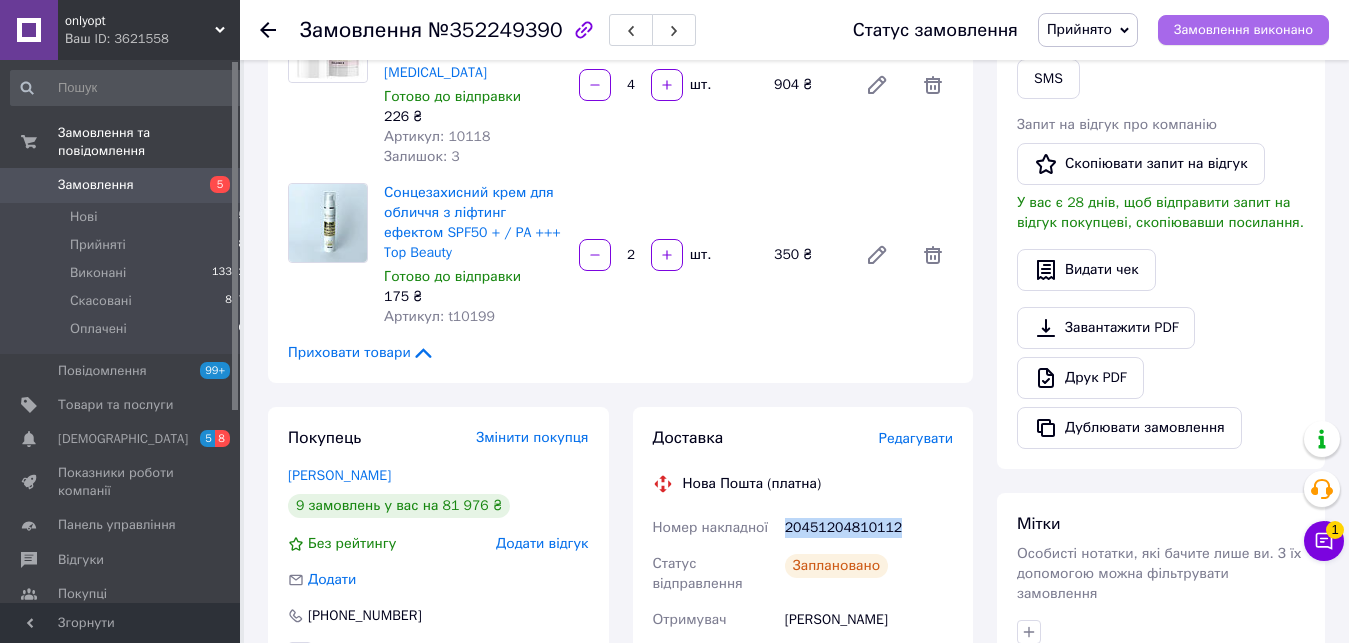 click on "Замовлення виконано" at bounding box center (1243, 30) 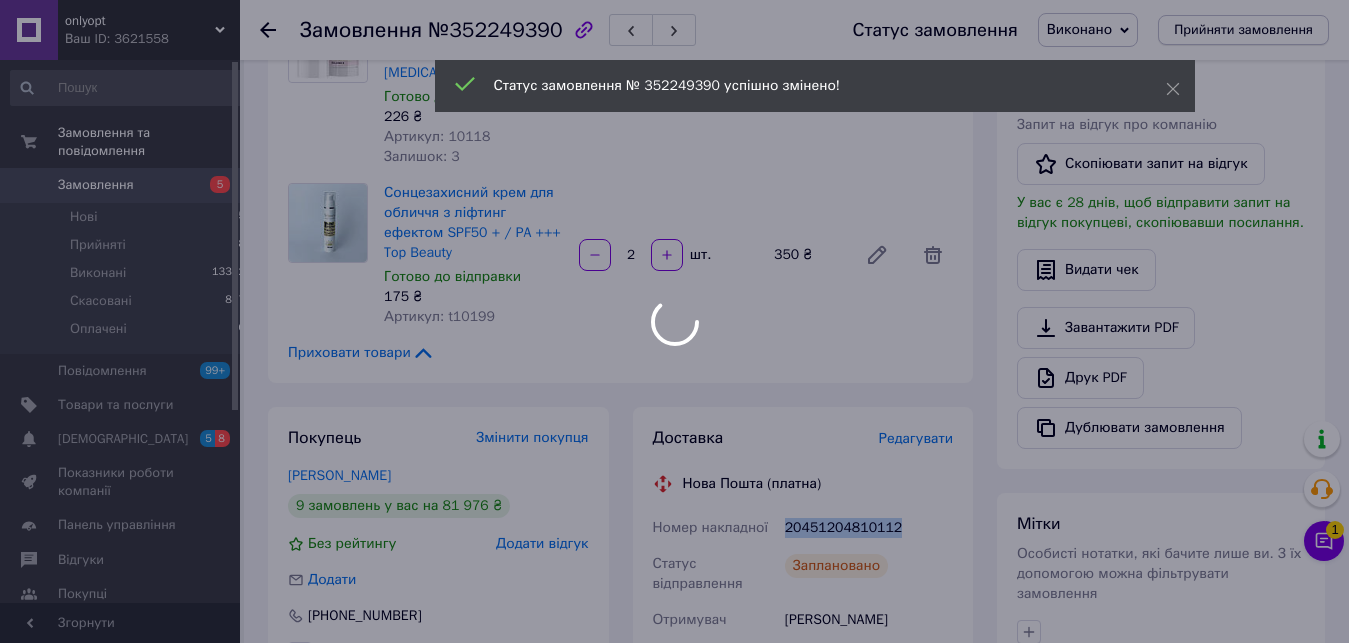 type 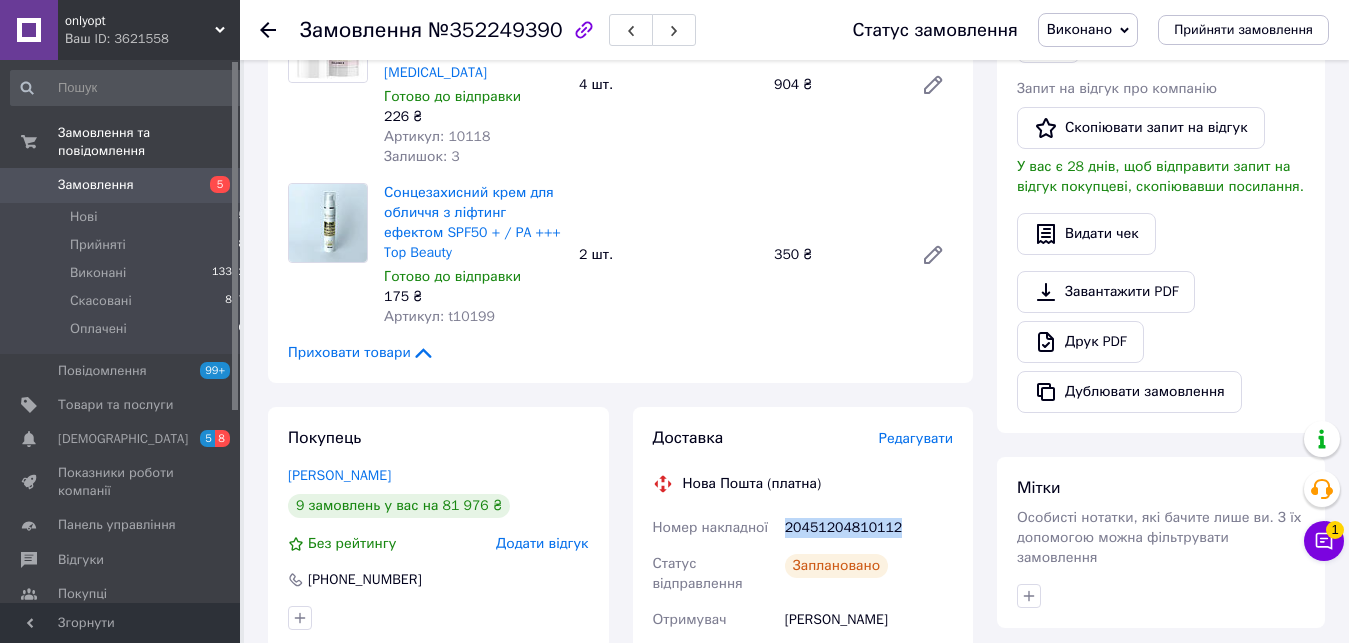 click 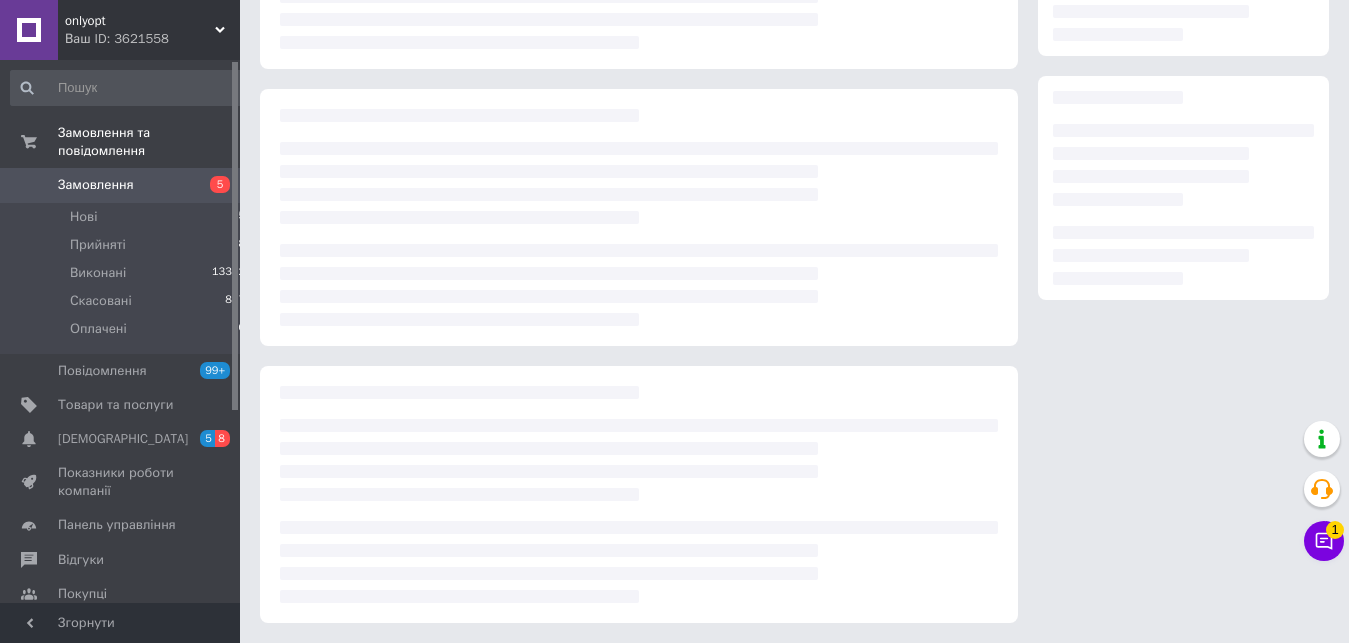 scroll, scrollTop: 0, scrollLeft: 0, axis: both 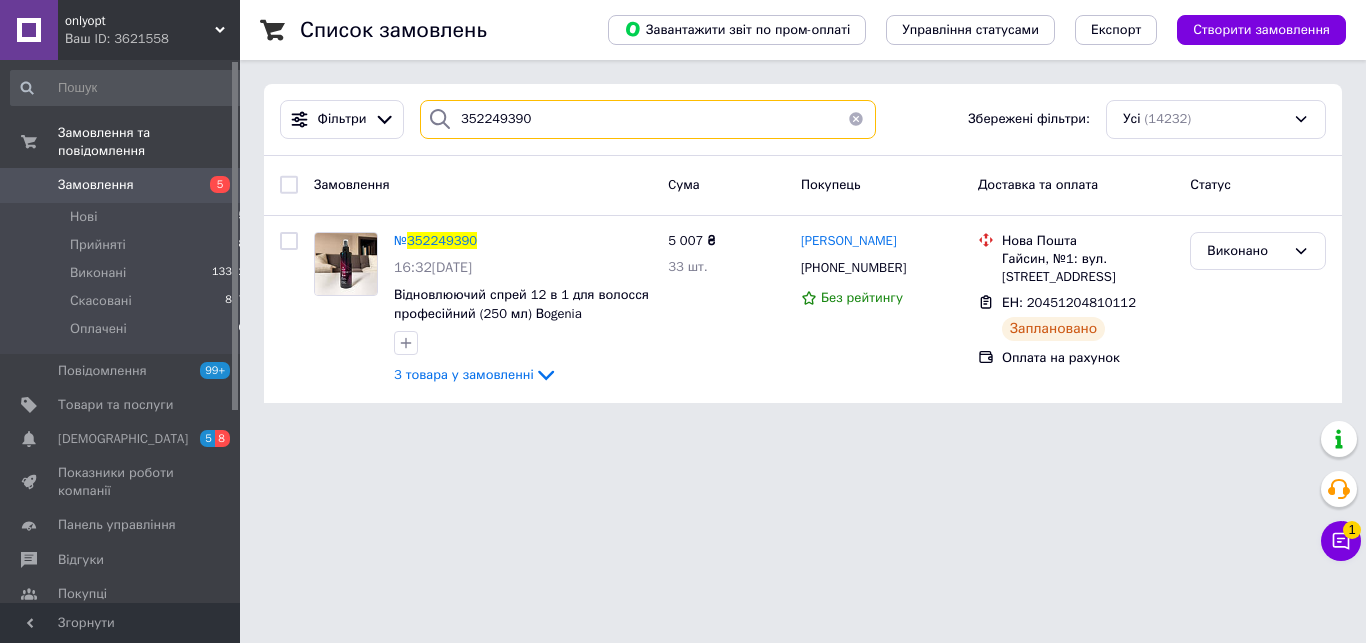 click on "352249390" at bounding box center [648, 119] 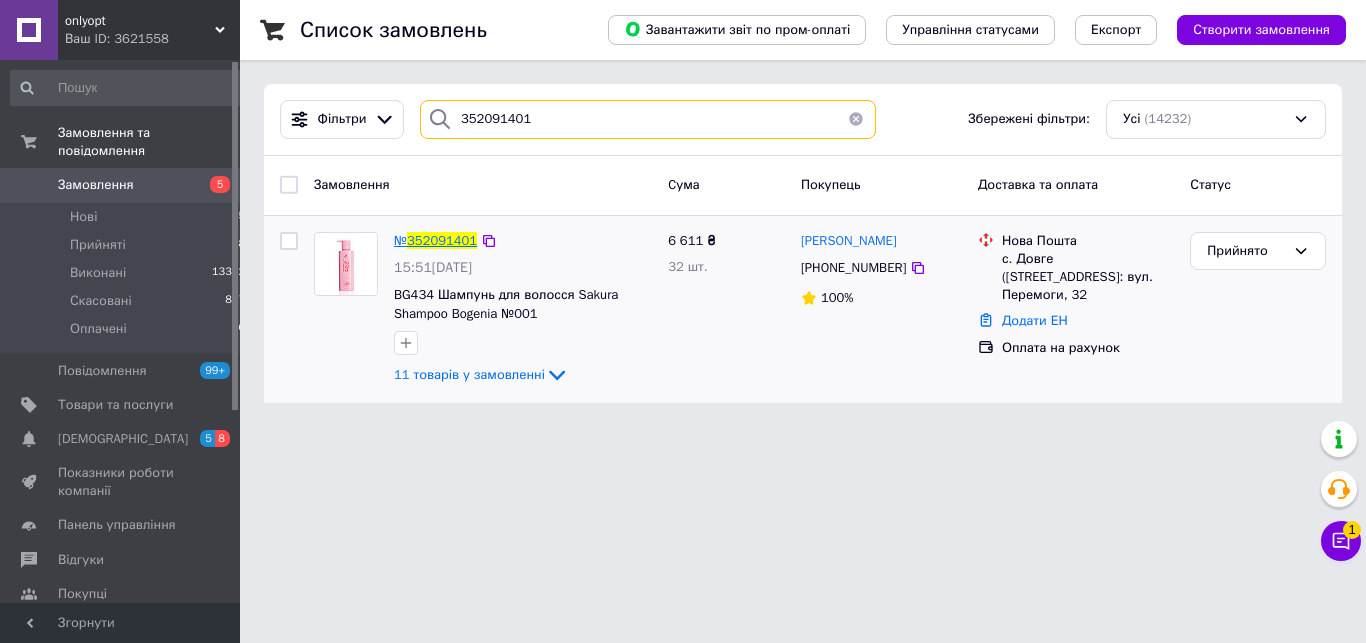 type on "352091401" 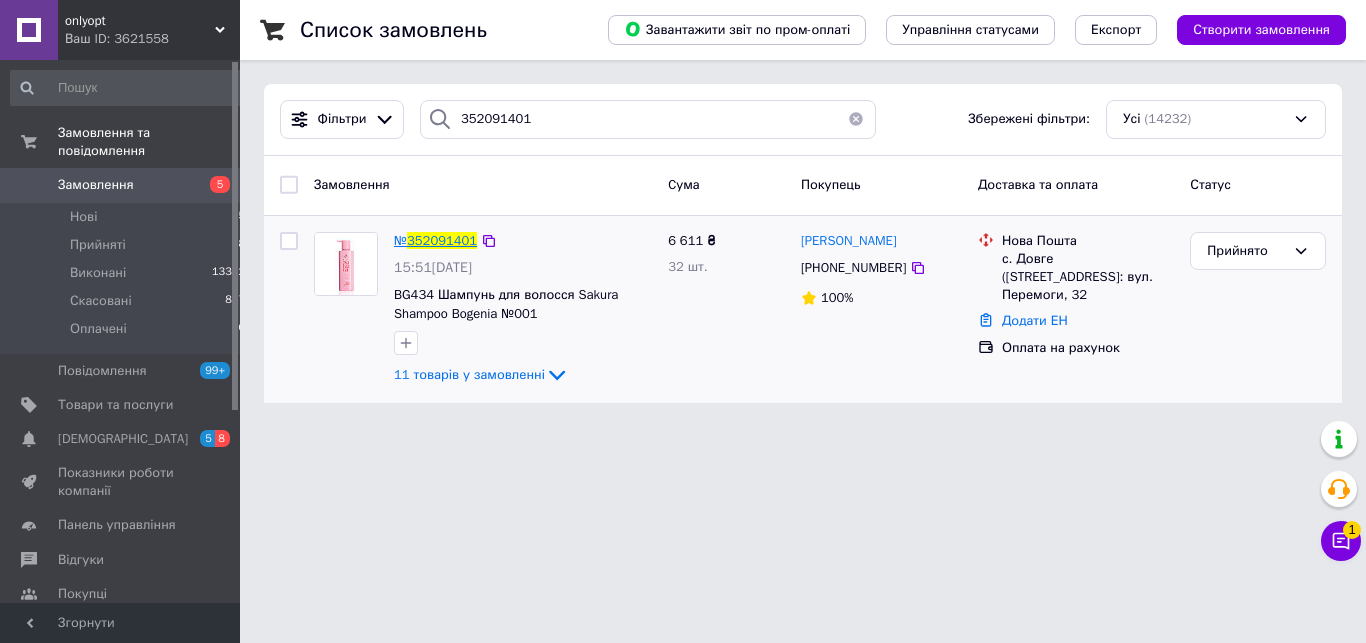 click on "352091401" at bounding box center (442, 240) 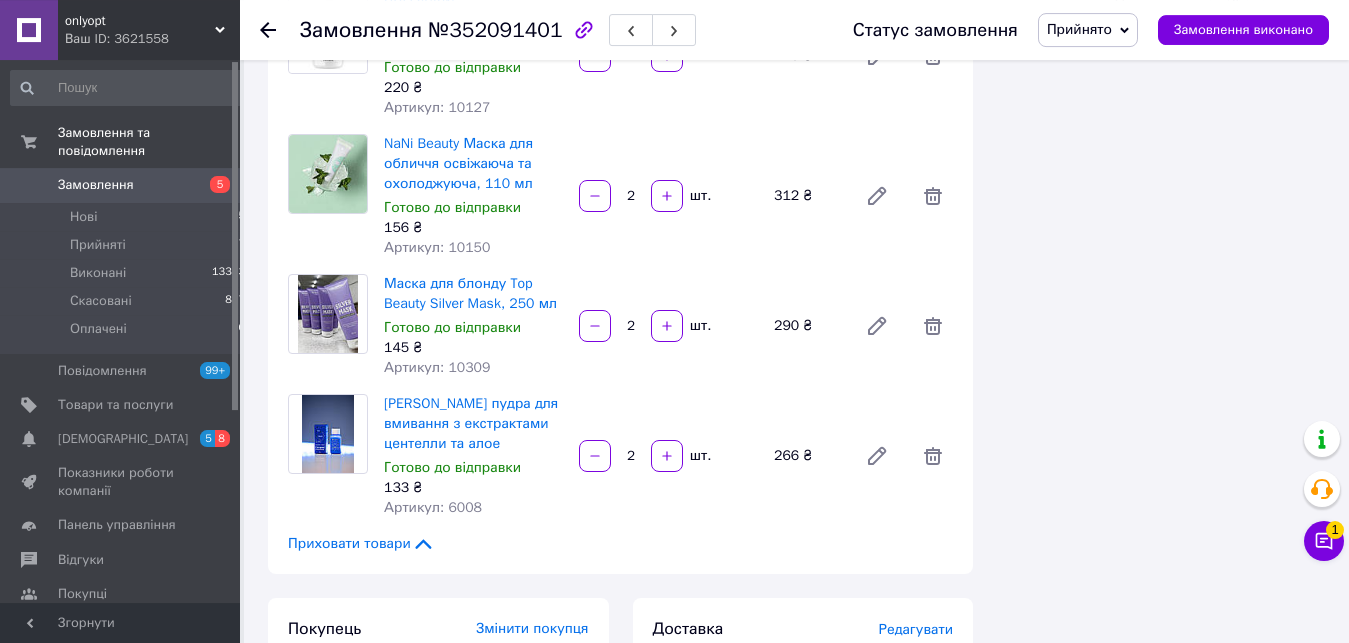 scroll, scrollTop: 1326, scrollLeft: 0, axis: vertical 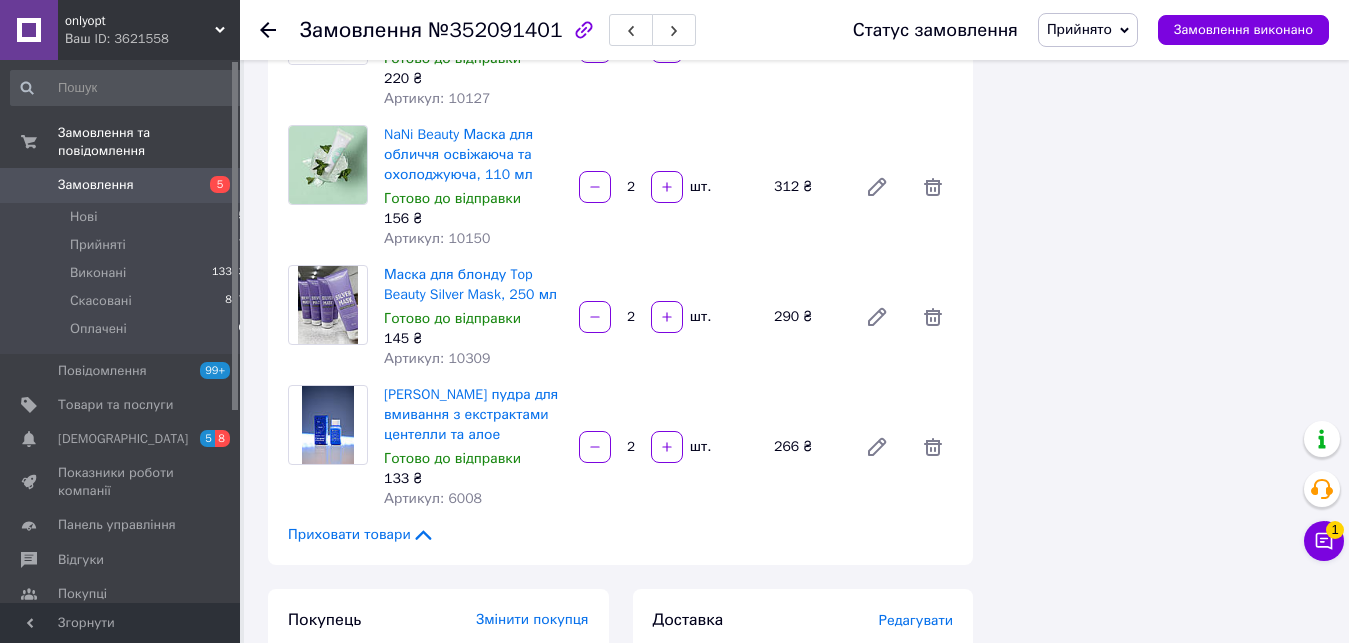 click on "Артикул: 10150" at bounding box center [437, 238] 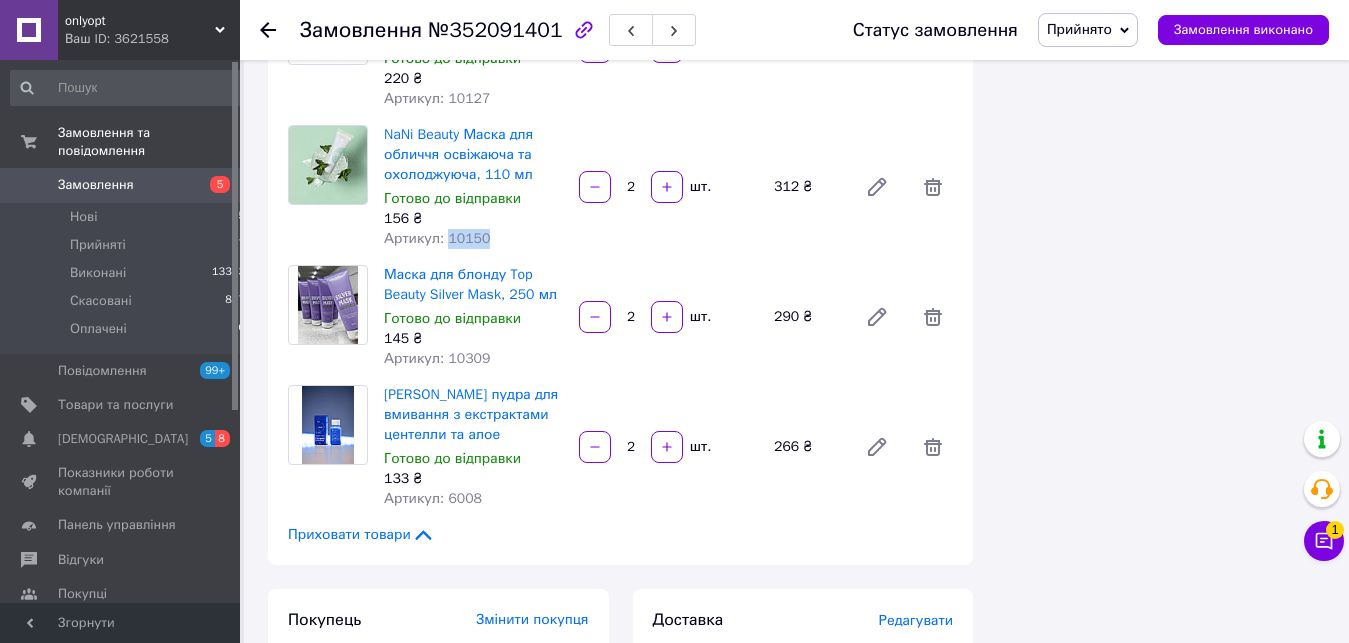 click on "Артикул: 10150" at bounding box center [437, 238] 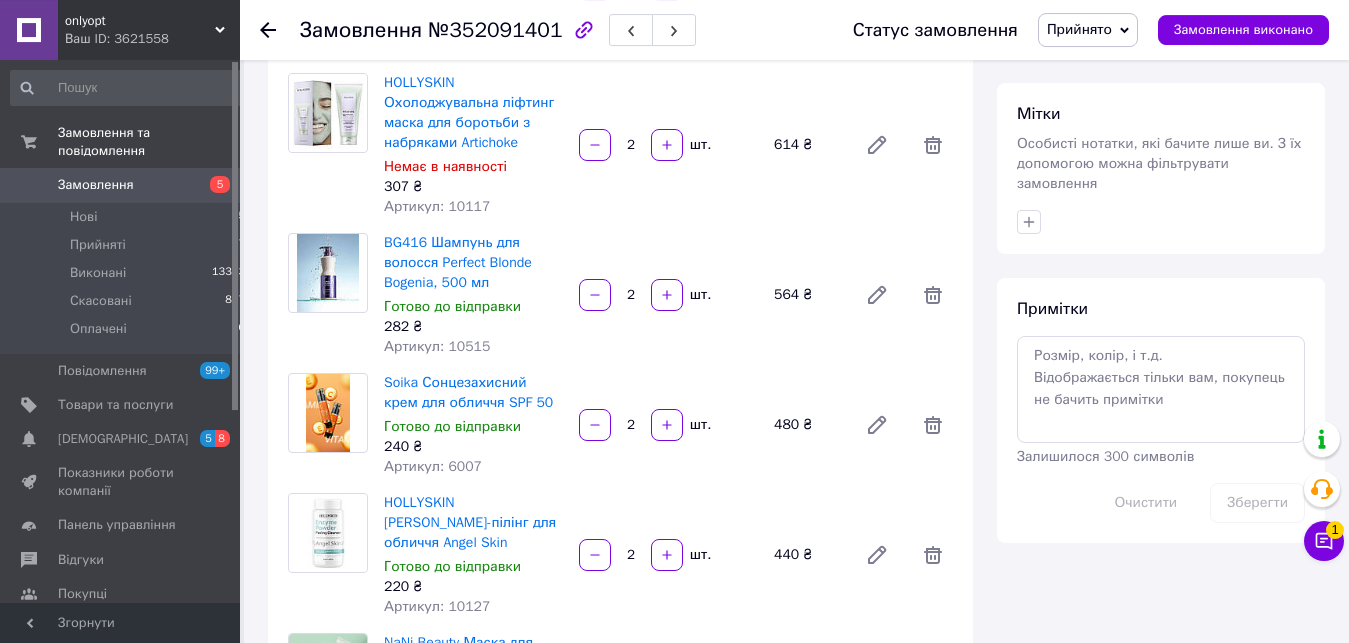 scroll, scrollTop: 816, scrollLeft: 0, axis: vertical 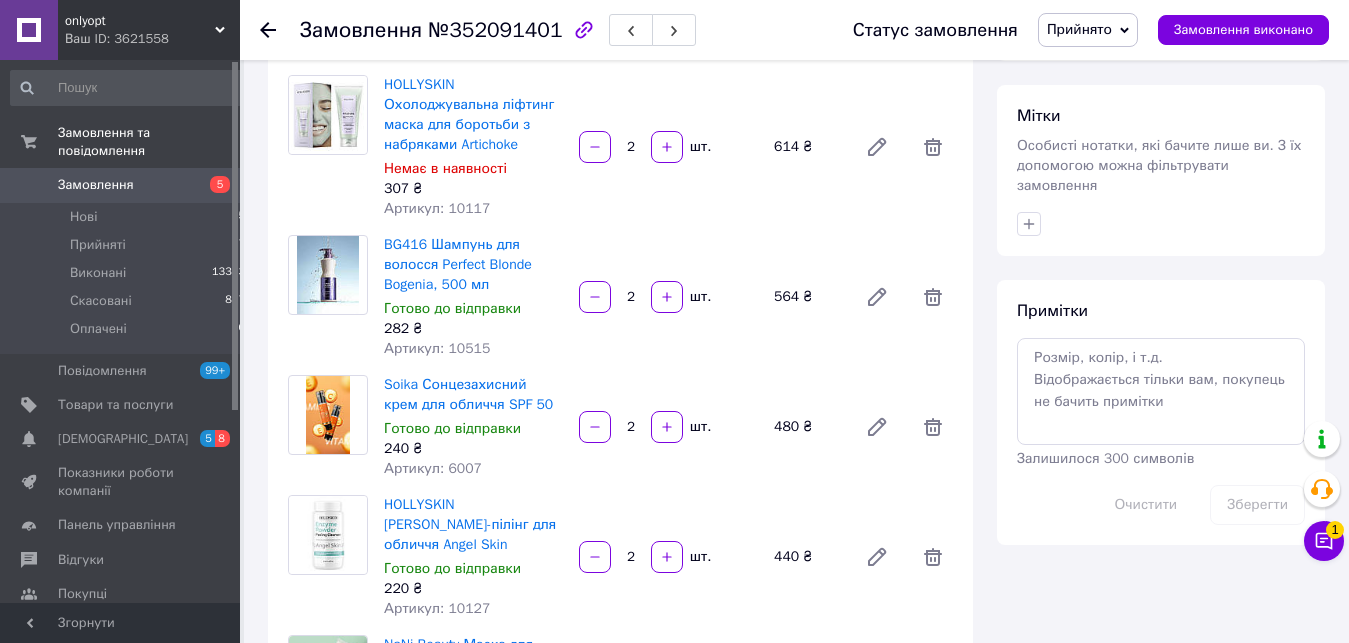 click on "Артикул: 10117" at bounding box center [437, 208] 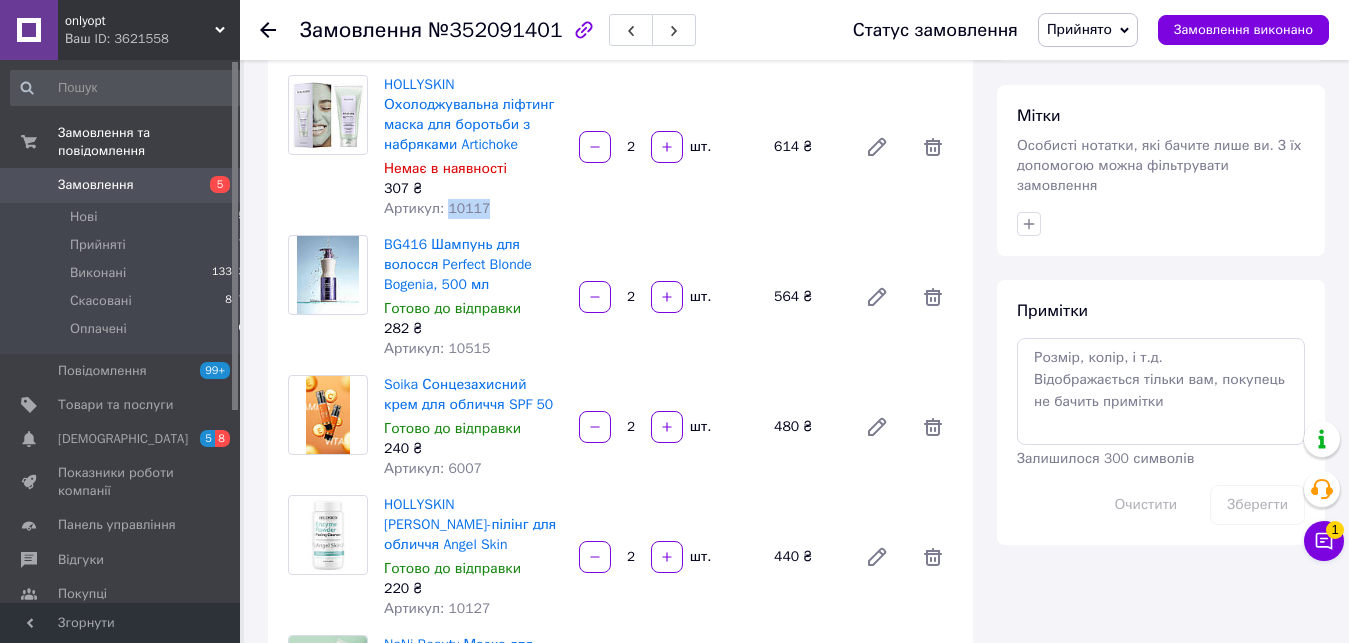 click on "Артикул: 10117" at bounding box center (437, 208) 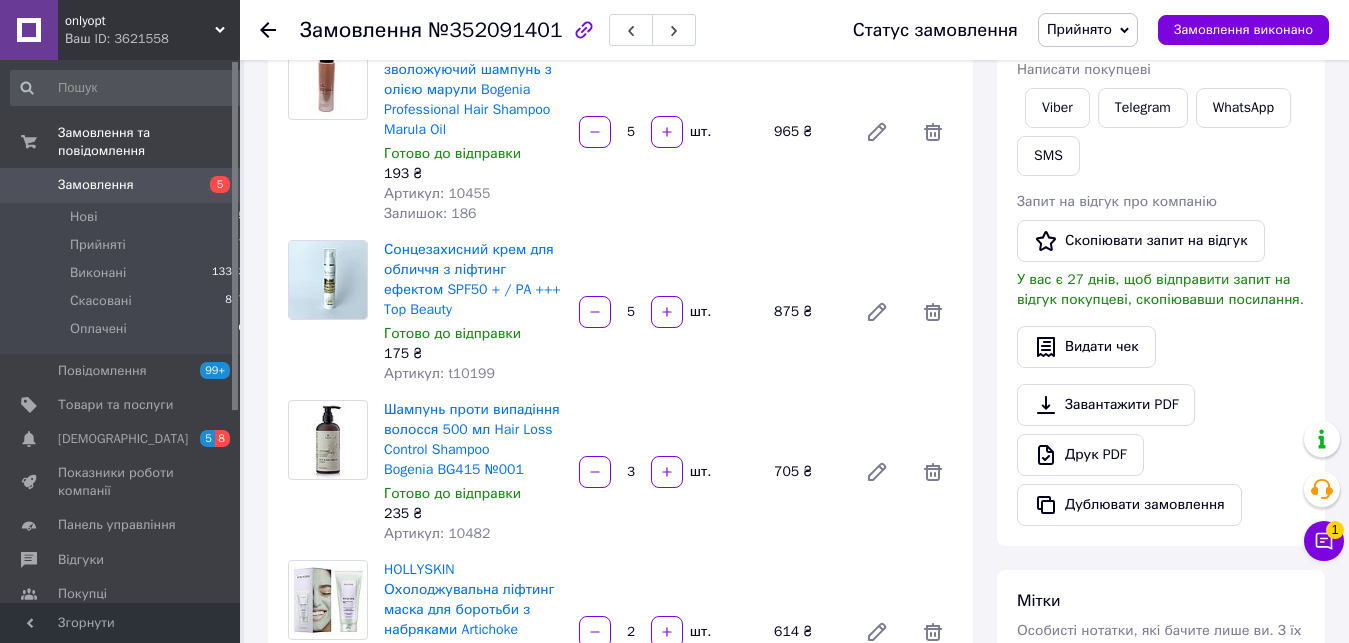 scroll, scrollTop: 306, scrollLeft: 0, axis: vertical 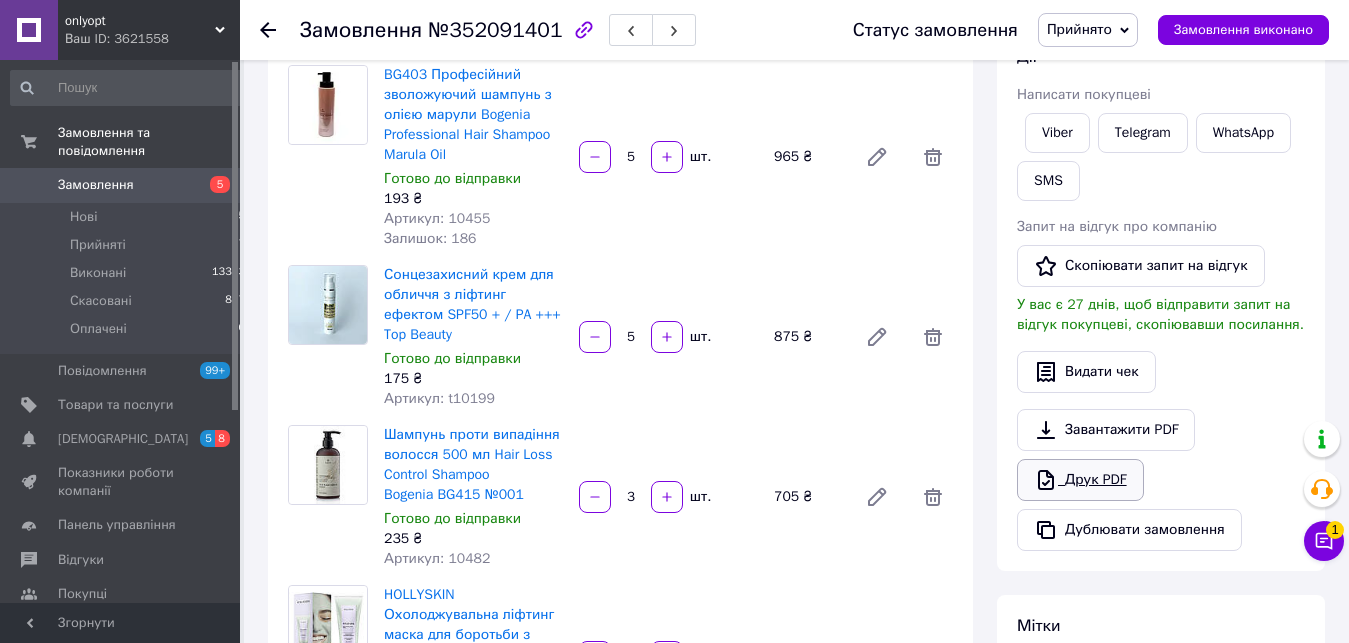 click on "Друк PDF" at bounding box center (1080, 480) 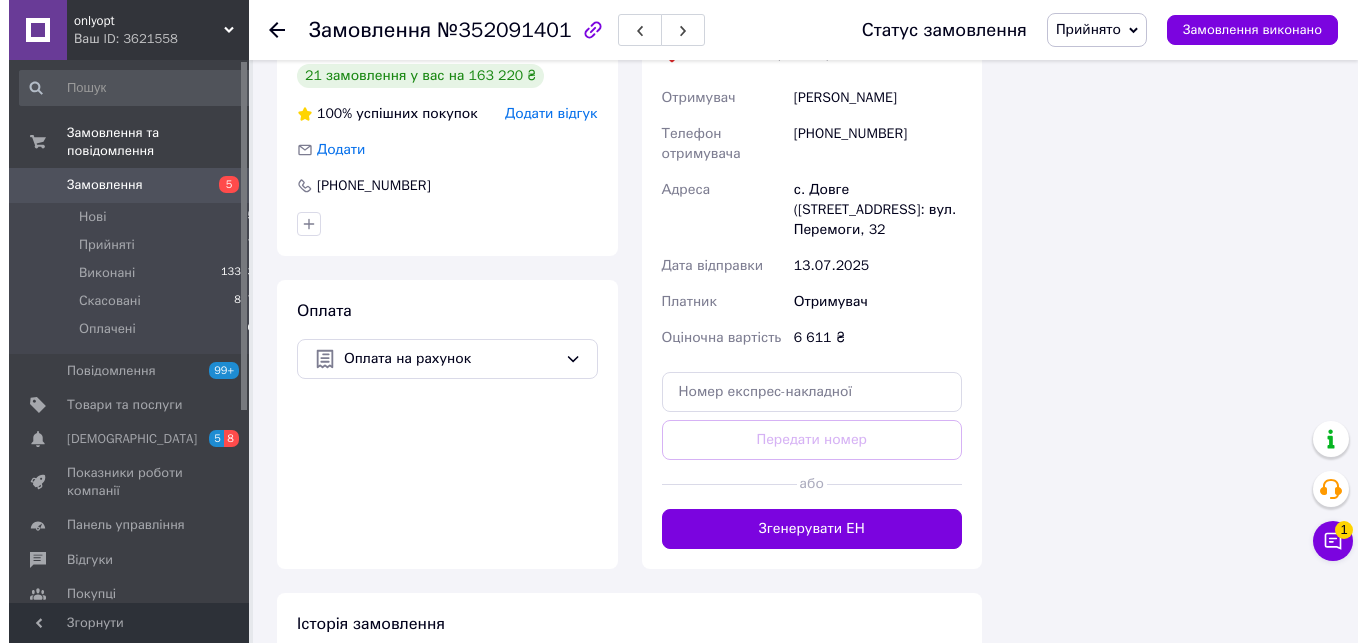 scroll, scrollTop: 1836, scrollLeft: 0, axis: vertical 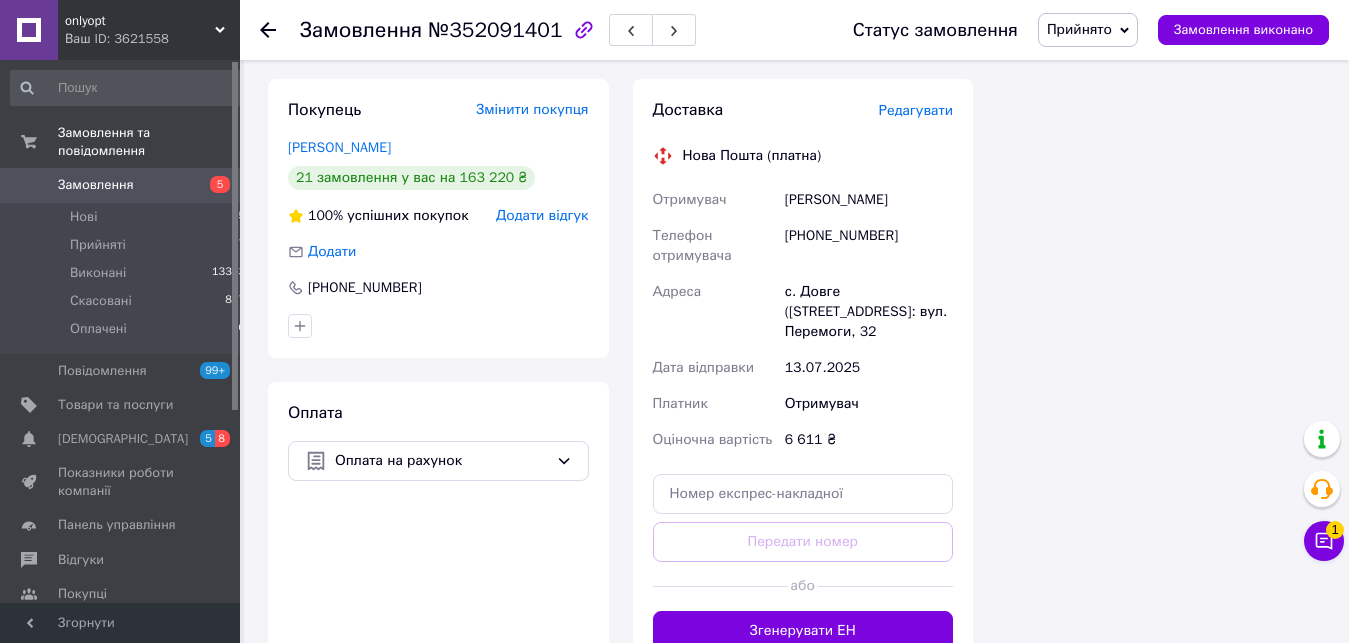 click on "Редагувати" at bounding box center (916, 110) 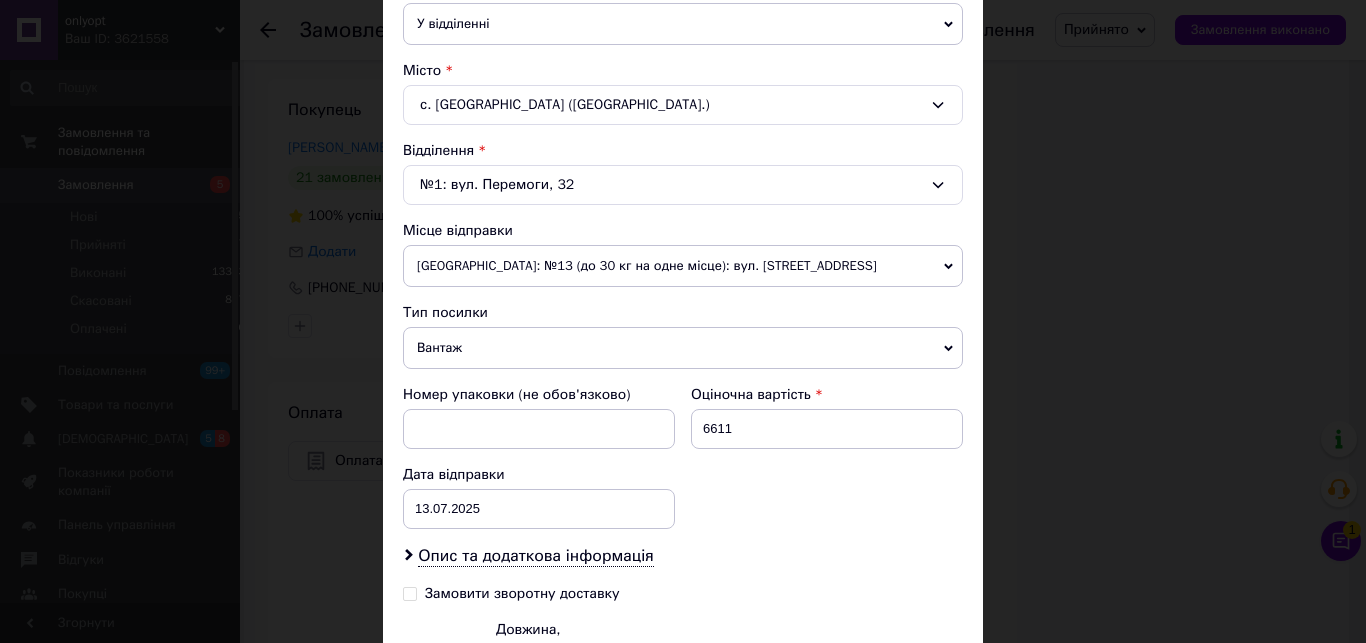 scroll, scrollTop: 493, scrollLeft: 0, axis: vertical 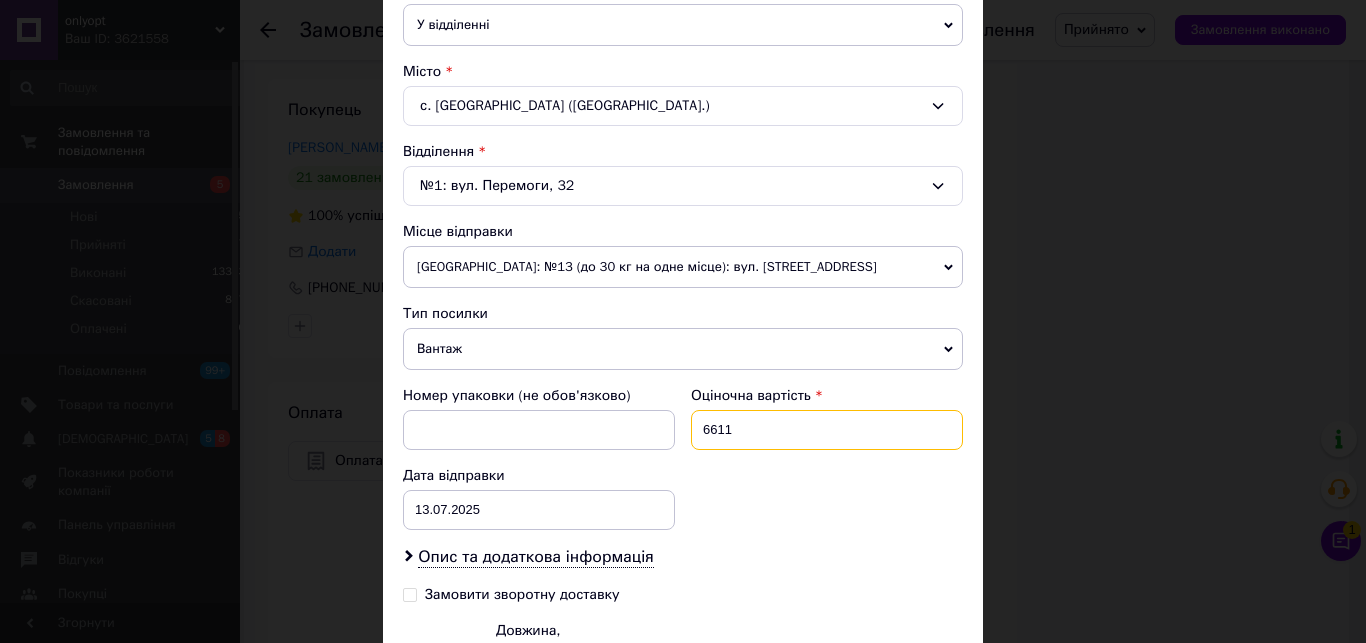 click on "6611" at bounding box center (827, 430) 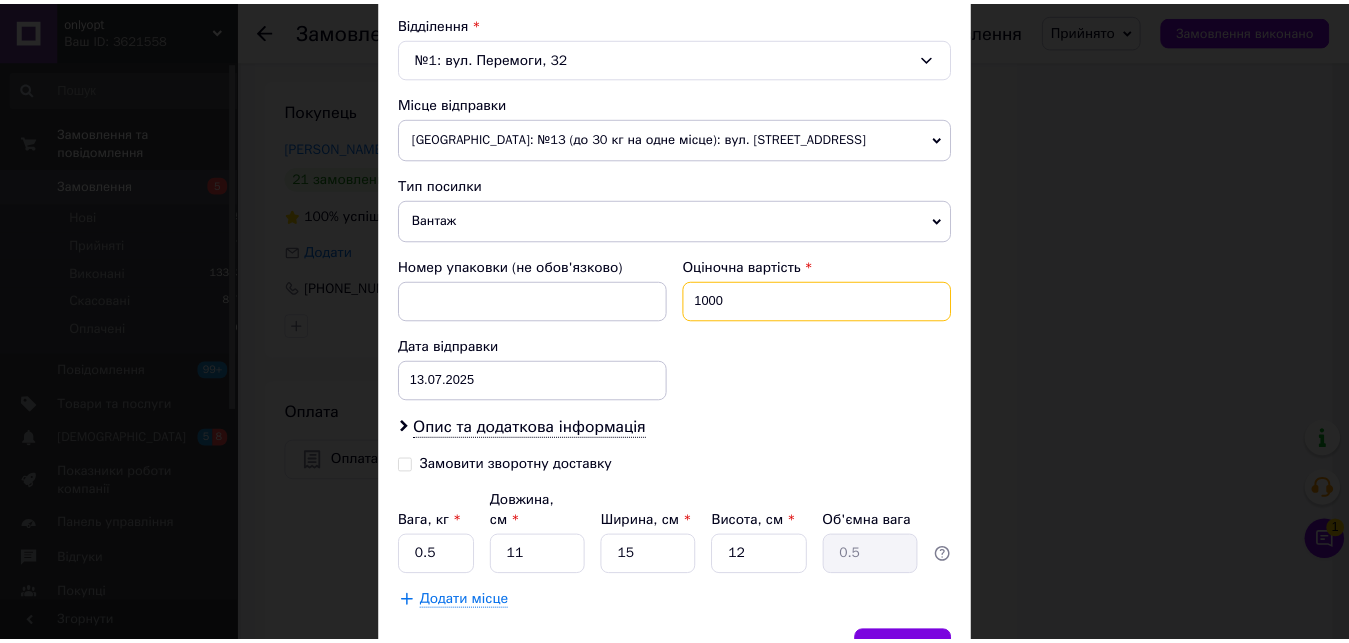 scroll, scrollTop: 721, scrollLeft: 0, axis: vertical 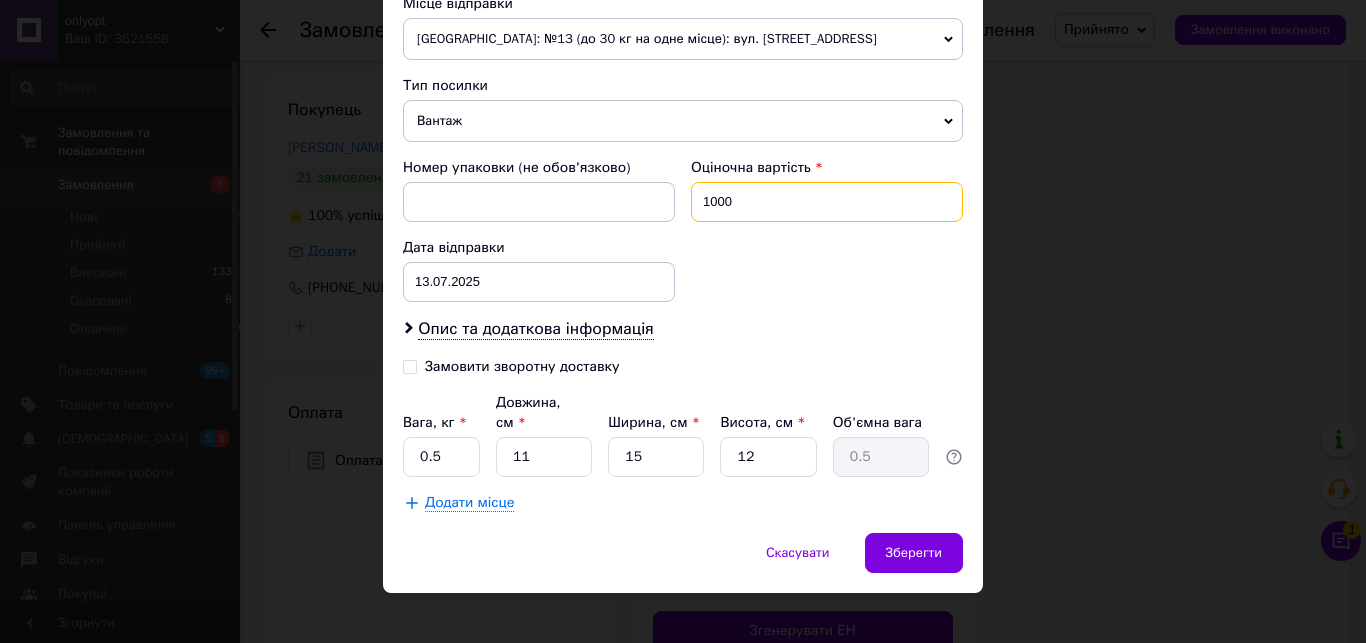type on "1000" 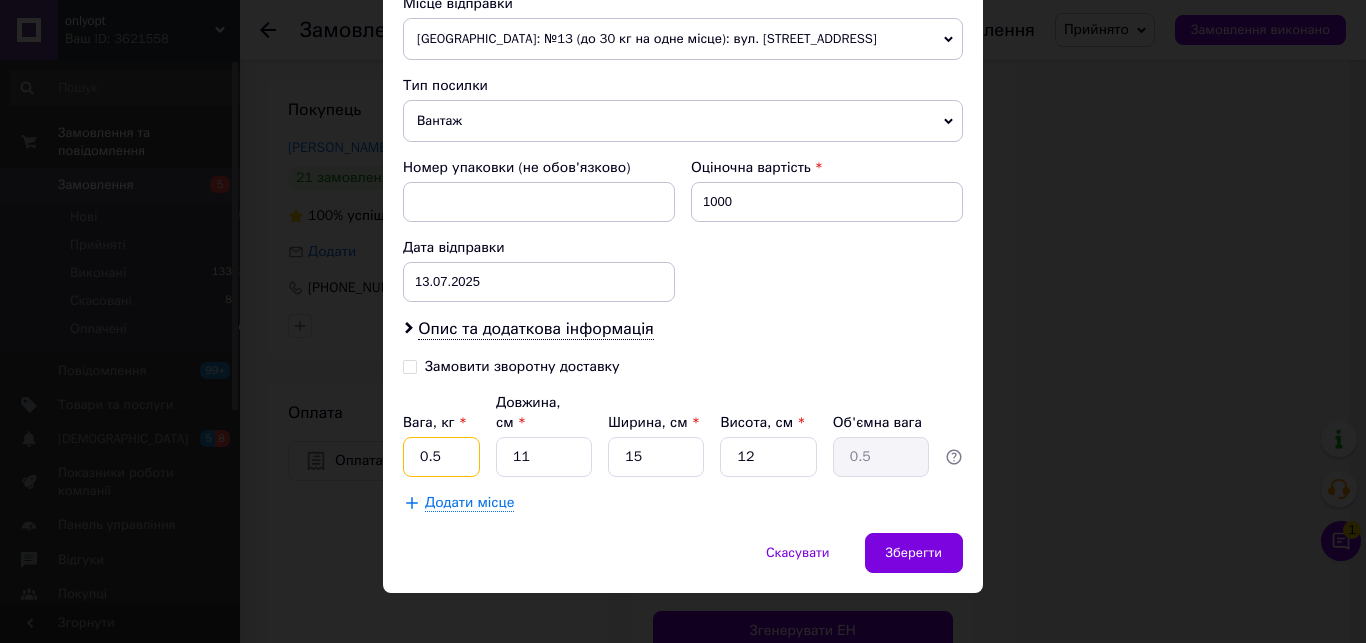 click on "0.5" at bounding box center (441, 457) 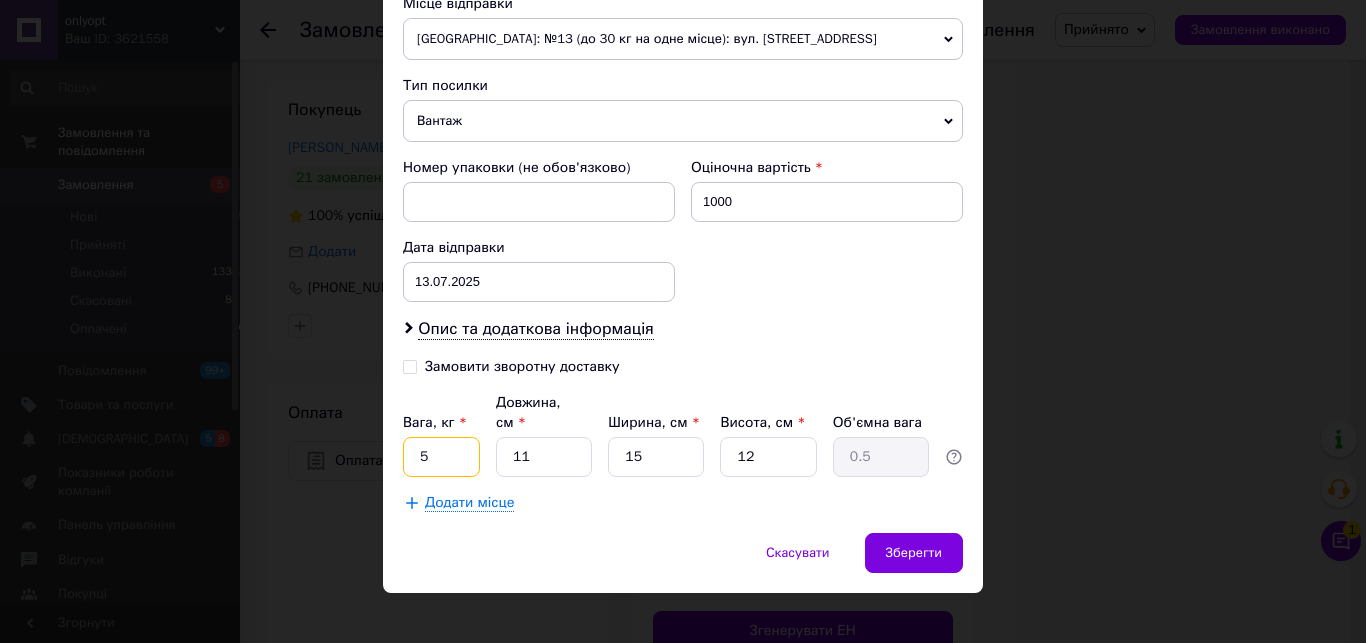 type on "5" 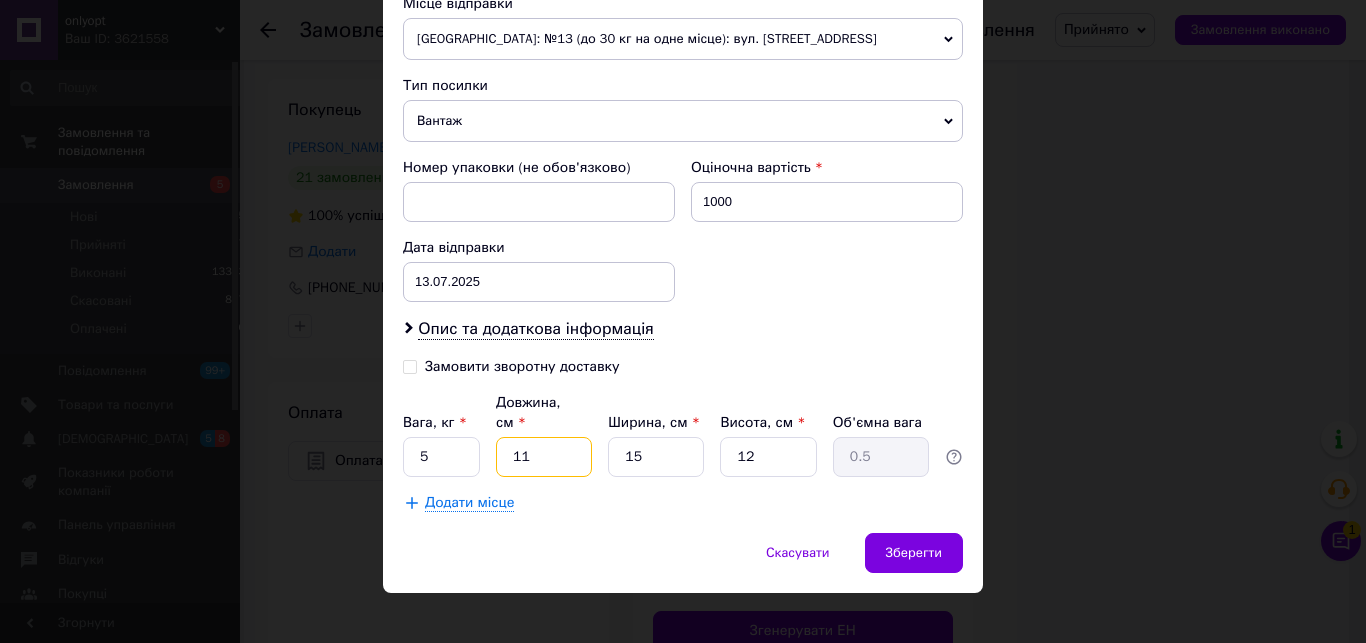 click on "11" at bounding box center (544, 457) 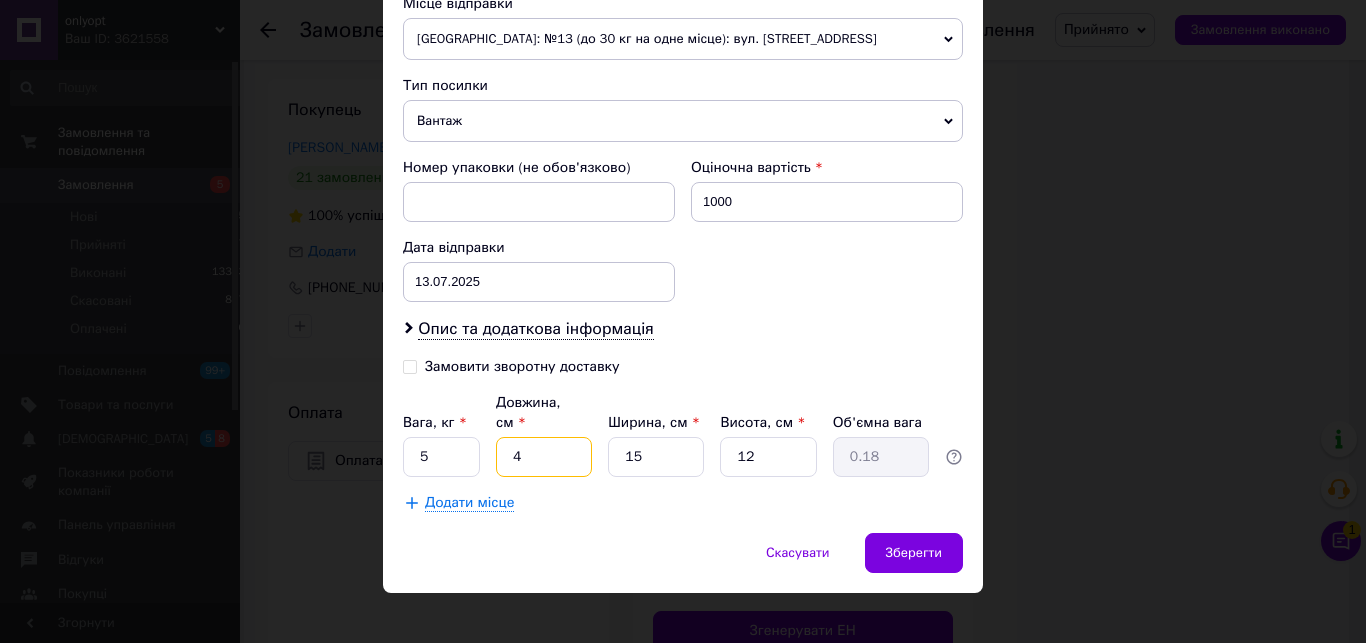 type on "40" 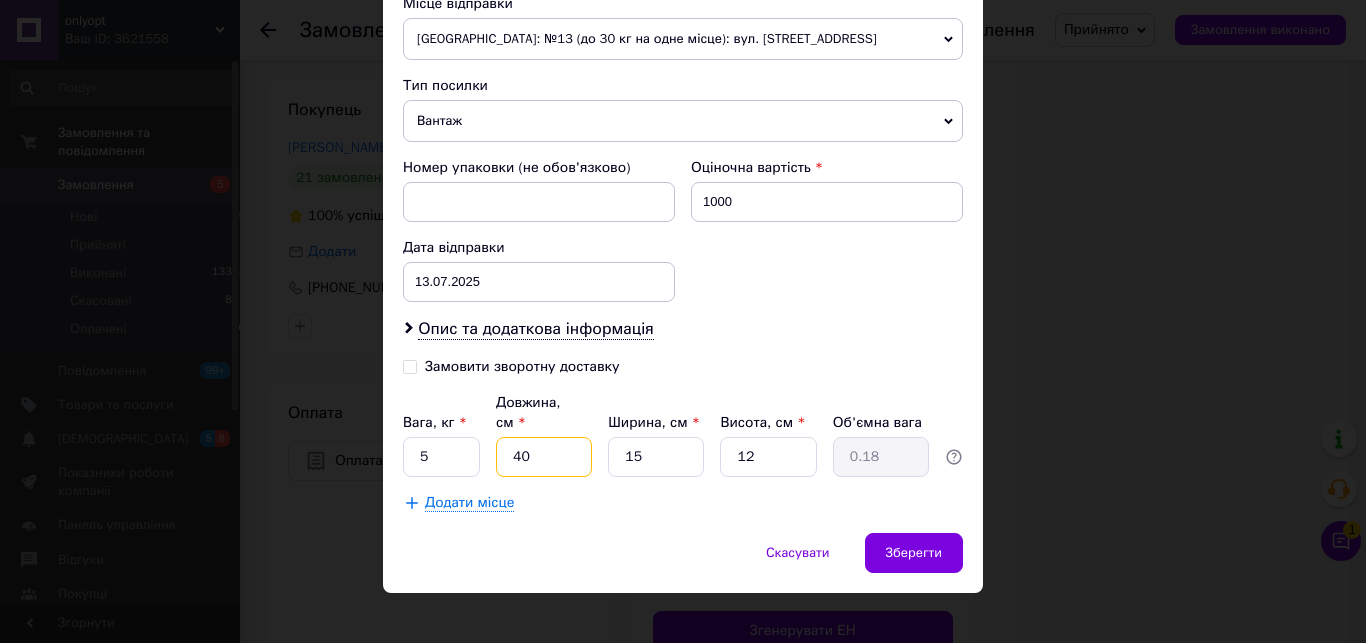 type on "1.8" 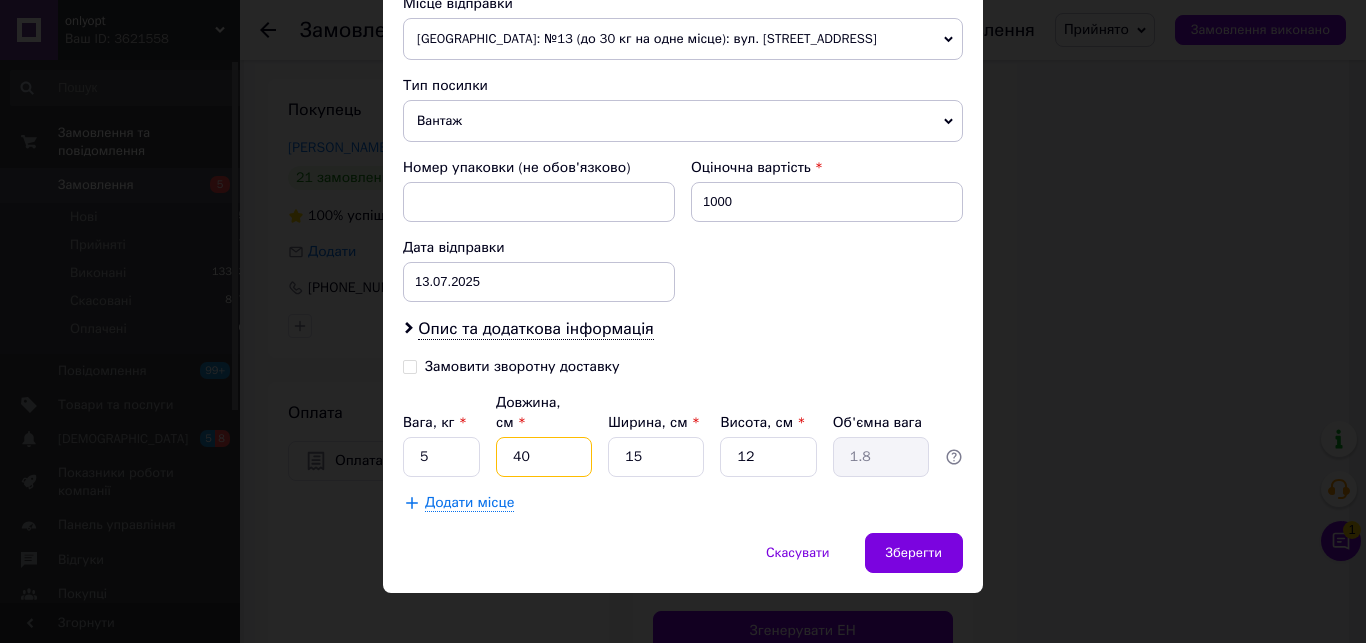type on "40" 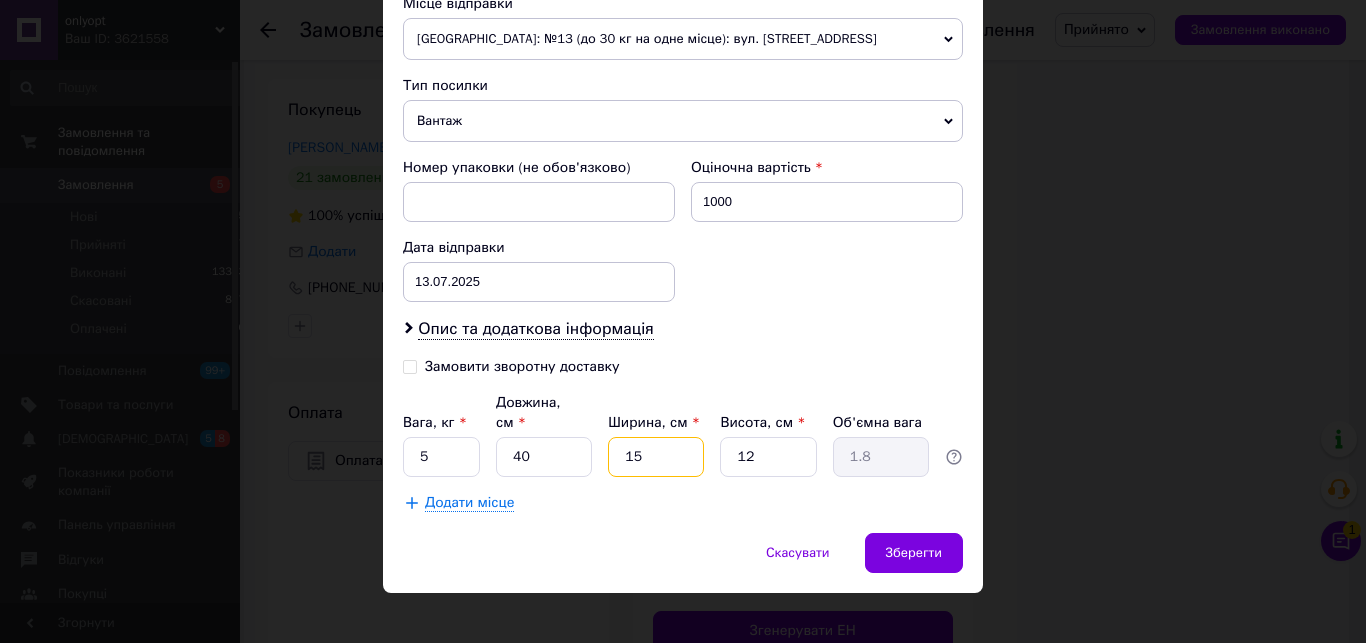 type on "3" 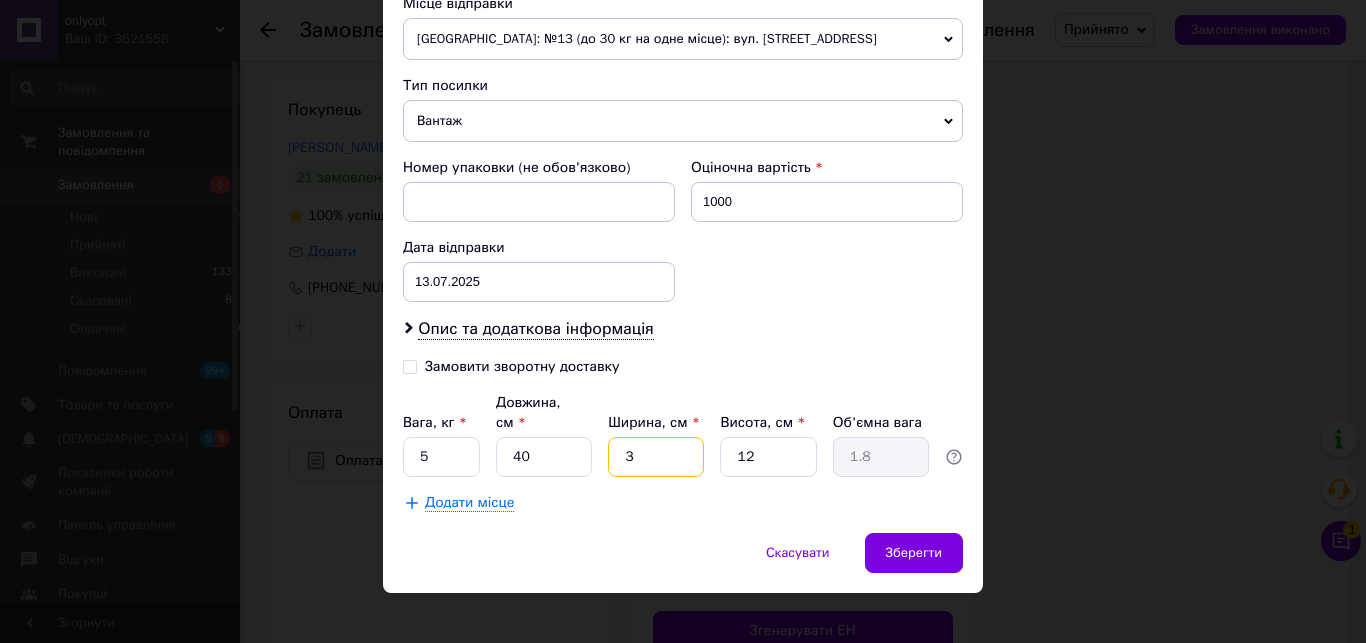 type on "0.36" 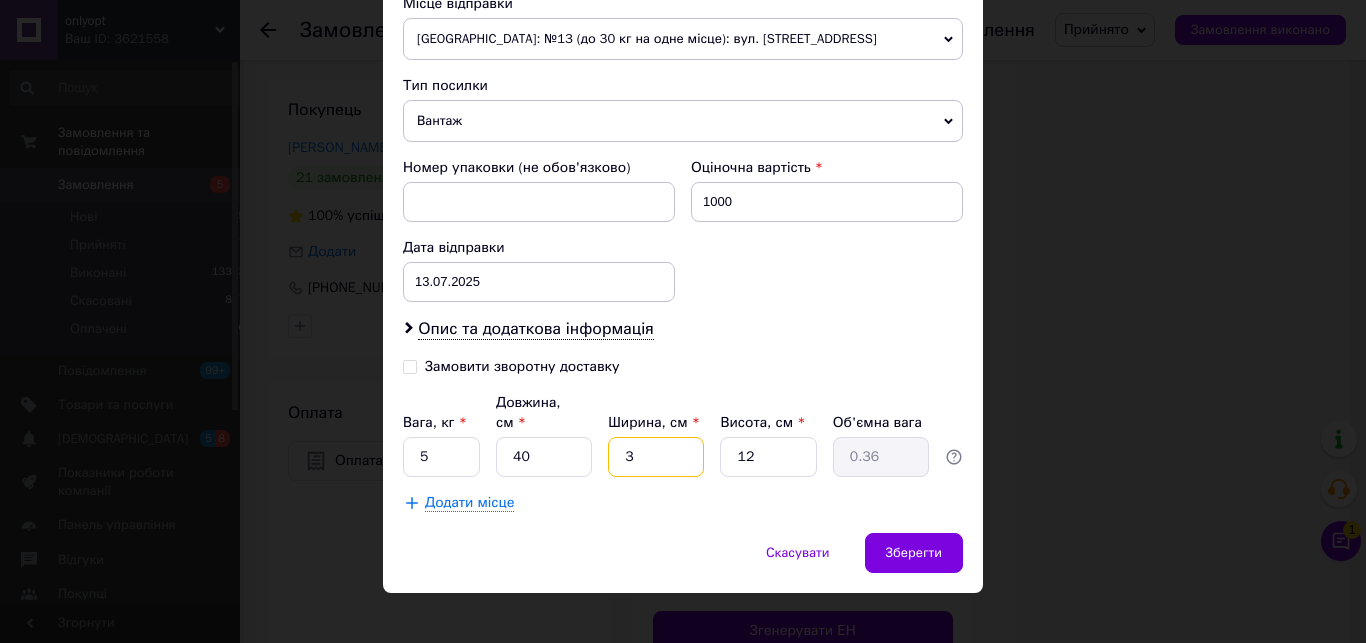 type on "30" 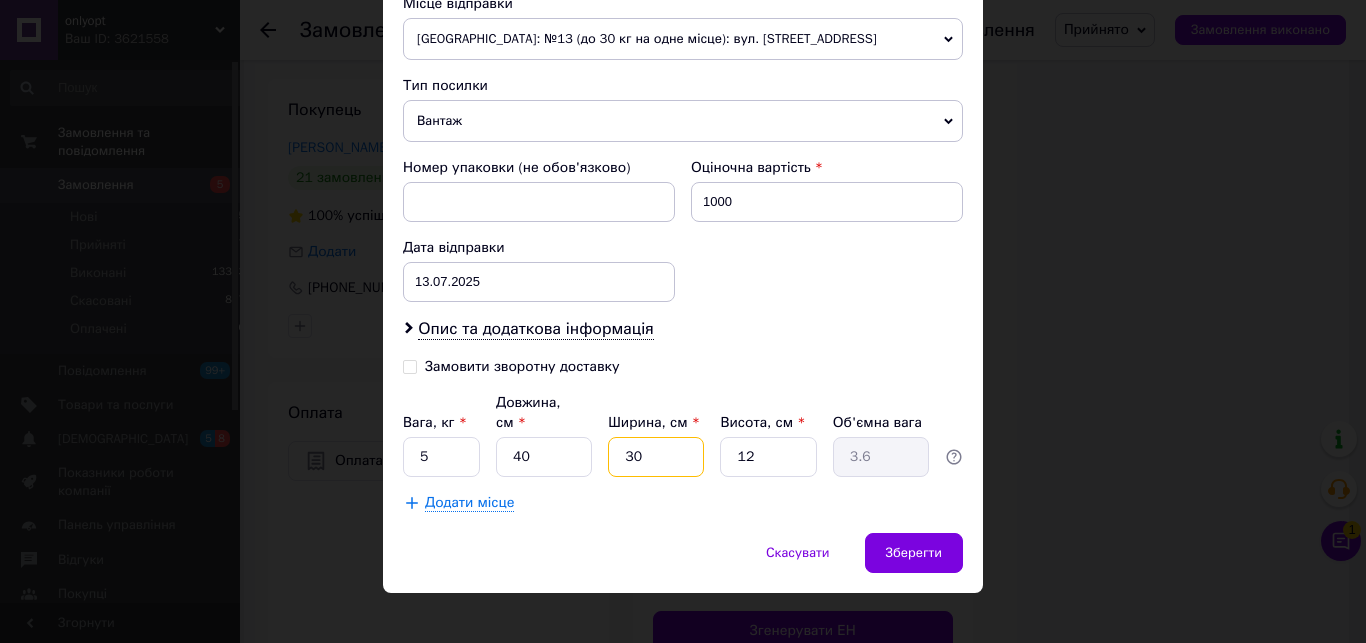 type on "30" 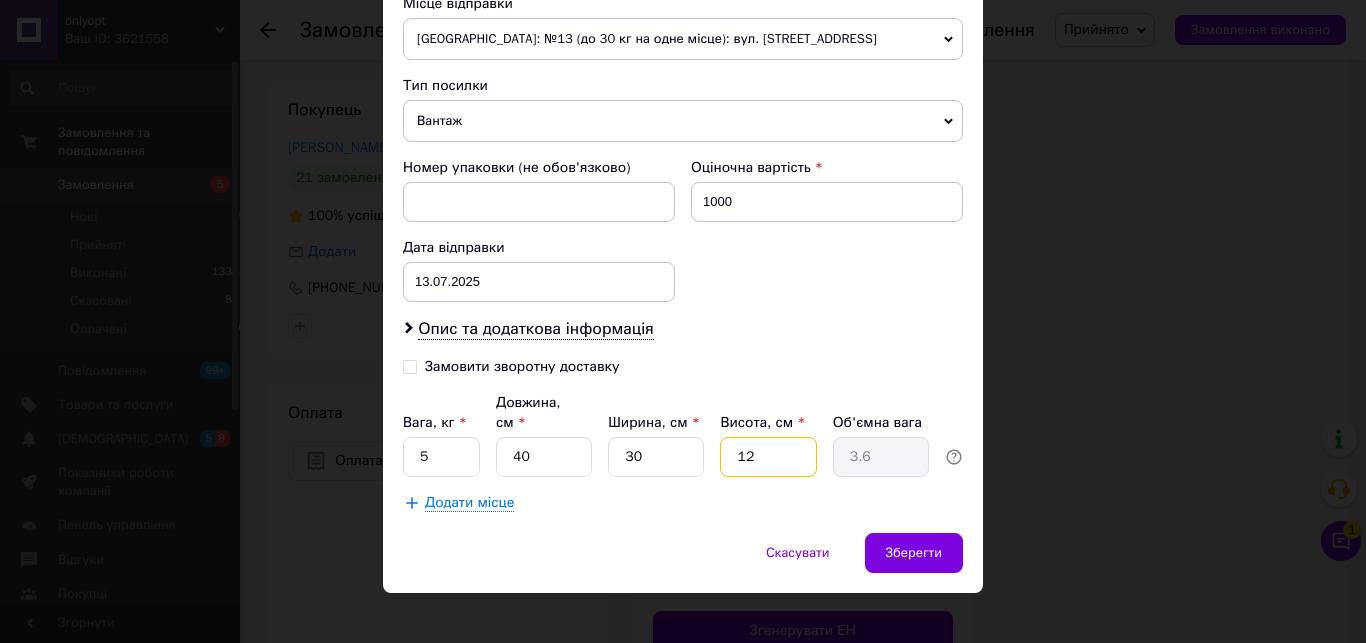 type on "2" 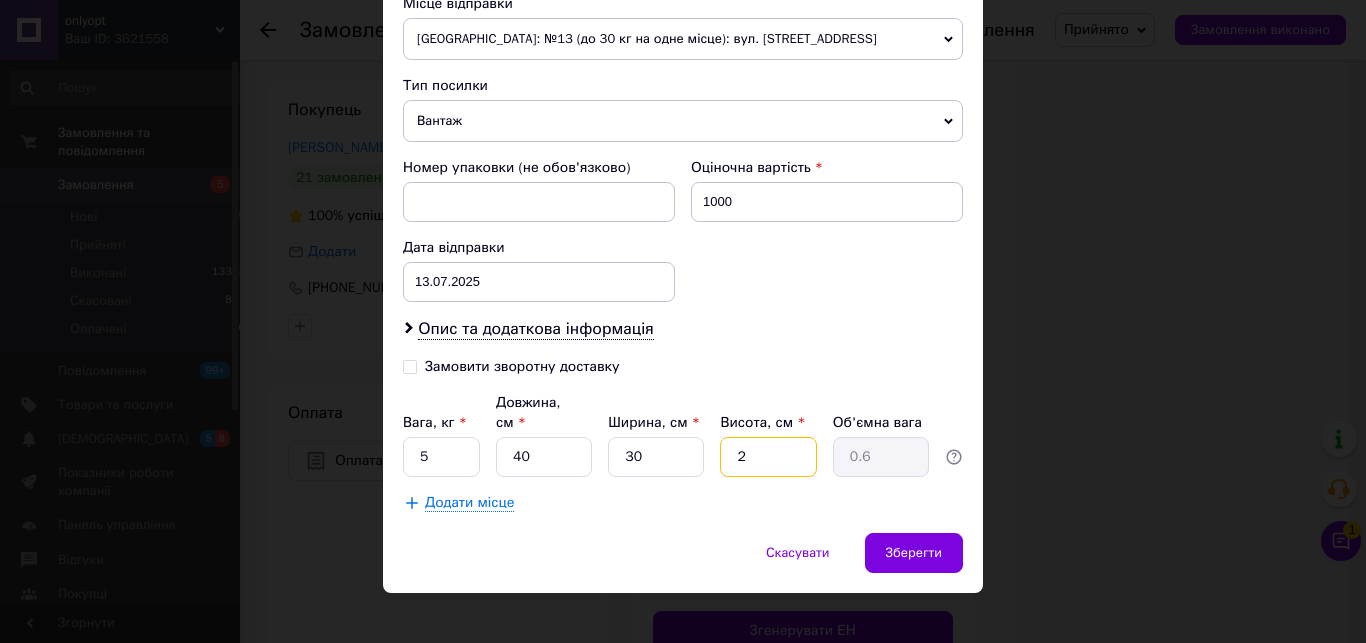type on "20" 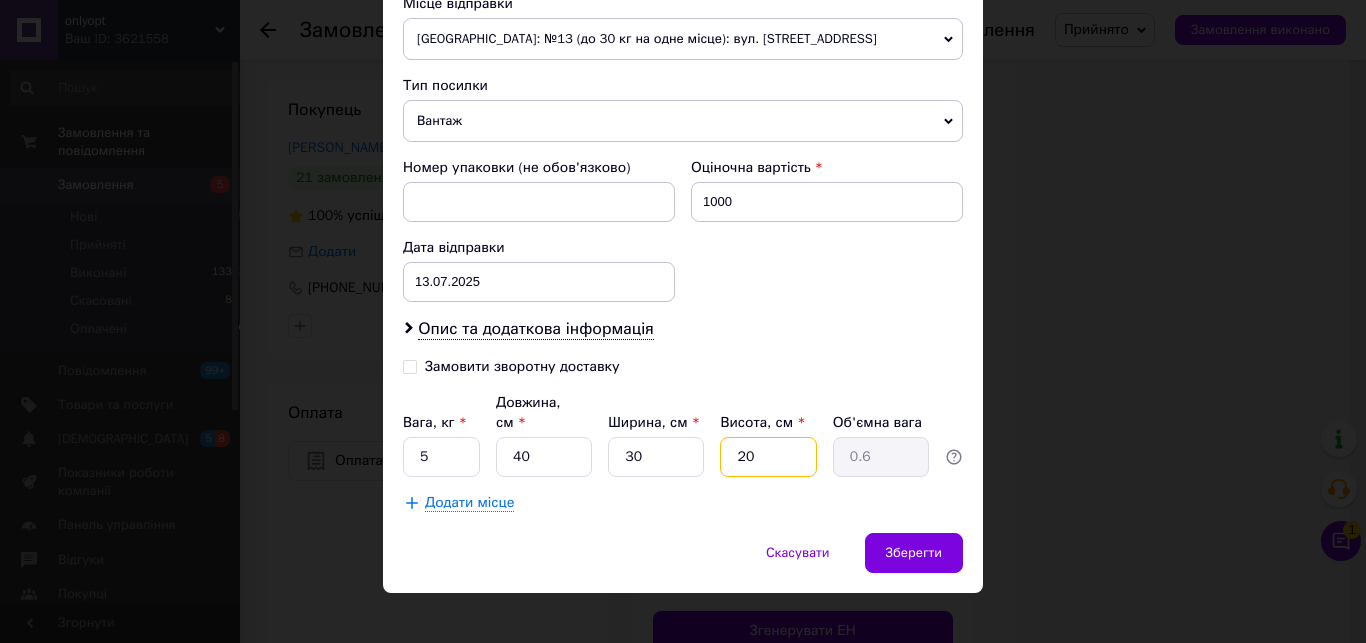 type on "6" 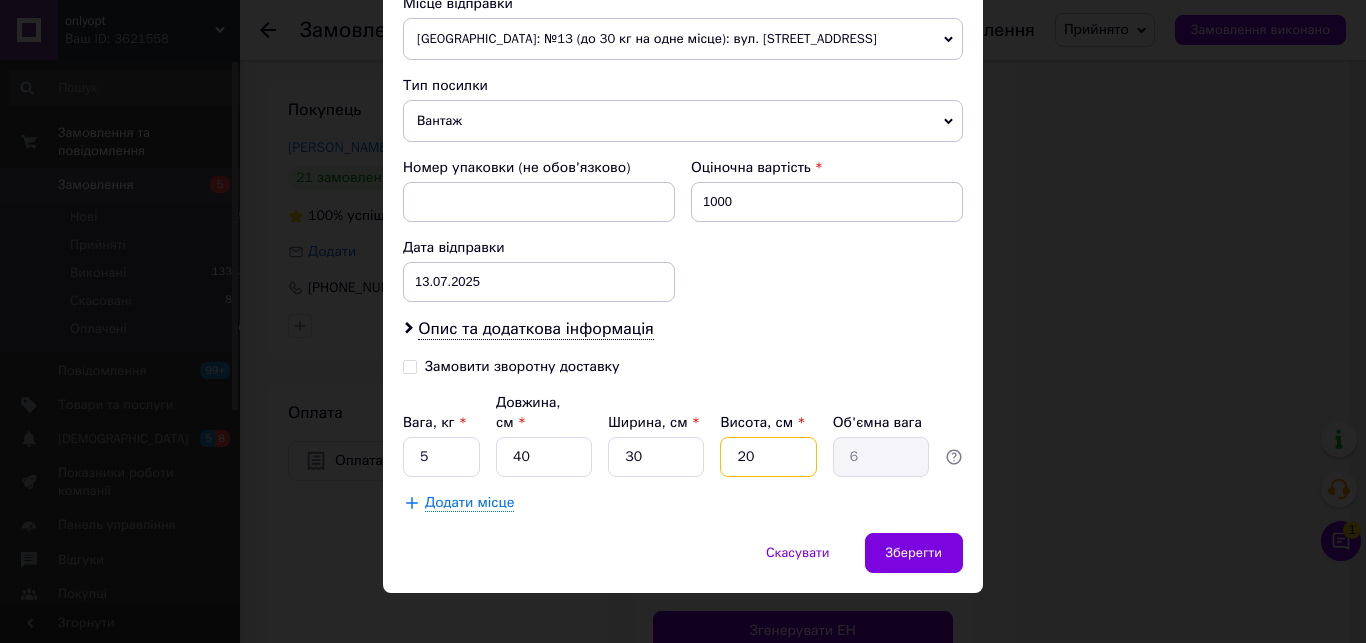 type on "20" 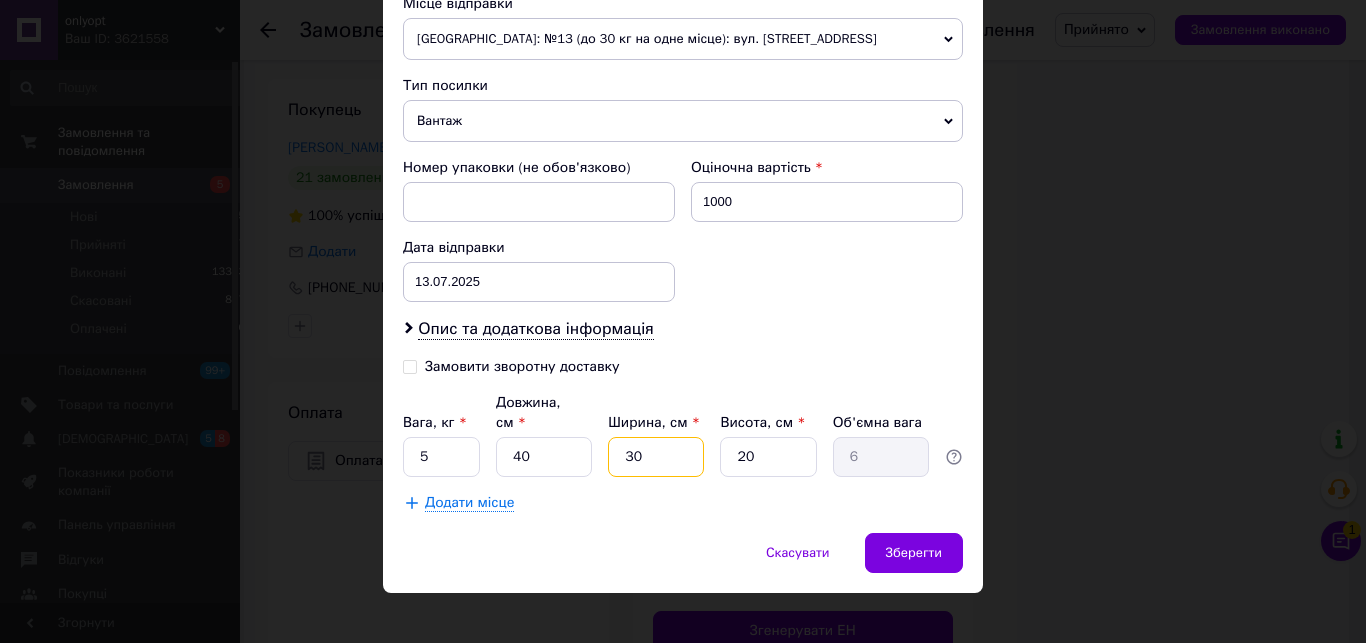 click on "30" at bounding box center [656, 457] 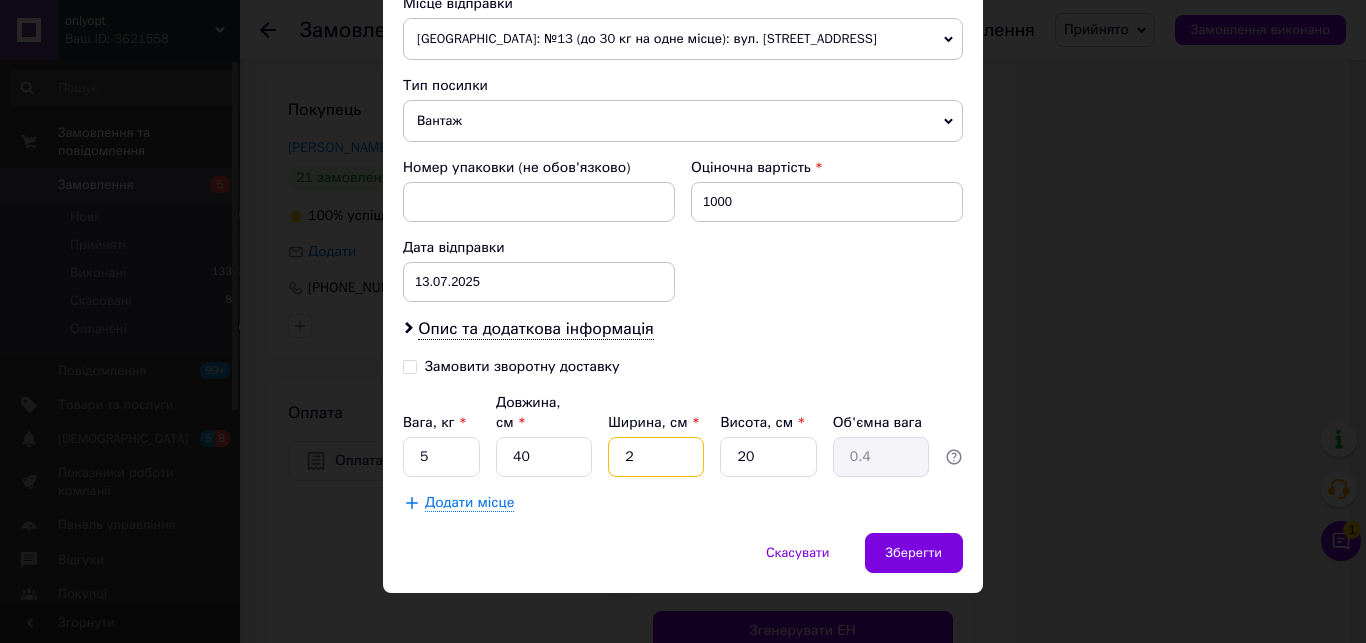 type on "25" 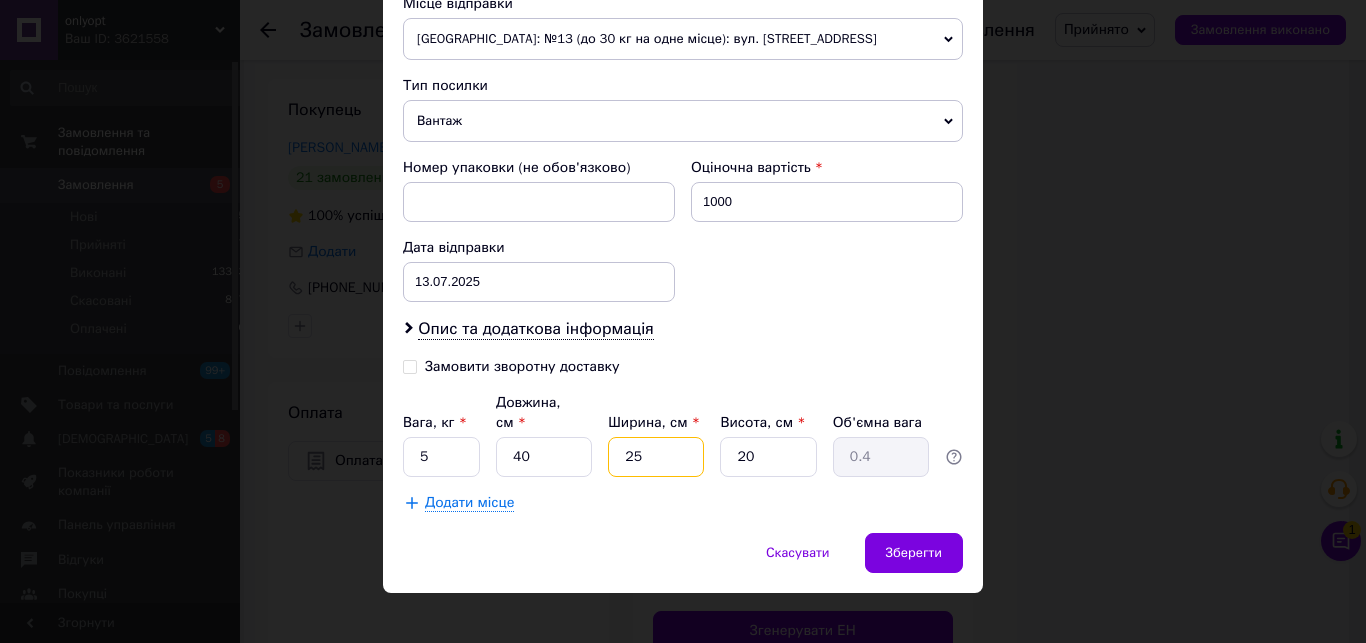 type on "5" 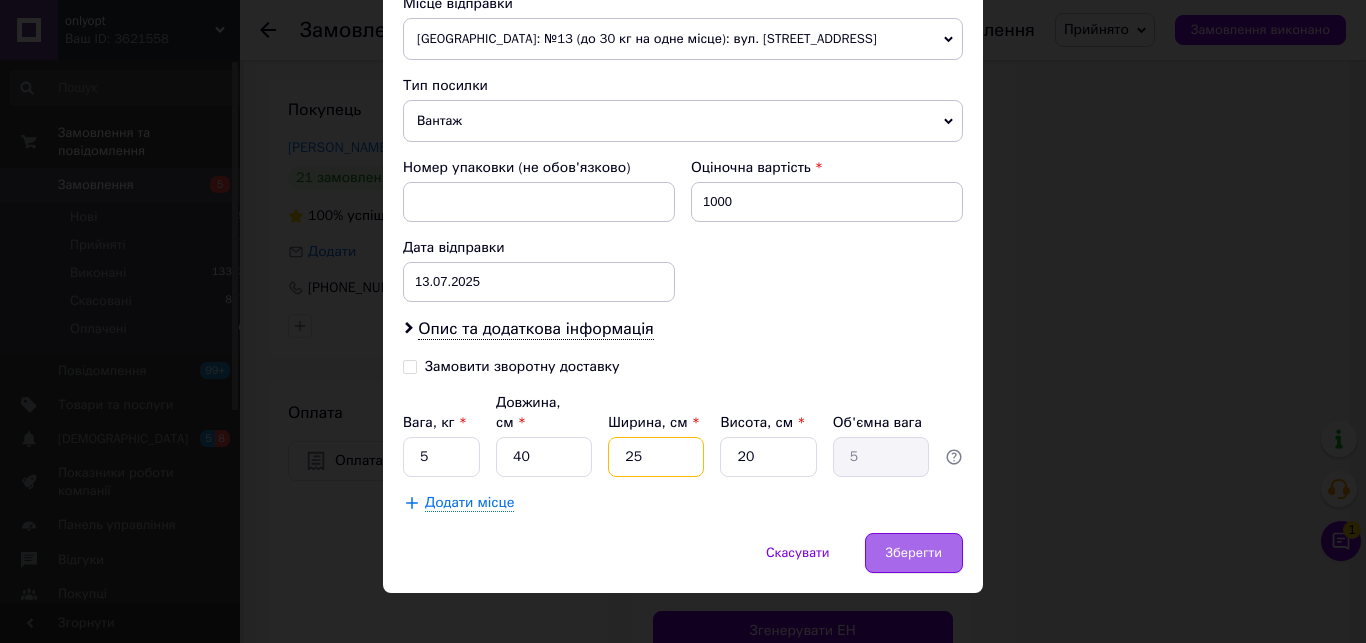 type on "25" 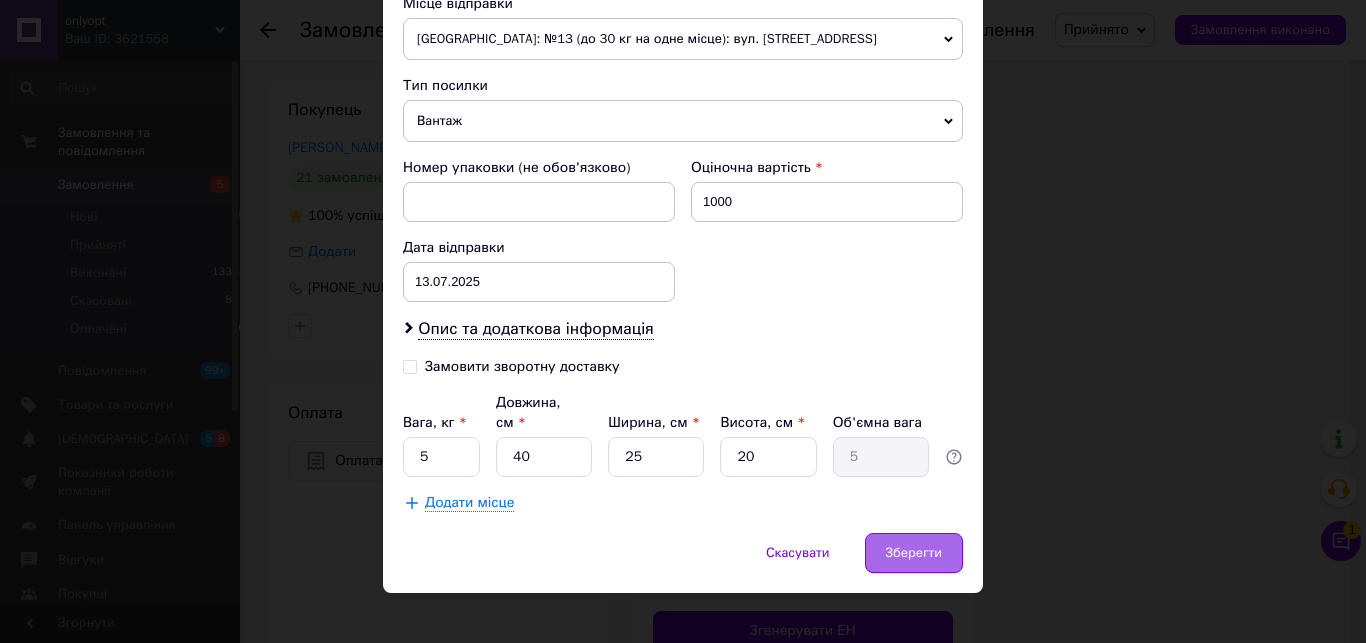 click on "Зберегти" at bounding box center (914, 553) 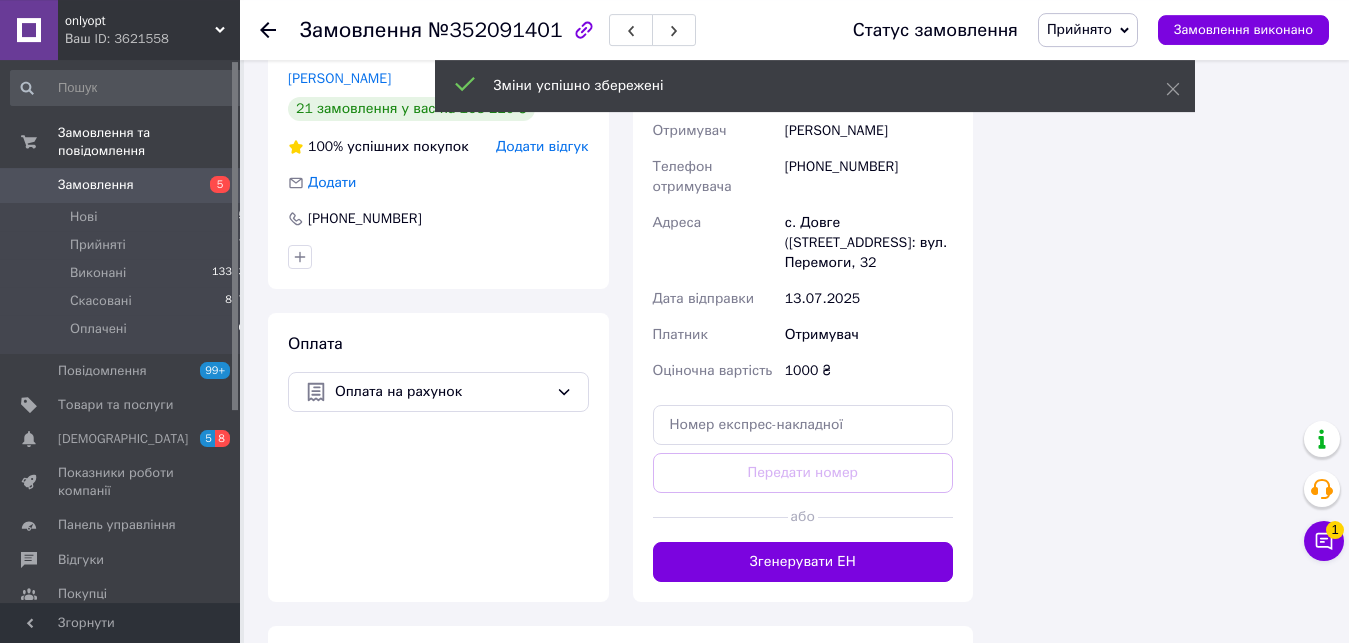 scroll, scrollTop: 2040, scrollLeft: 0, axis: vertical 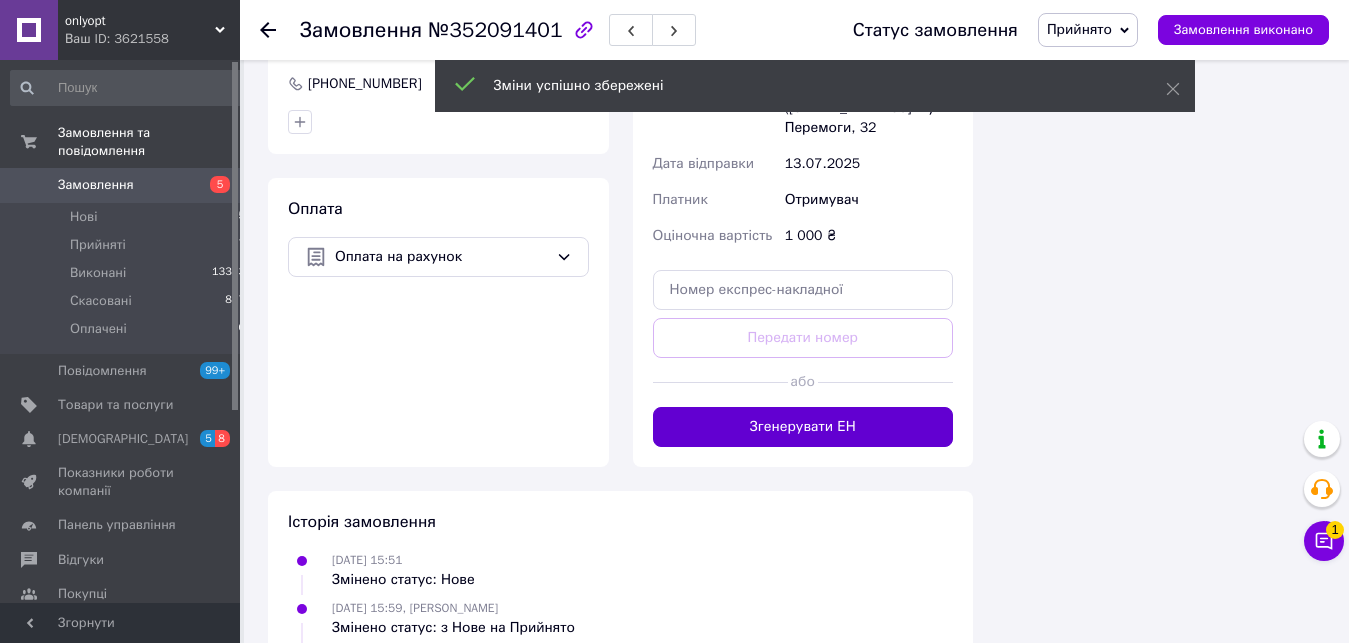 click on "Згенерувати ЕН" at bounding box center [803, 427] 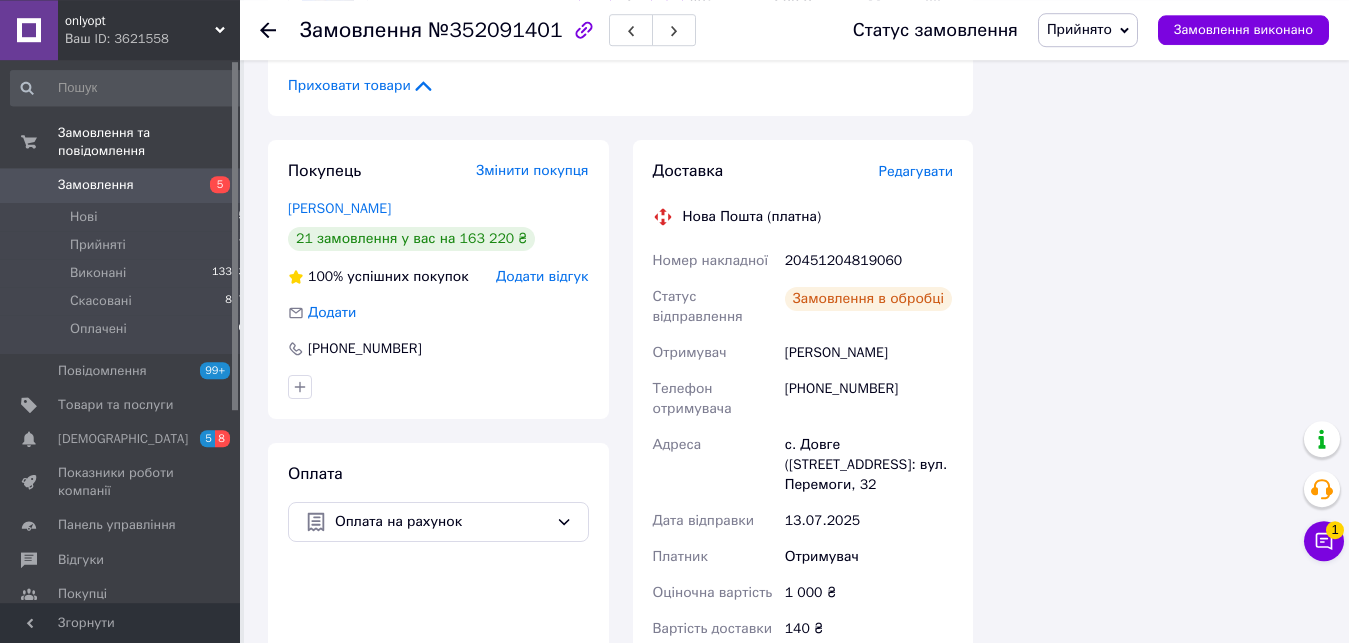 scroll, scrollTop: 1632, scrollLeft: 0, axis: vertical 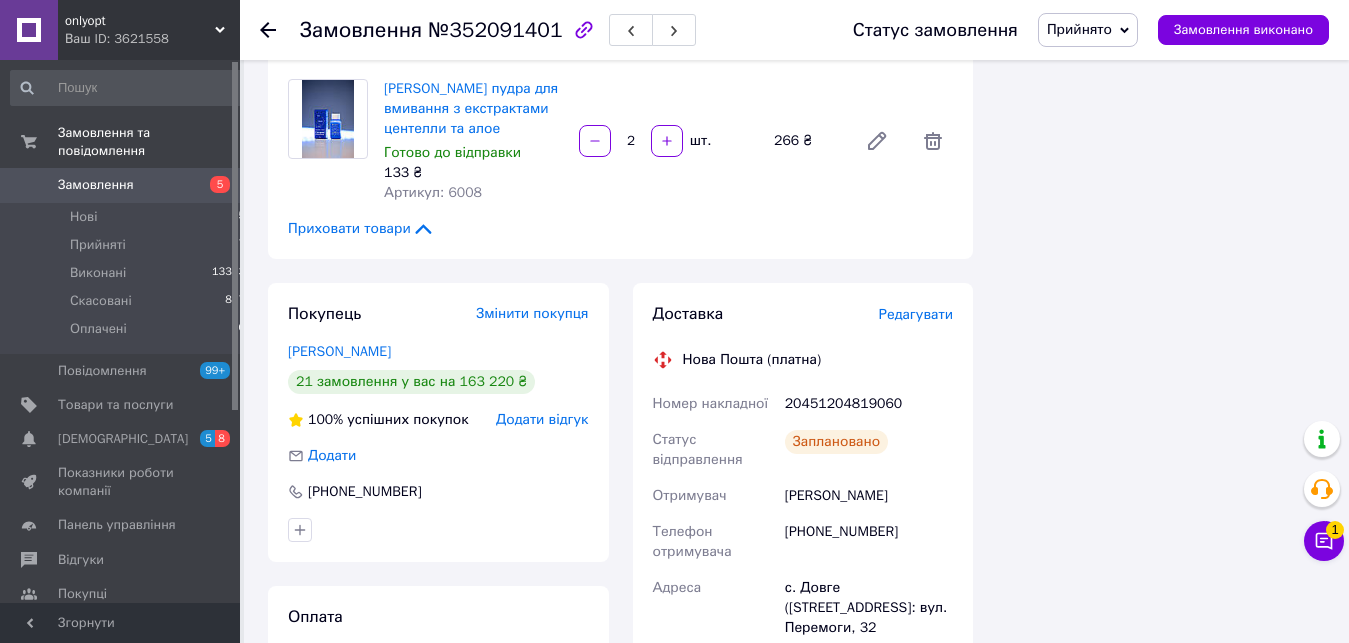 click on "20451204819060" at bounding box center [869, 404] 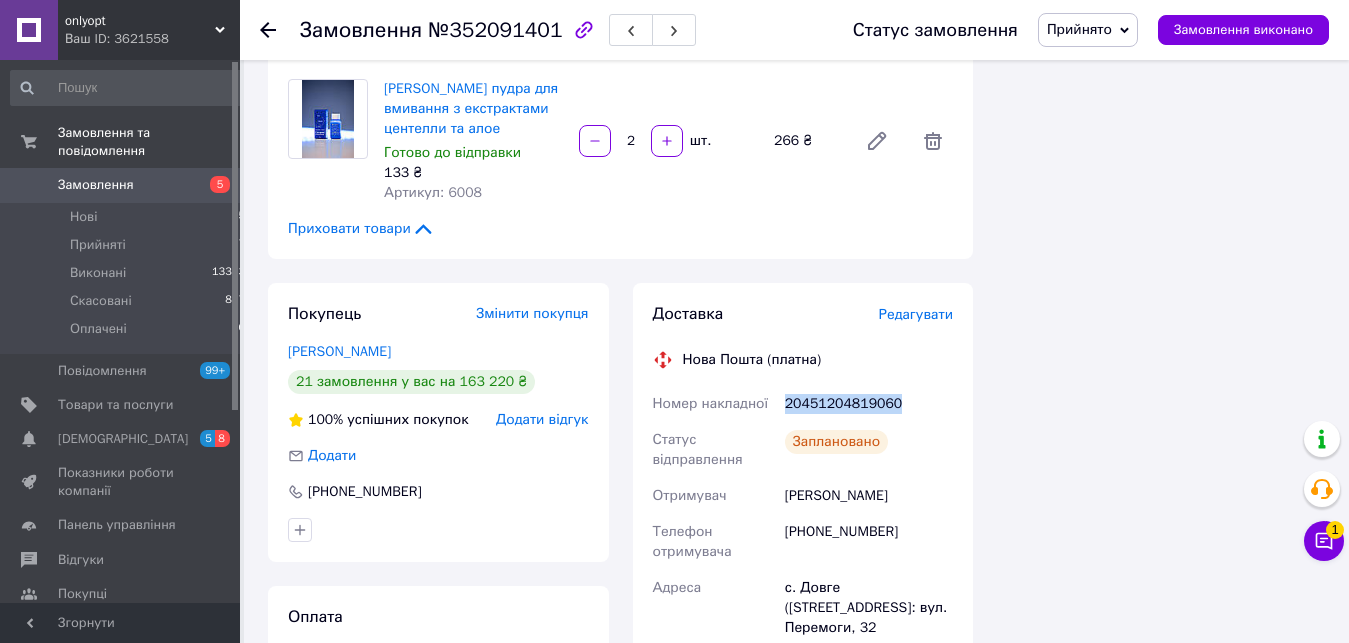 click on "20451204819060" at bounding box center [869, 404] 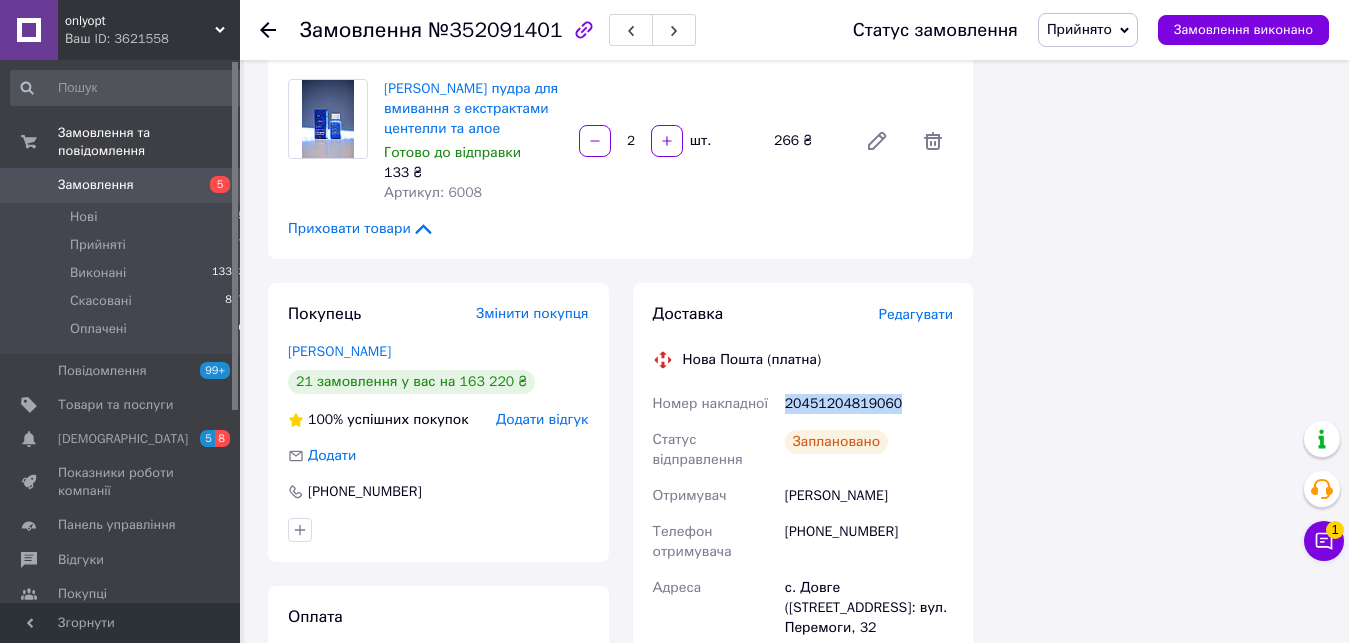 copy on "20451204819060" 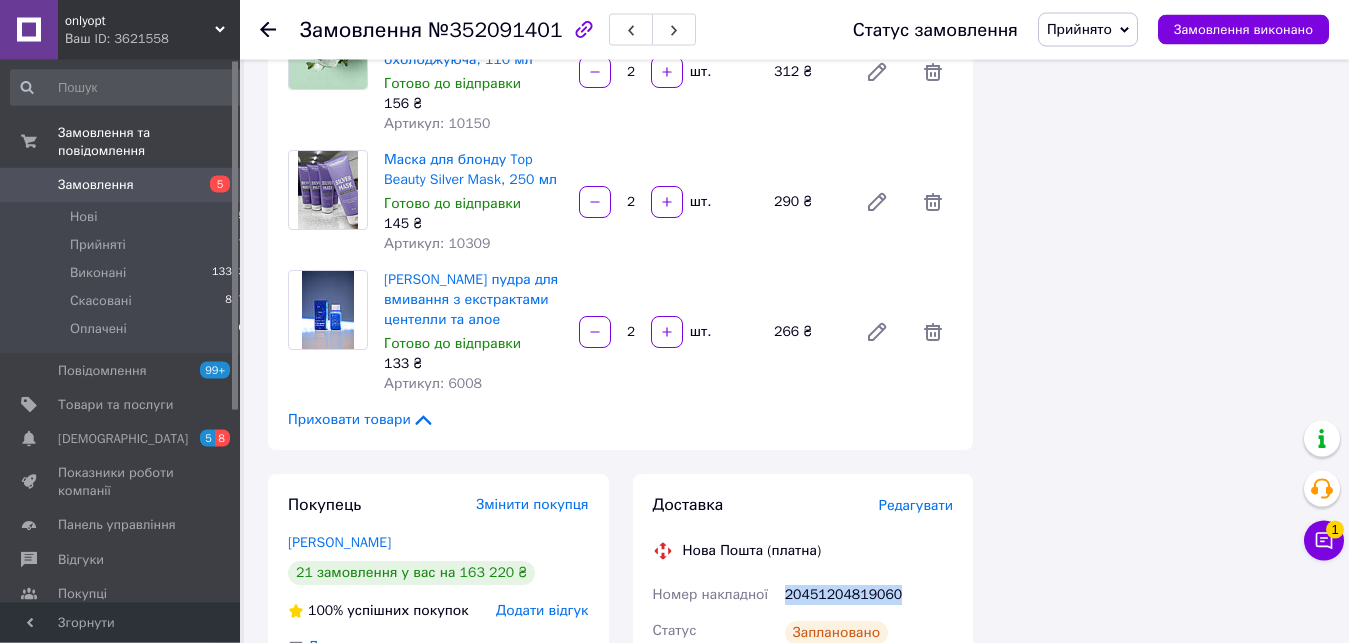 scroll, scrollTop: 1428, scrollLeft: 0, axis: vertical 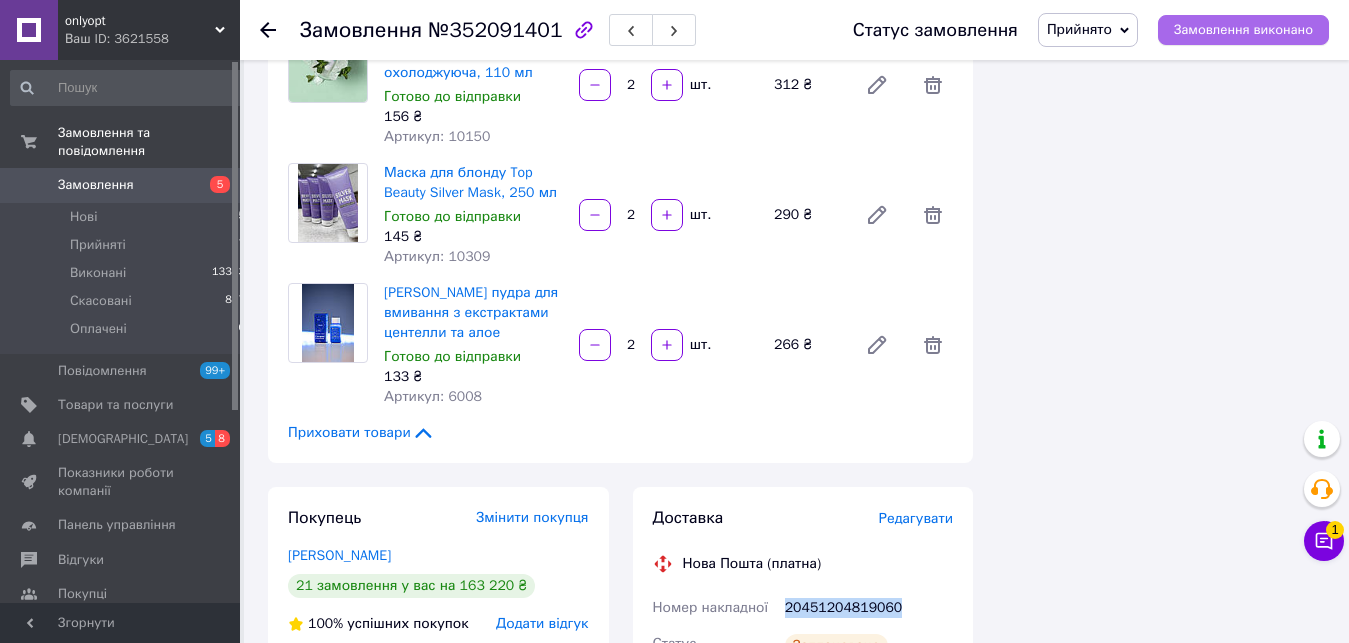 click on "Замовлення виконано" at bounding box center (1243, 30) 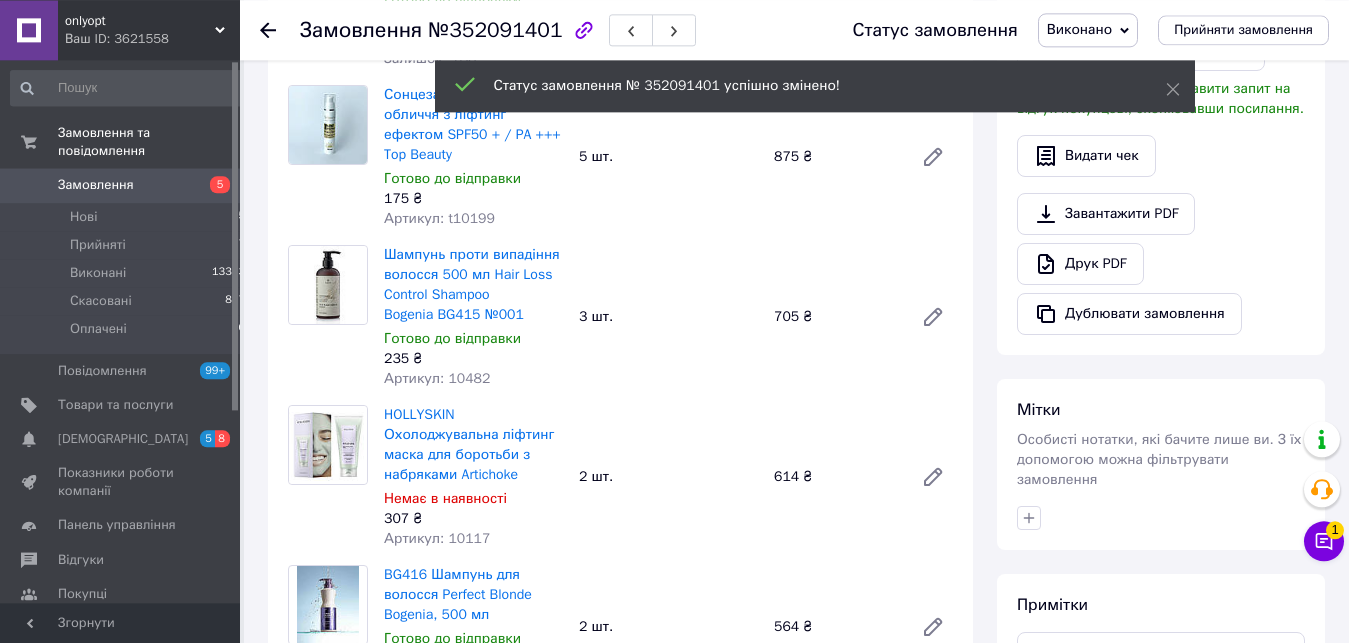 scroll, scrollTop: 408, scrollLeft: 0, axis: vertical 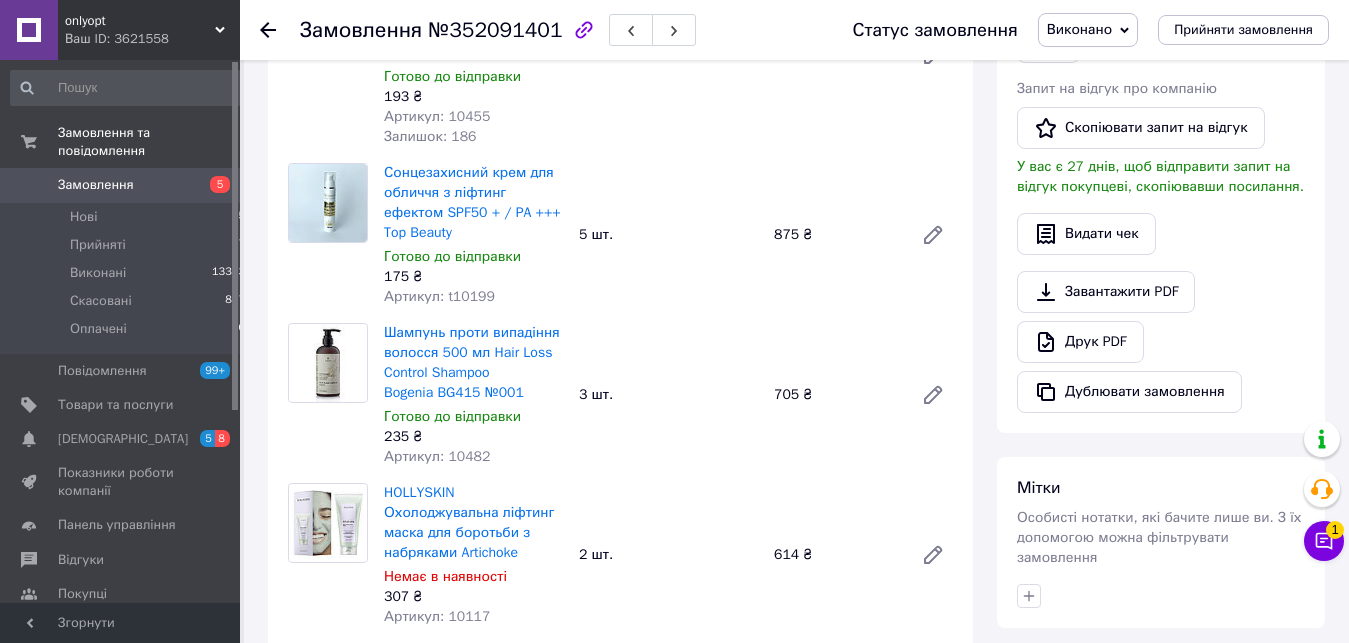 type 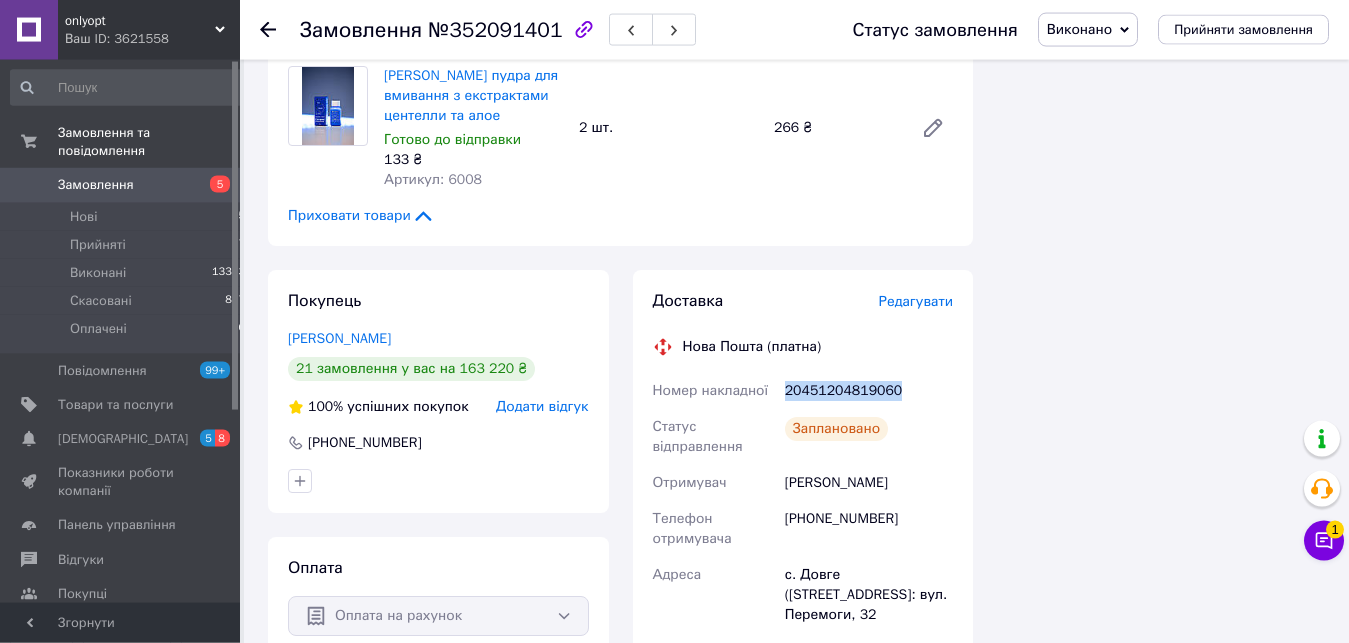 scroll, scrollTop: 1600, scrollLeft: 0, axis: vertical 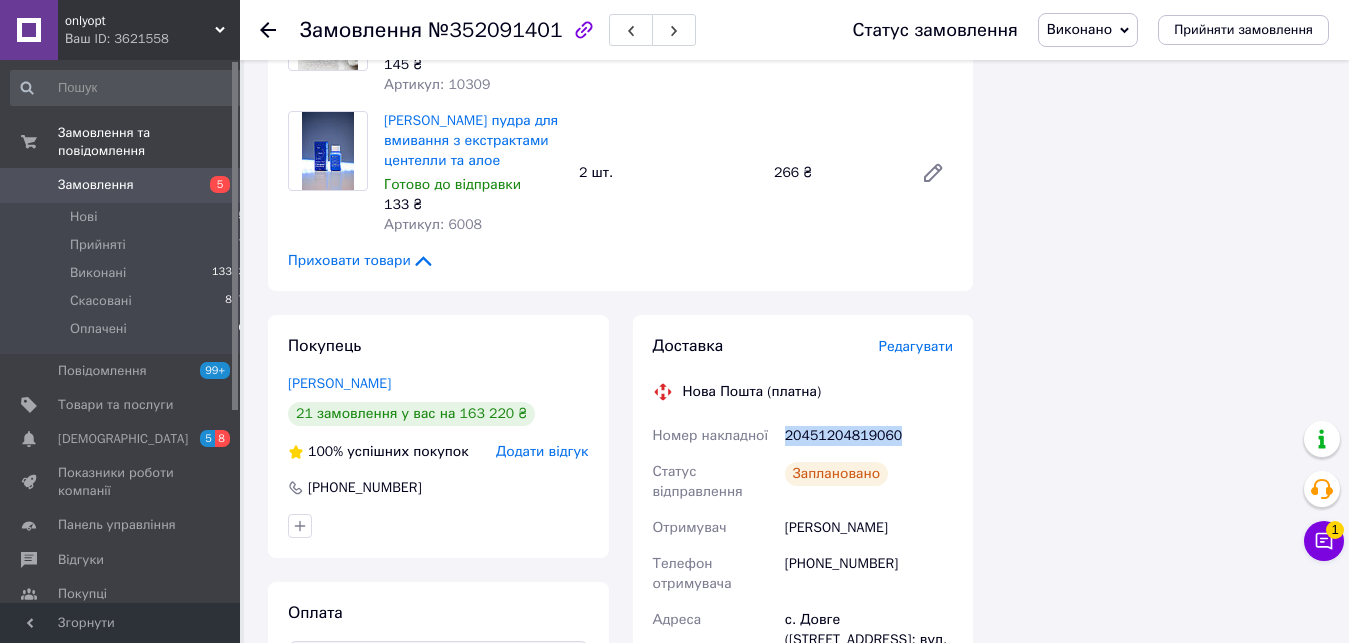 copy on "20451204819060" 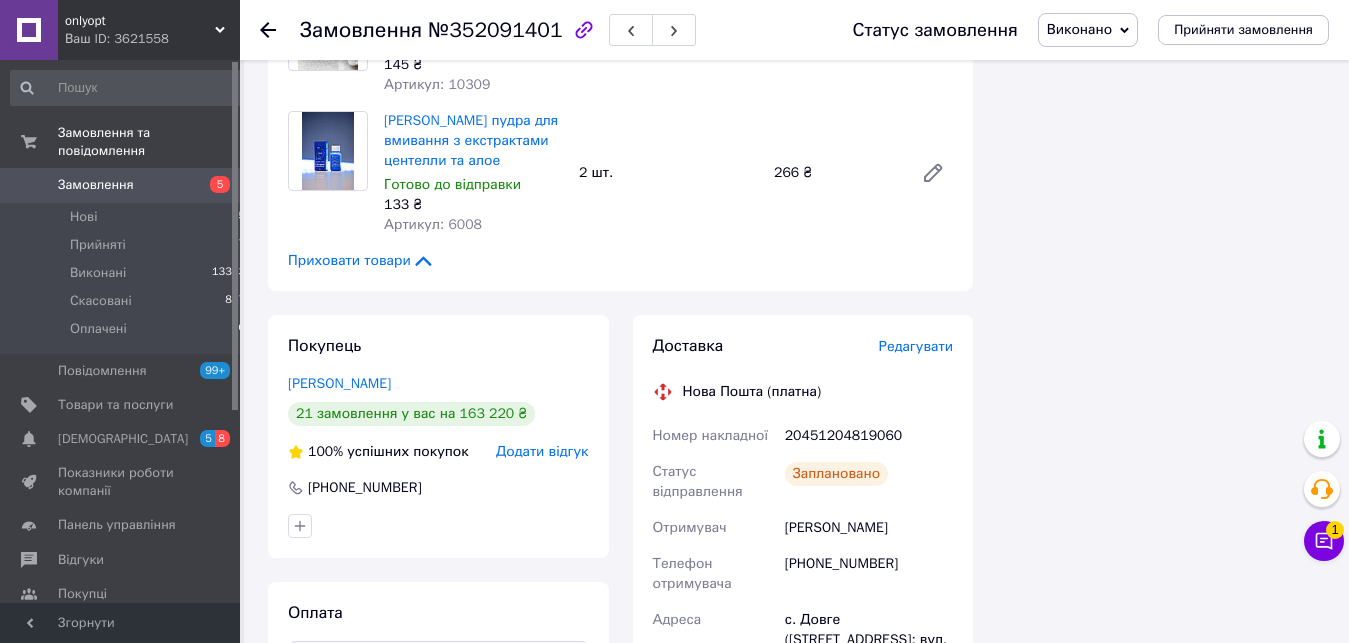 click 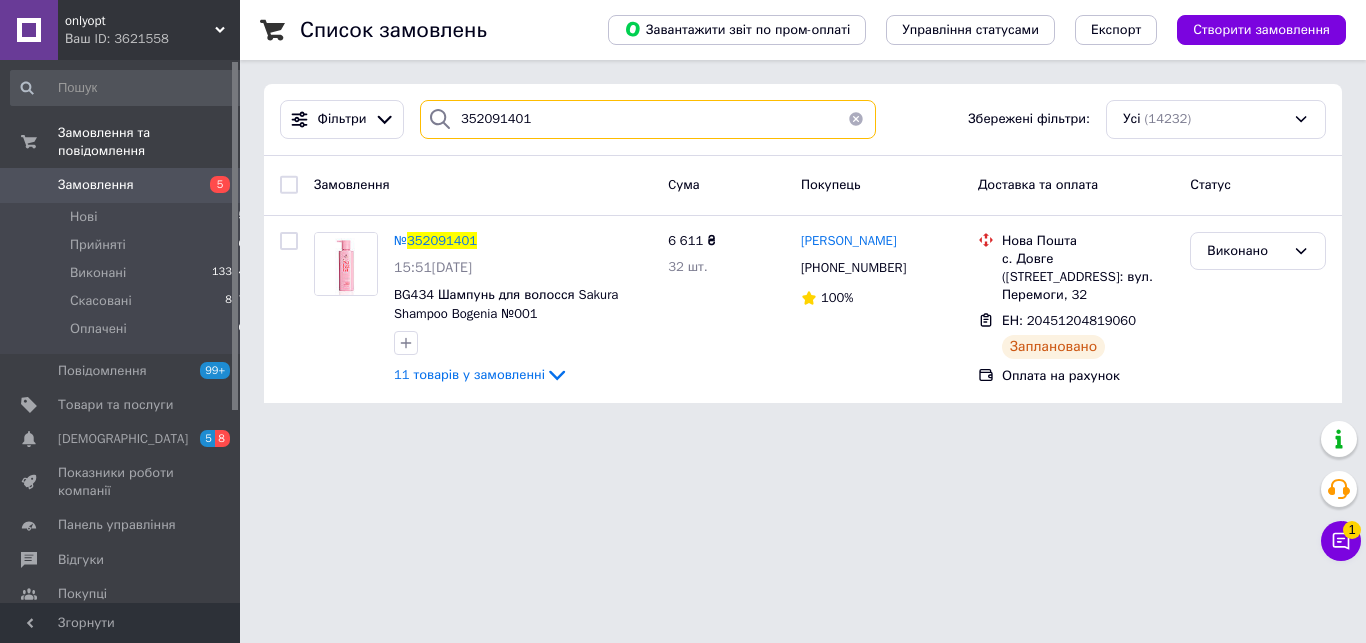 click on "352091401" at bounding box center (648, 119) 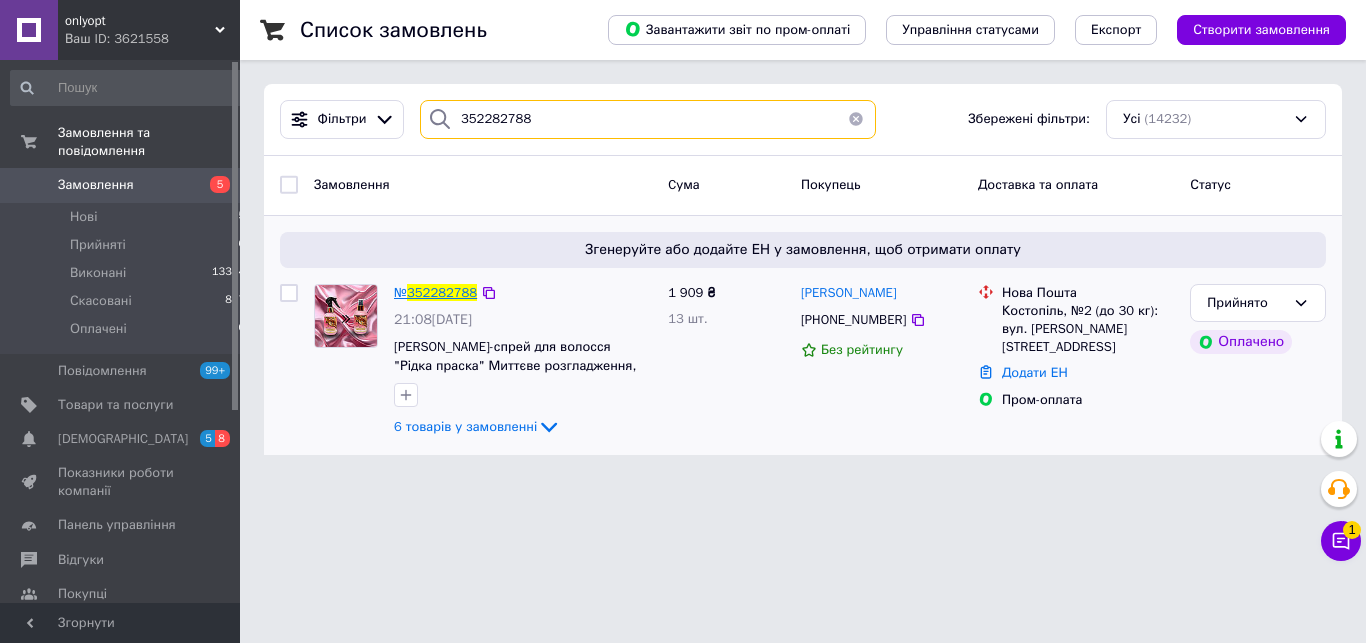 type on "352282788" 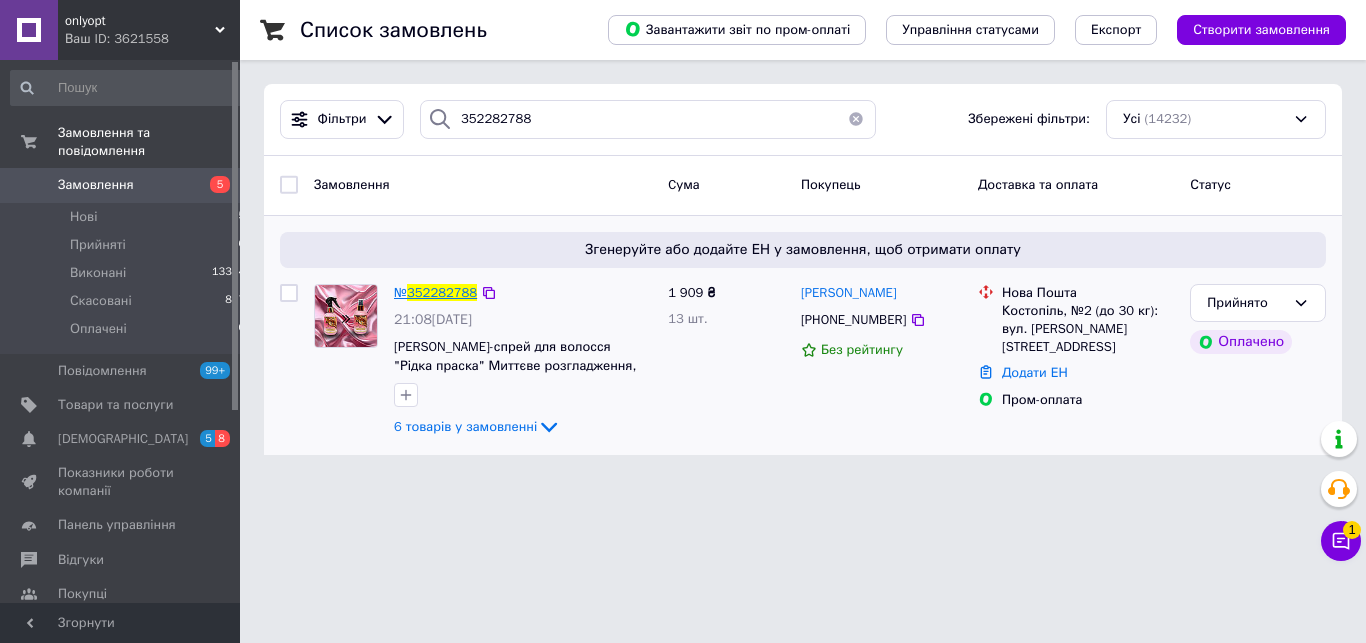 click on "352282788" at bounding box center (442, 292) 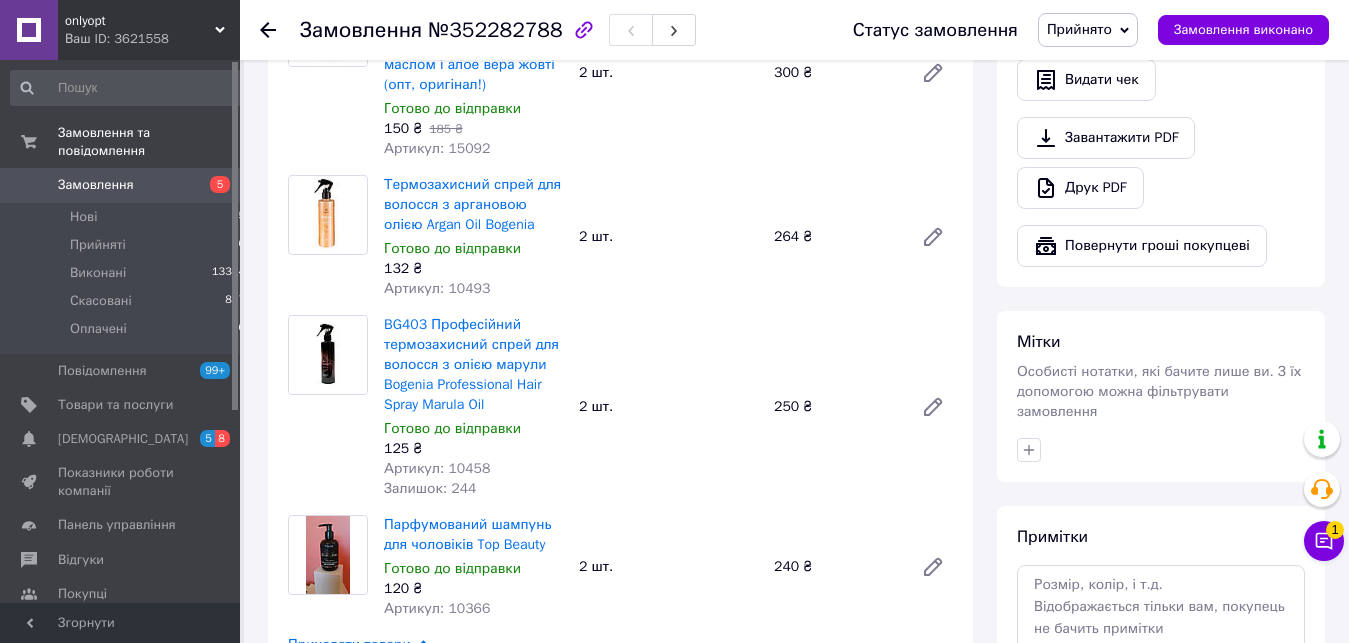 scroll, scrollTop: 714, scrollLeft: 0, axis: vertical 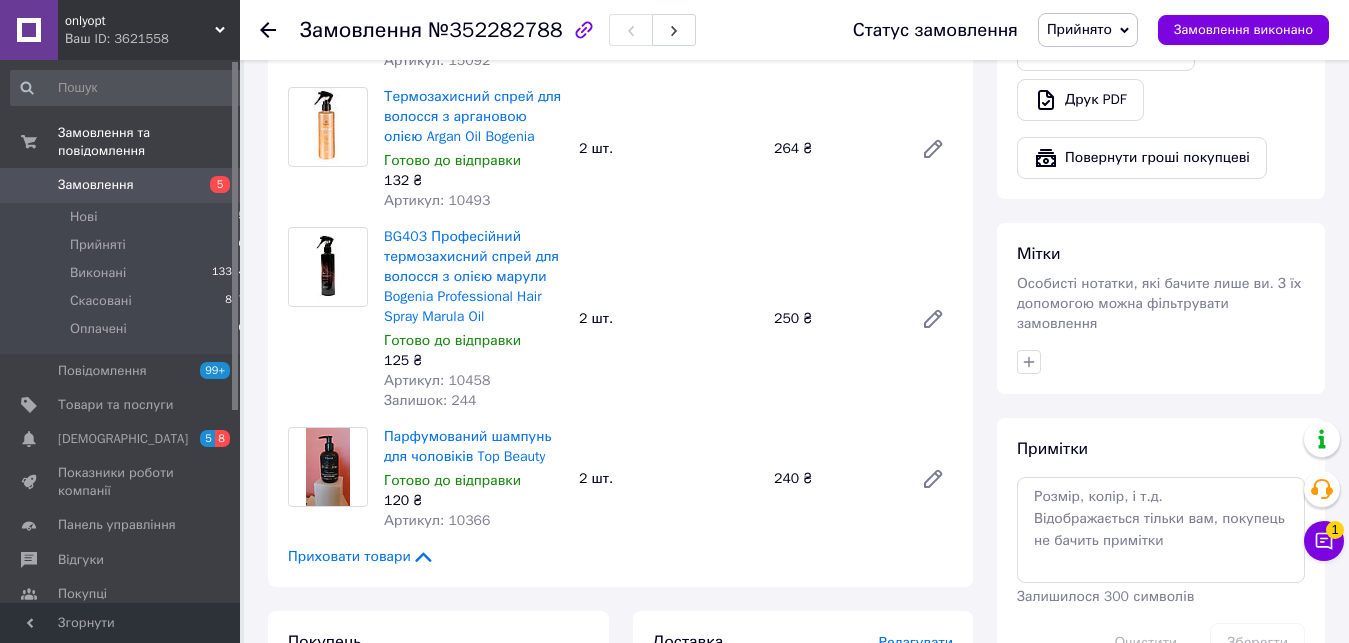 click on "Артикул: 10366" at bounding box center (437, 520) 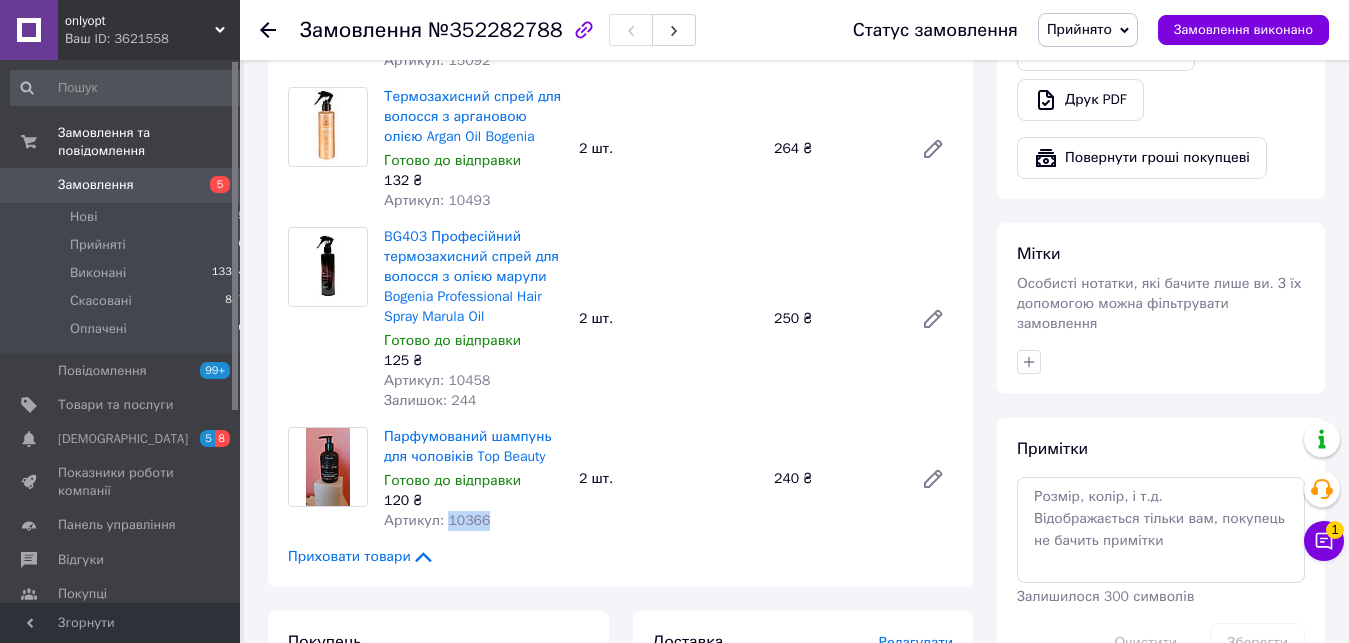 click on "Артикул: 10366" at bounding box center [437, 520] 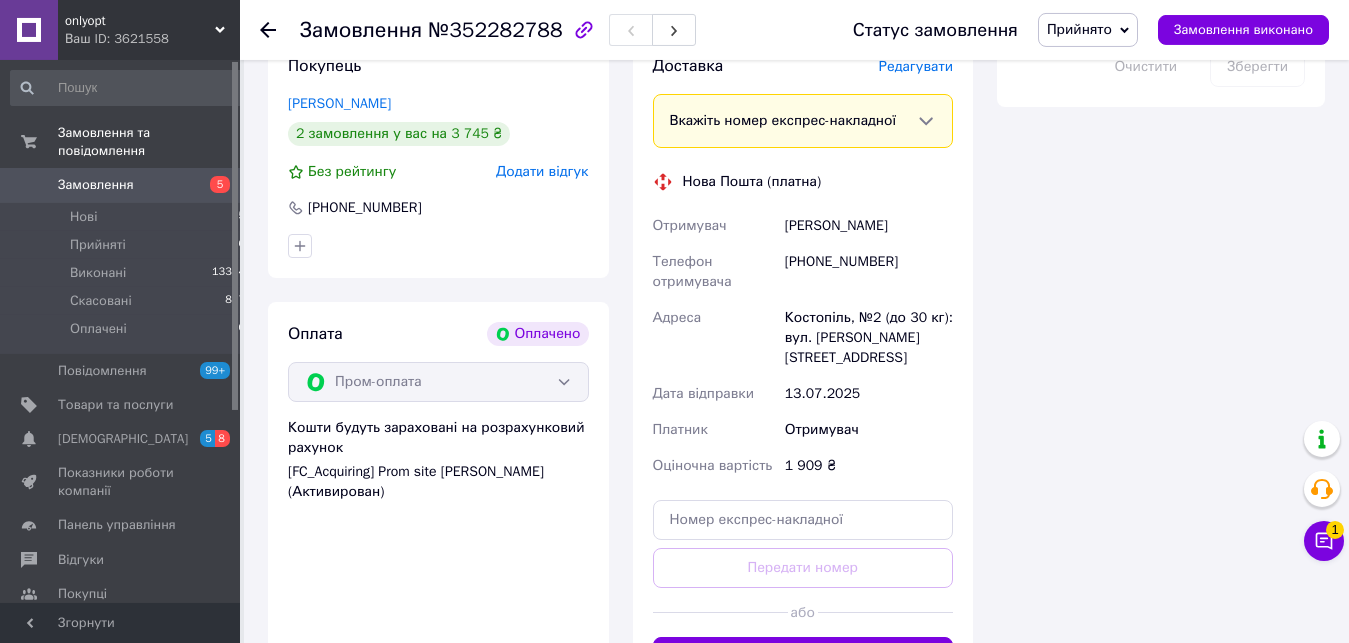 scroll, scrollTop: 1326, scrollLeft: 0, axis: vertical 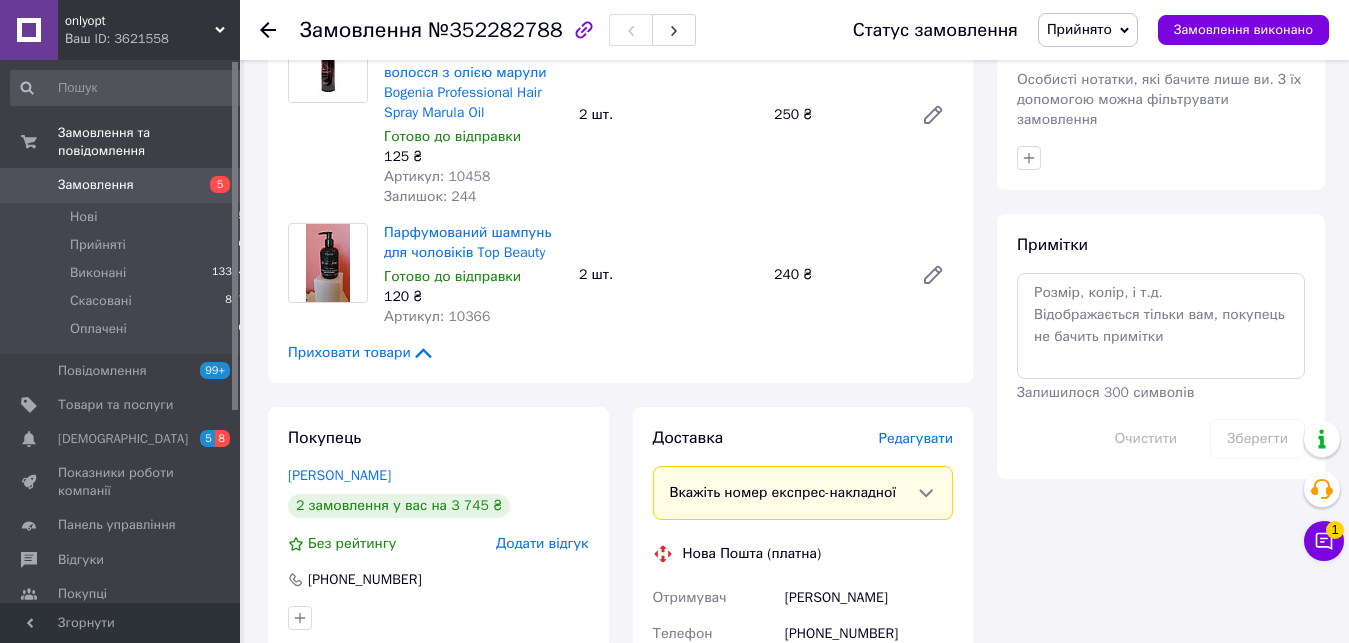 click on "240 ₴" at bounding box center (835, 275) 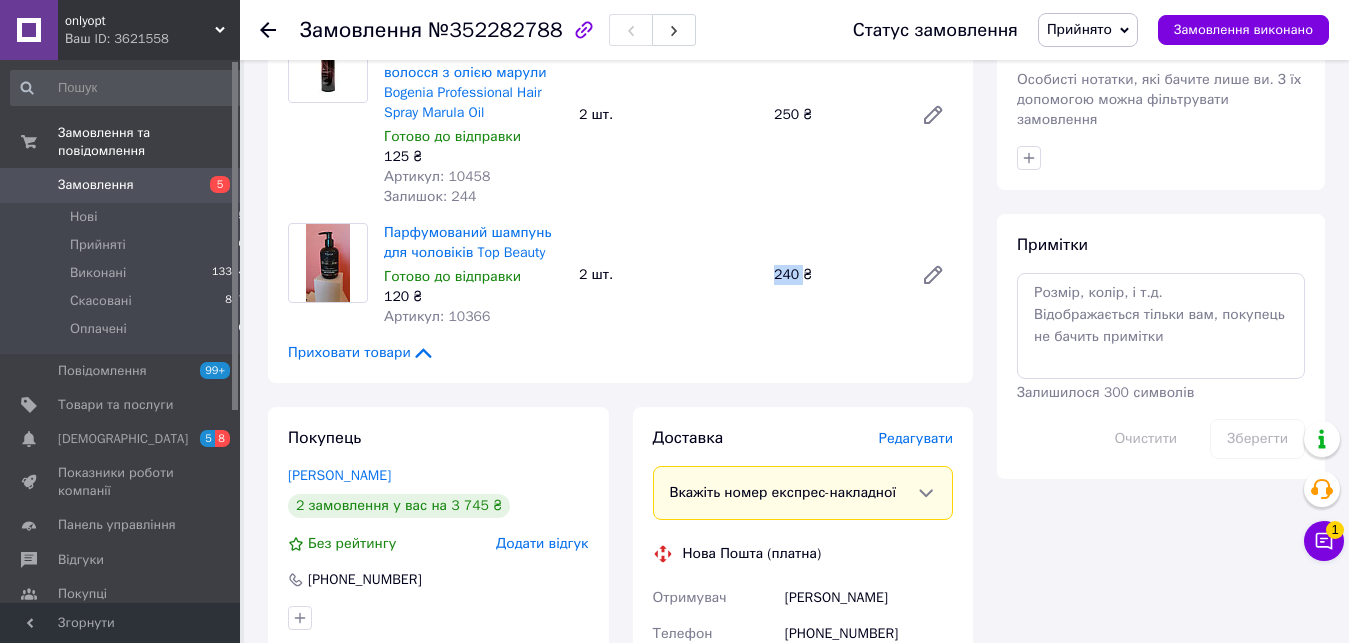 click on "240 ₴" at bounding box center (835, 275) 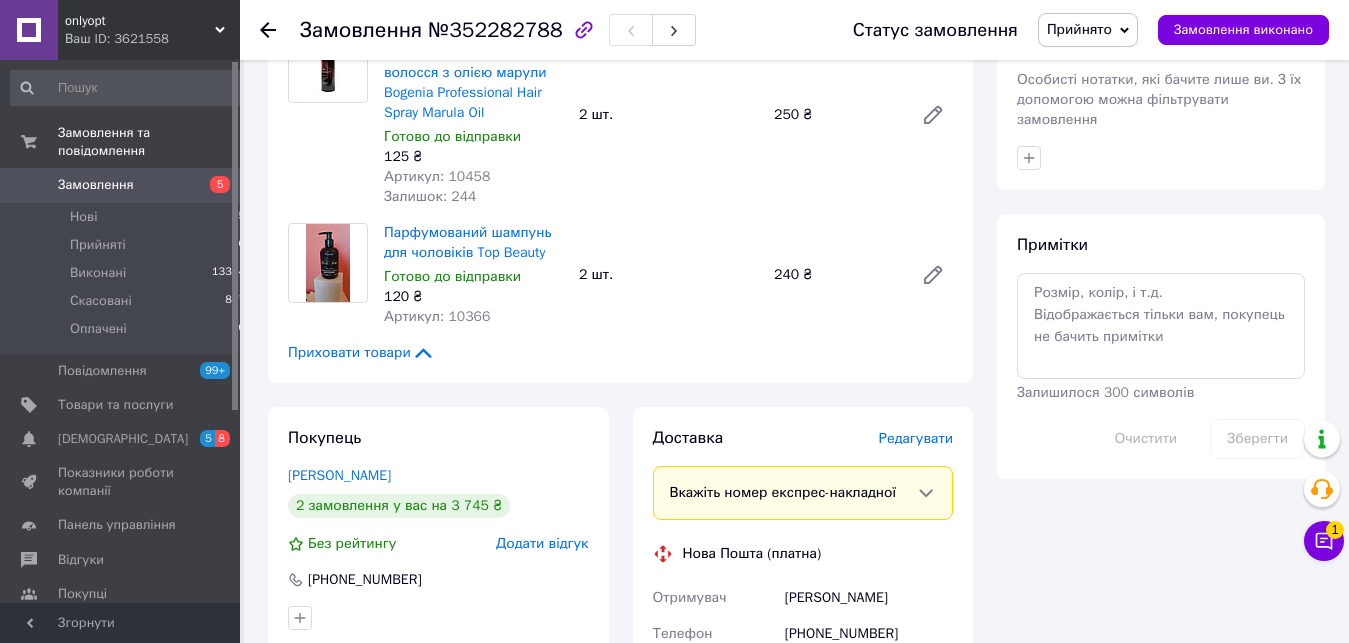 click on "240 ₴" at bounding box center (835, 275) 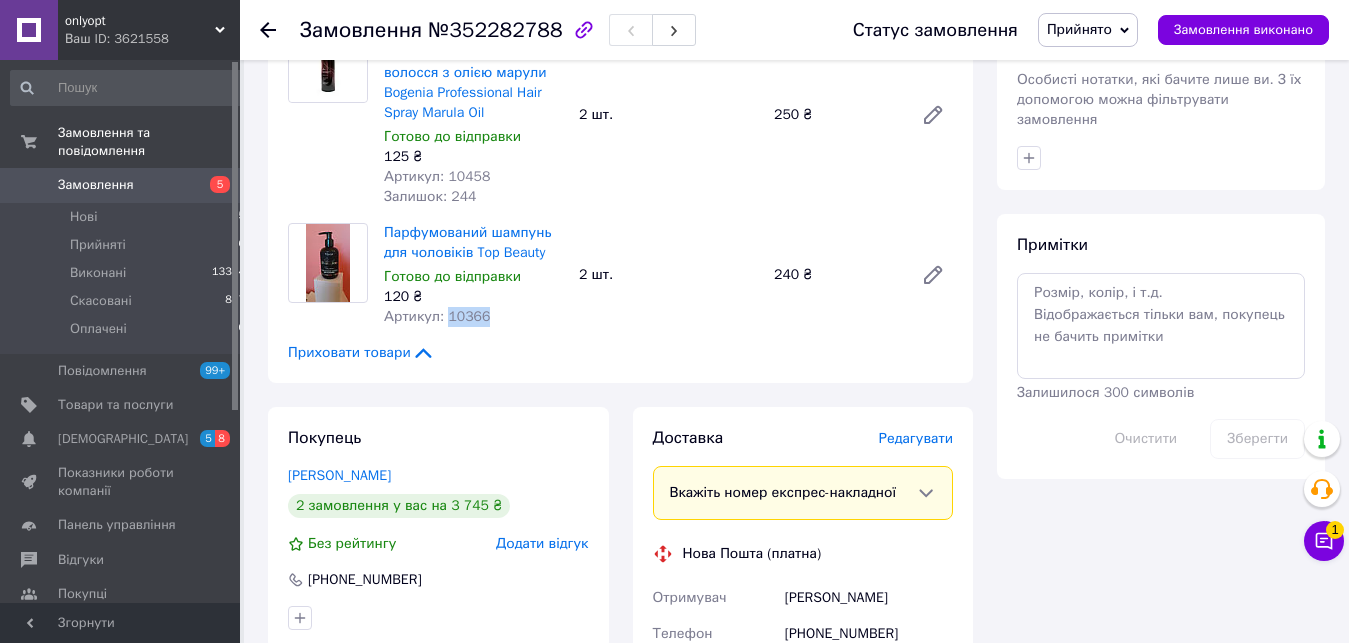 click on "Артикул: 10366" at bounding box center [437, 316] 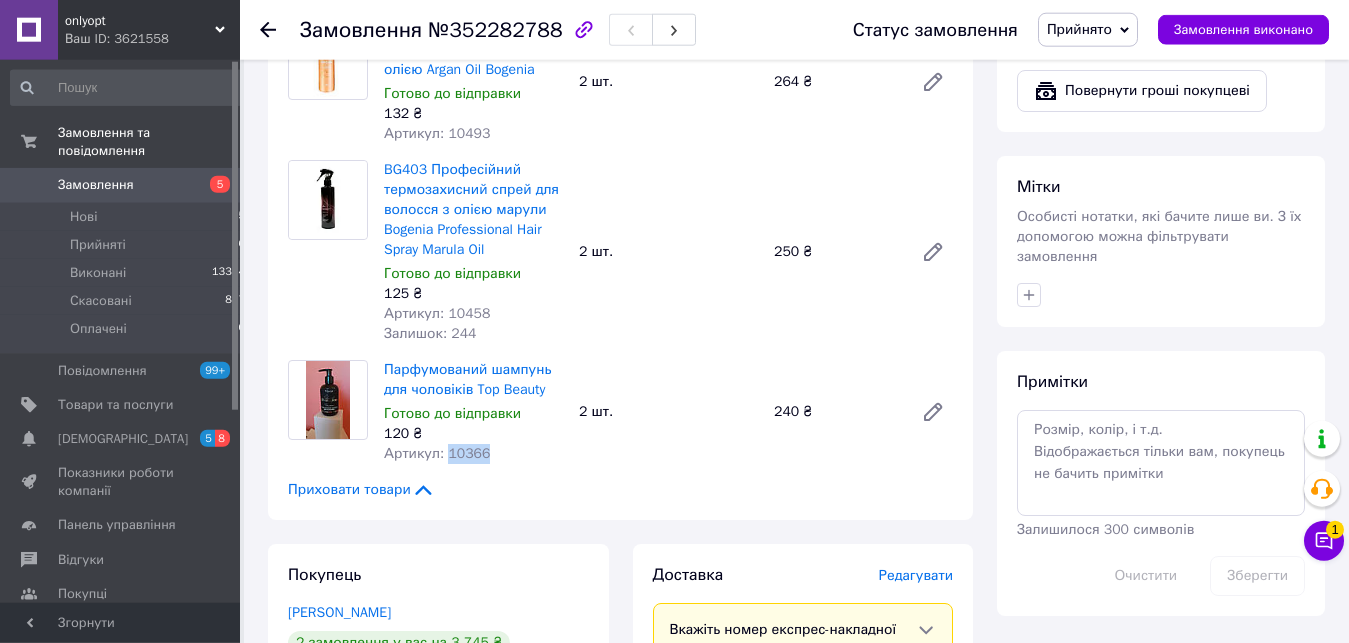 scroll, scrollTop: 408, scrollLeft: 0, axis: vertical 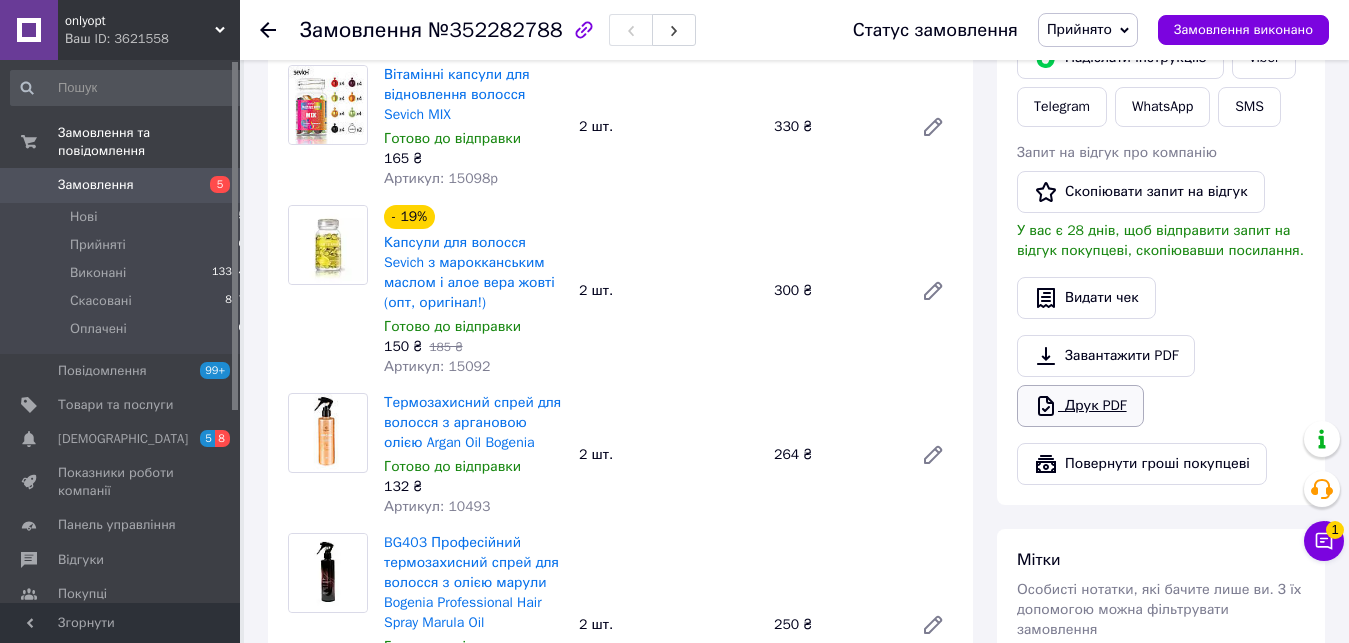 click on "Друк PDF" at bounding box center [1080, 406] 